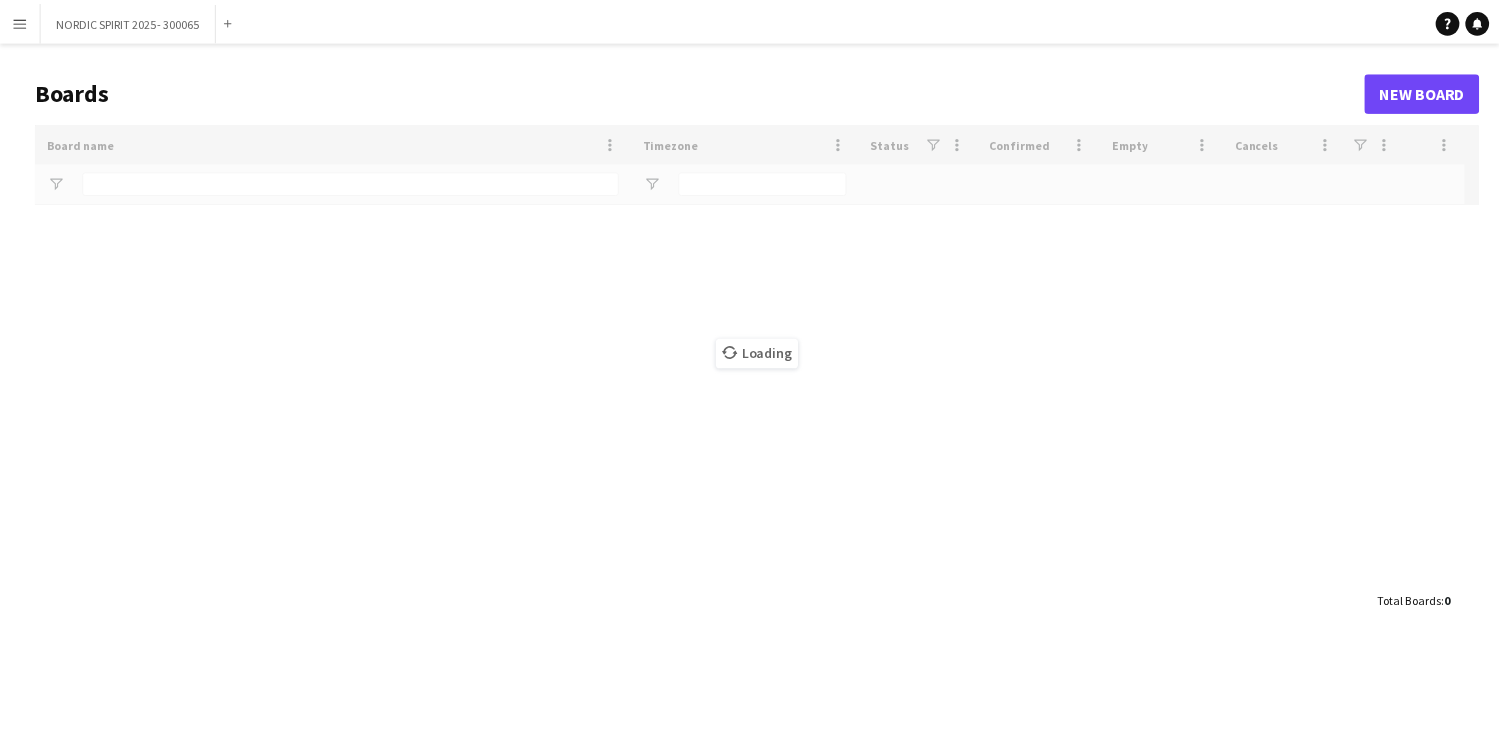 scroll, scrollTop: 0, scrollLeft: 0, axis: both 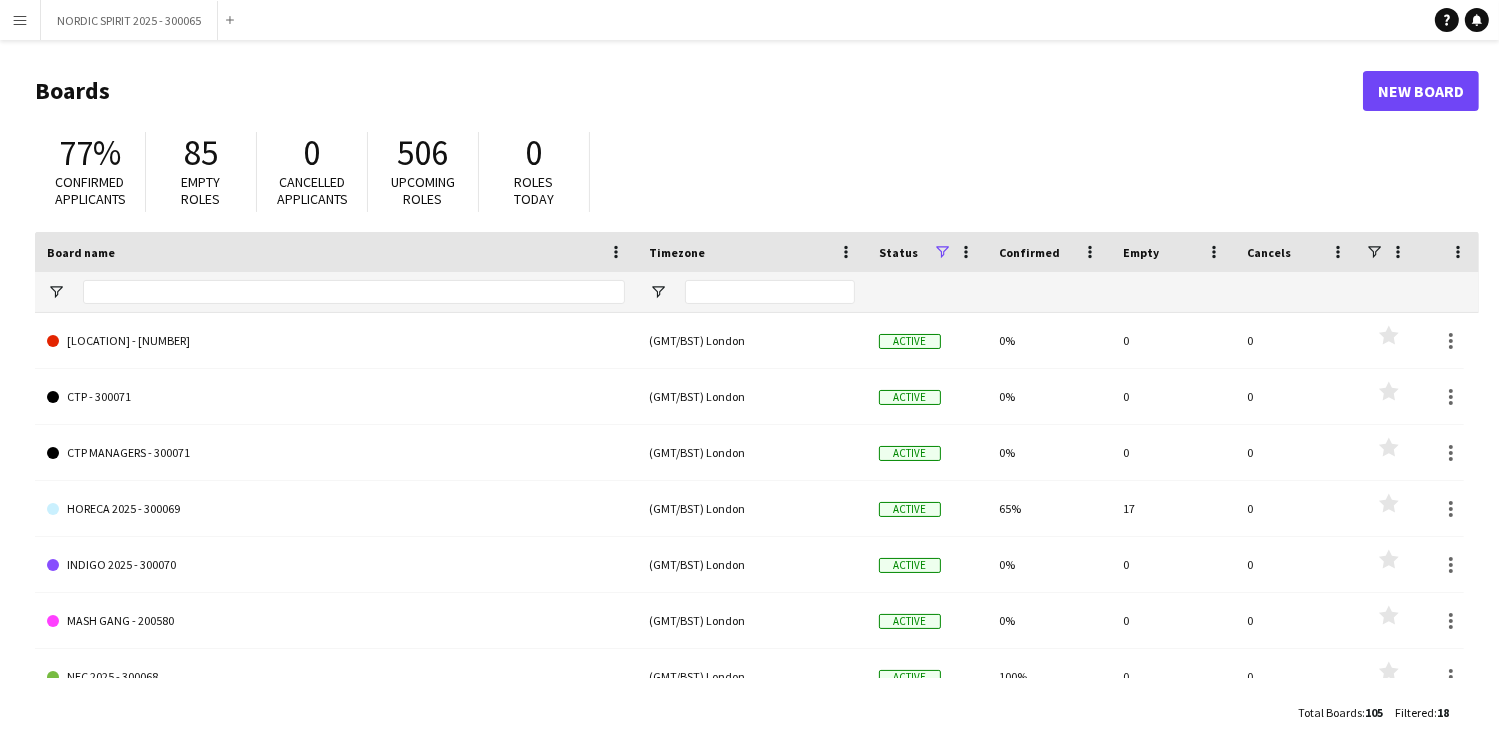 click on "Menu" at bounding box center (20, 20) 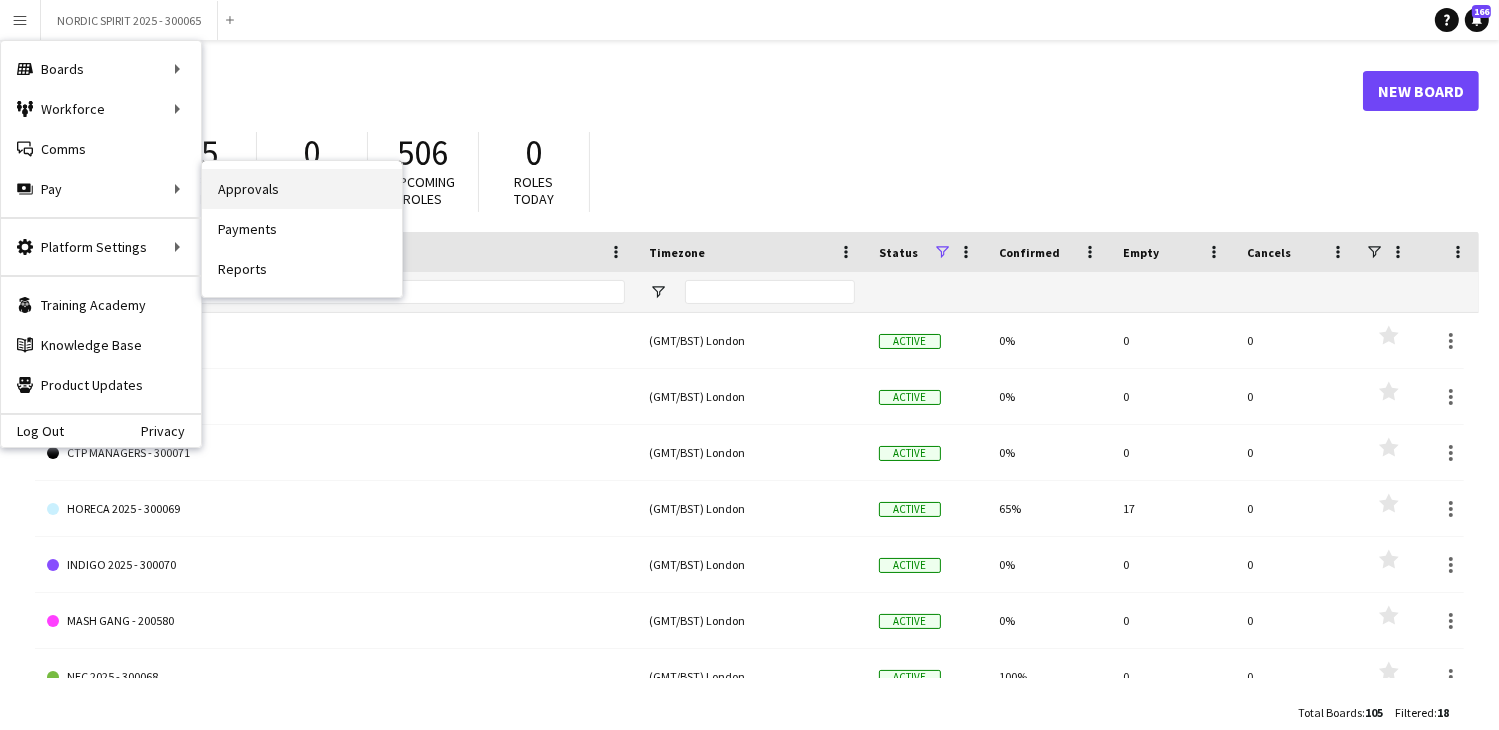 click on "Approvals" at bounding box center [302, 189] 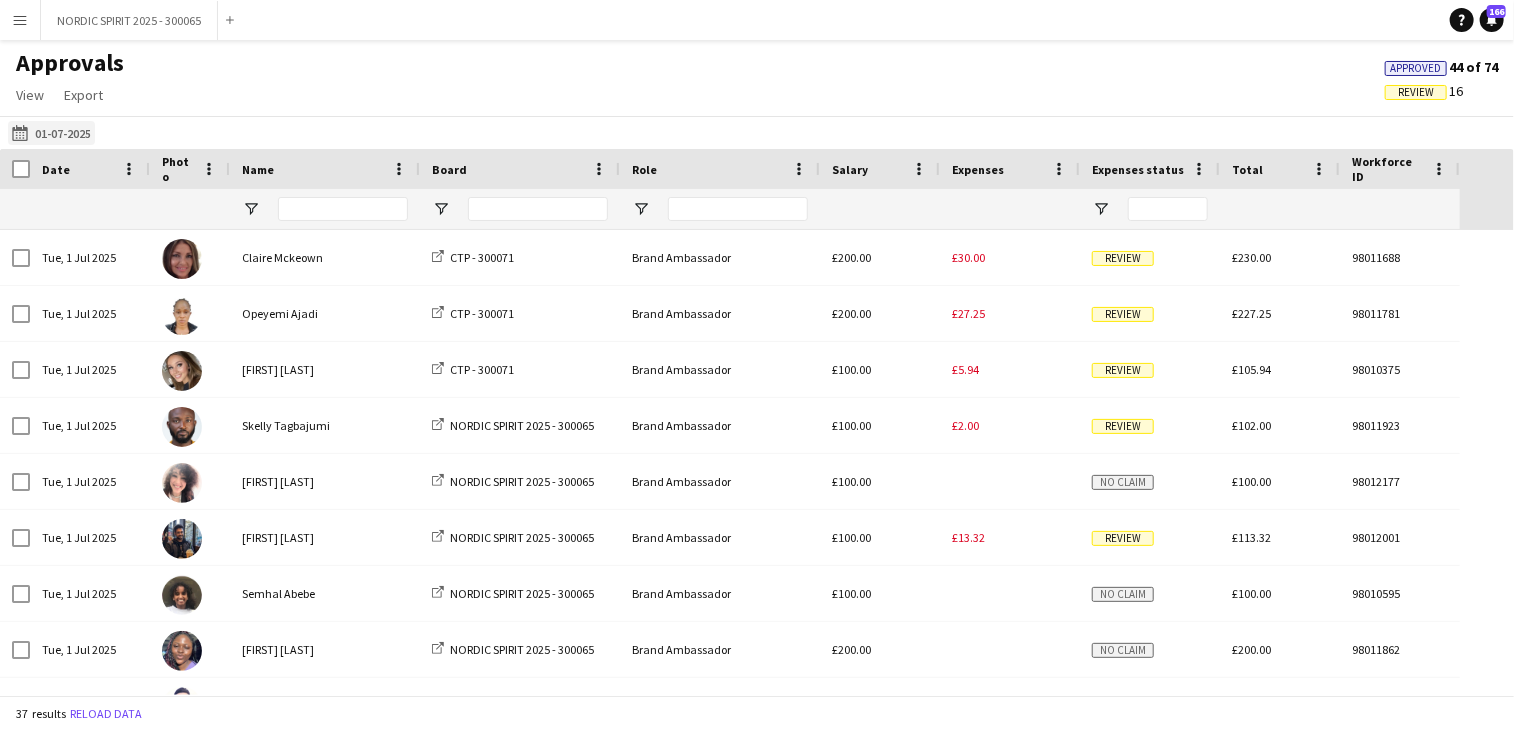 click on "[DATE]
[DATE]" 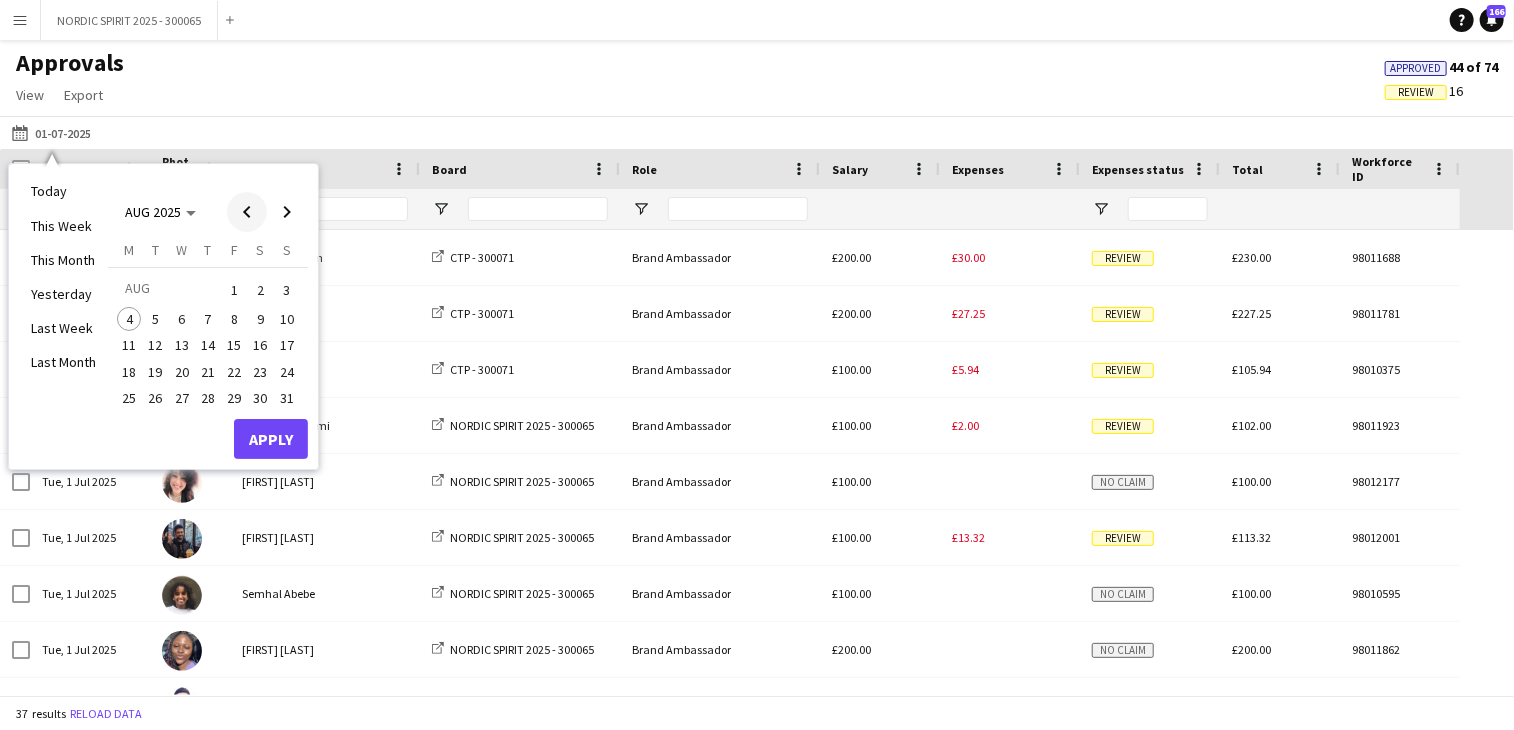 click at bounding box center (247, 212) 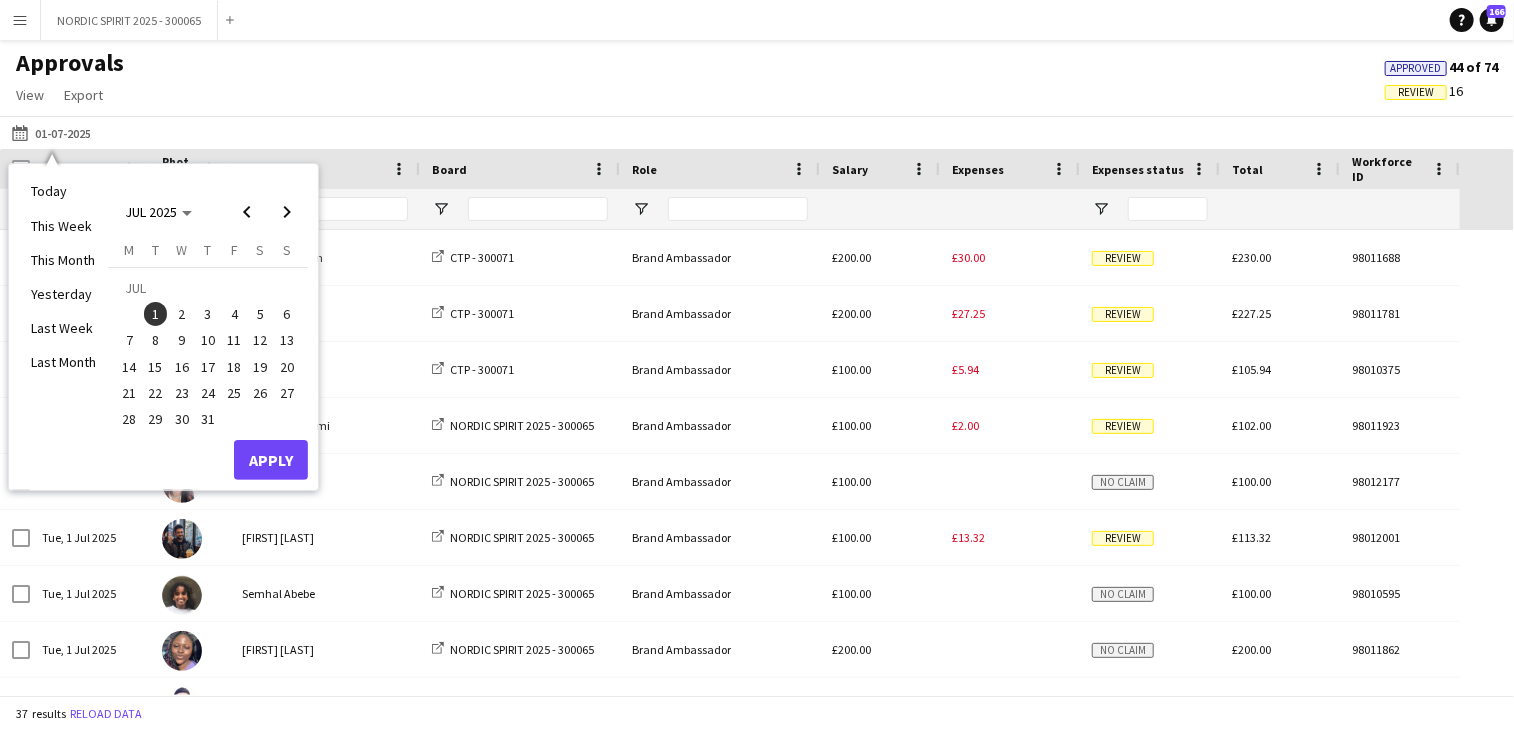 click on "2" at bounding box center (182, 314) 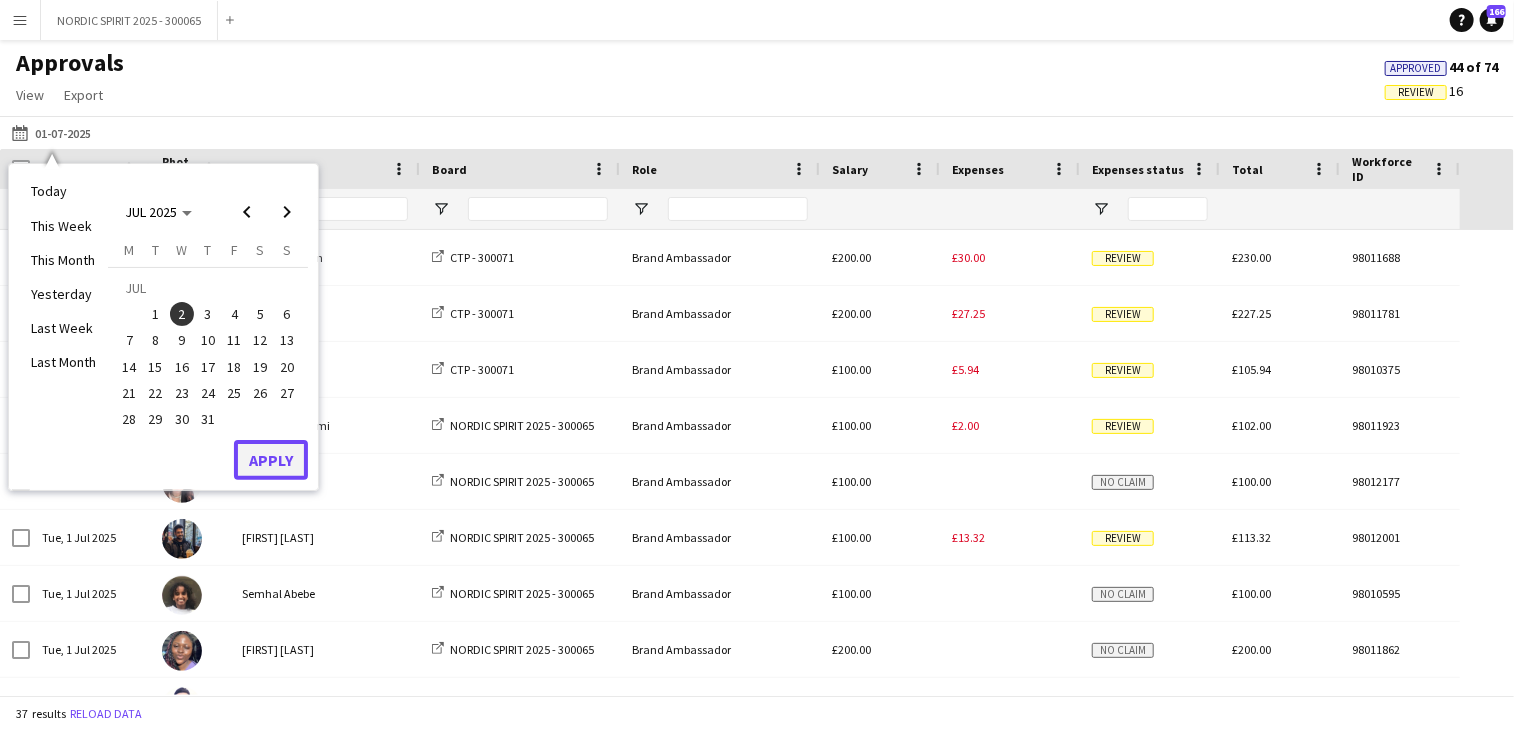 click on "Apply" at bounding box center (271, 460) 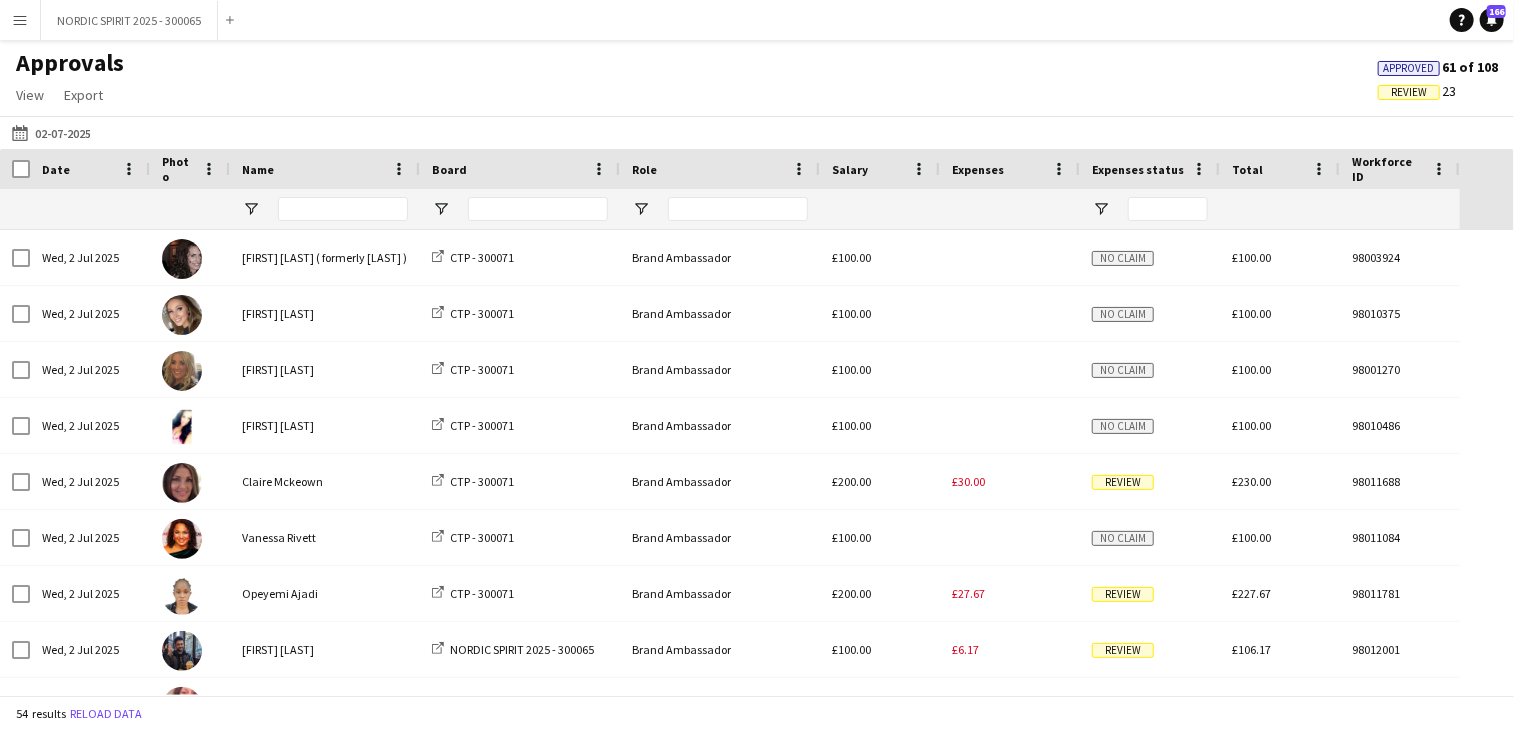 scroll, scrollTop: 140, scrollLeft: 0, axis: vertical 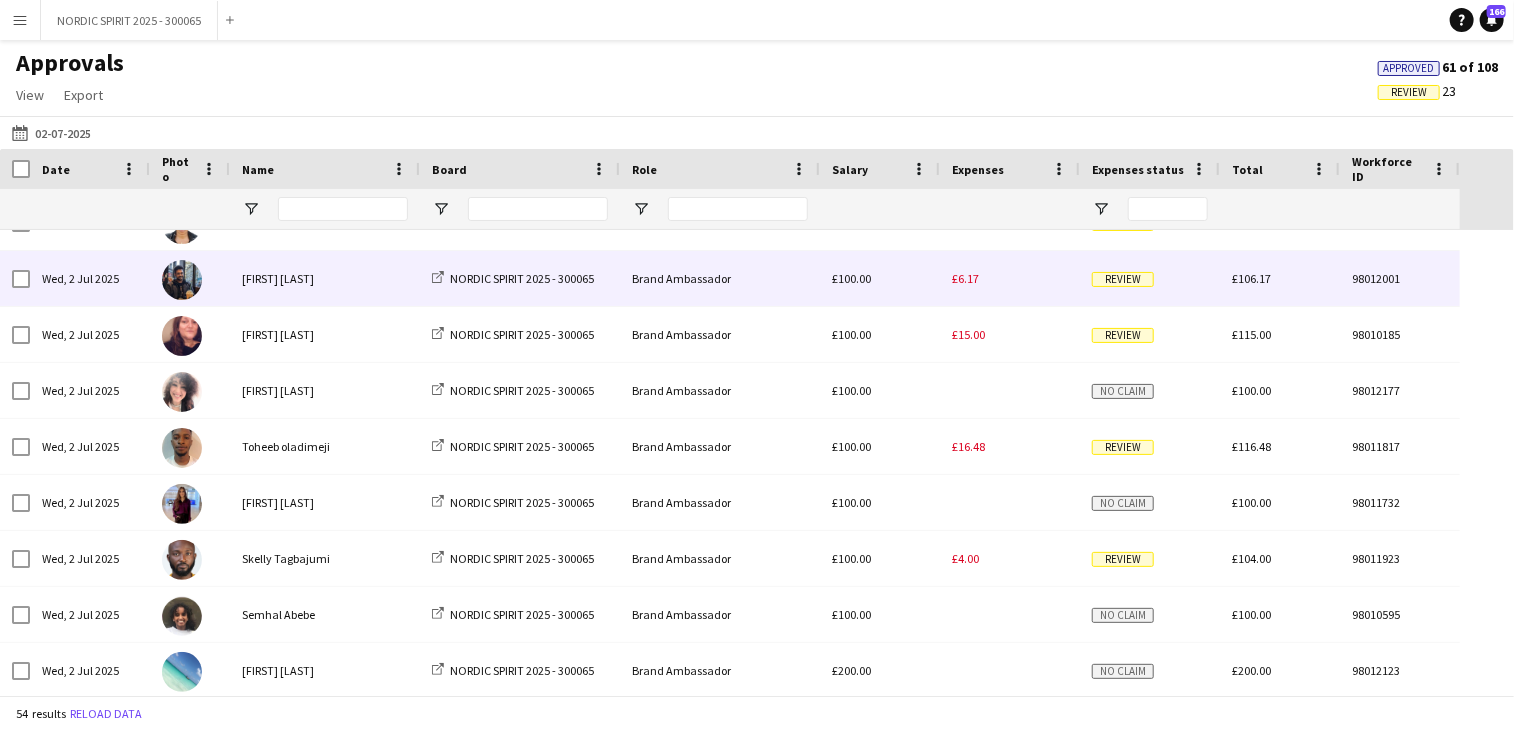 click on "£6.17" at bounding box center [965, 278] 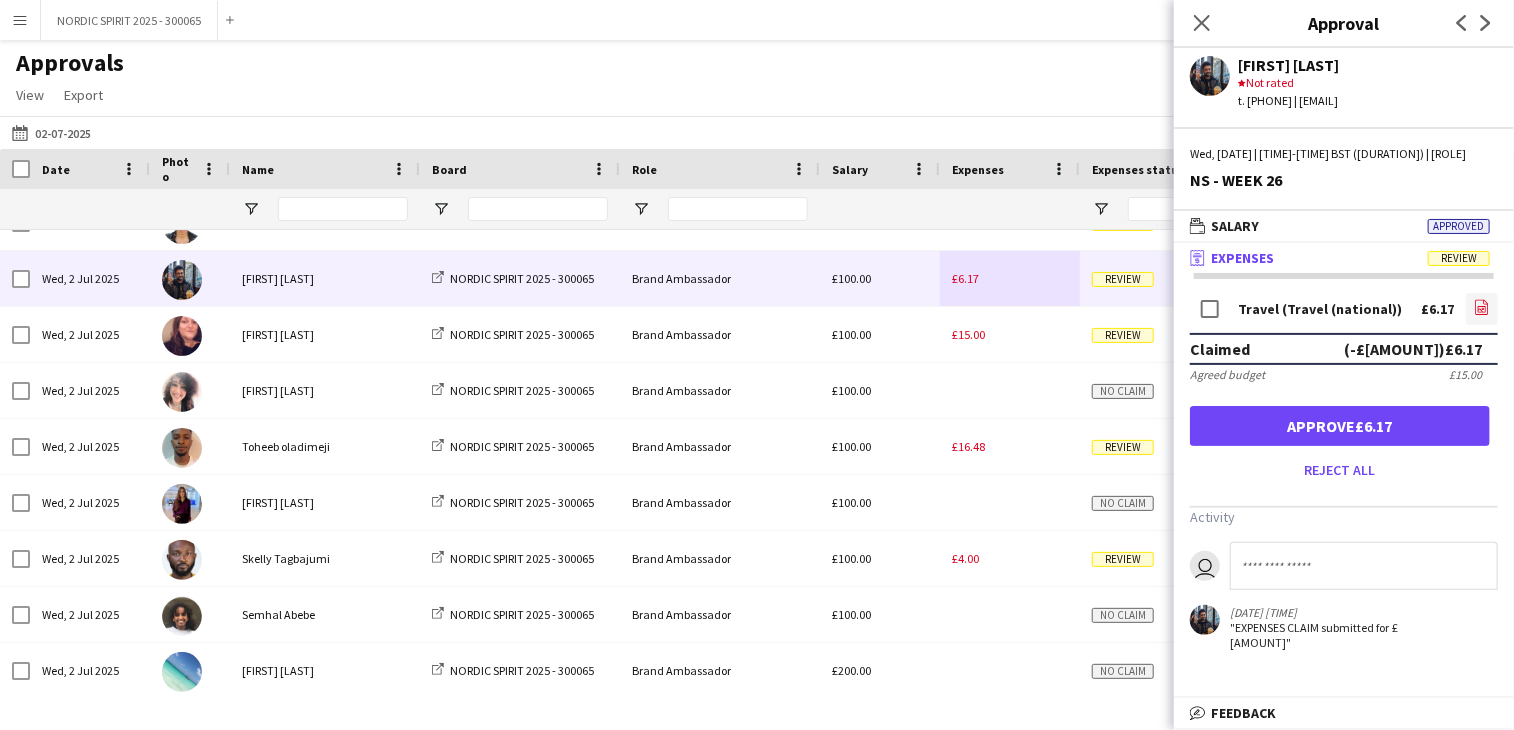 click on "file-image" at bounding box center [1482, 309] 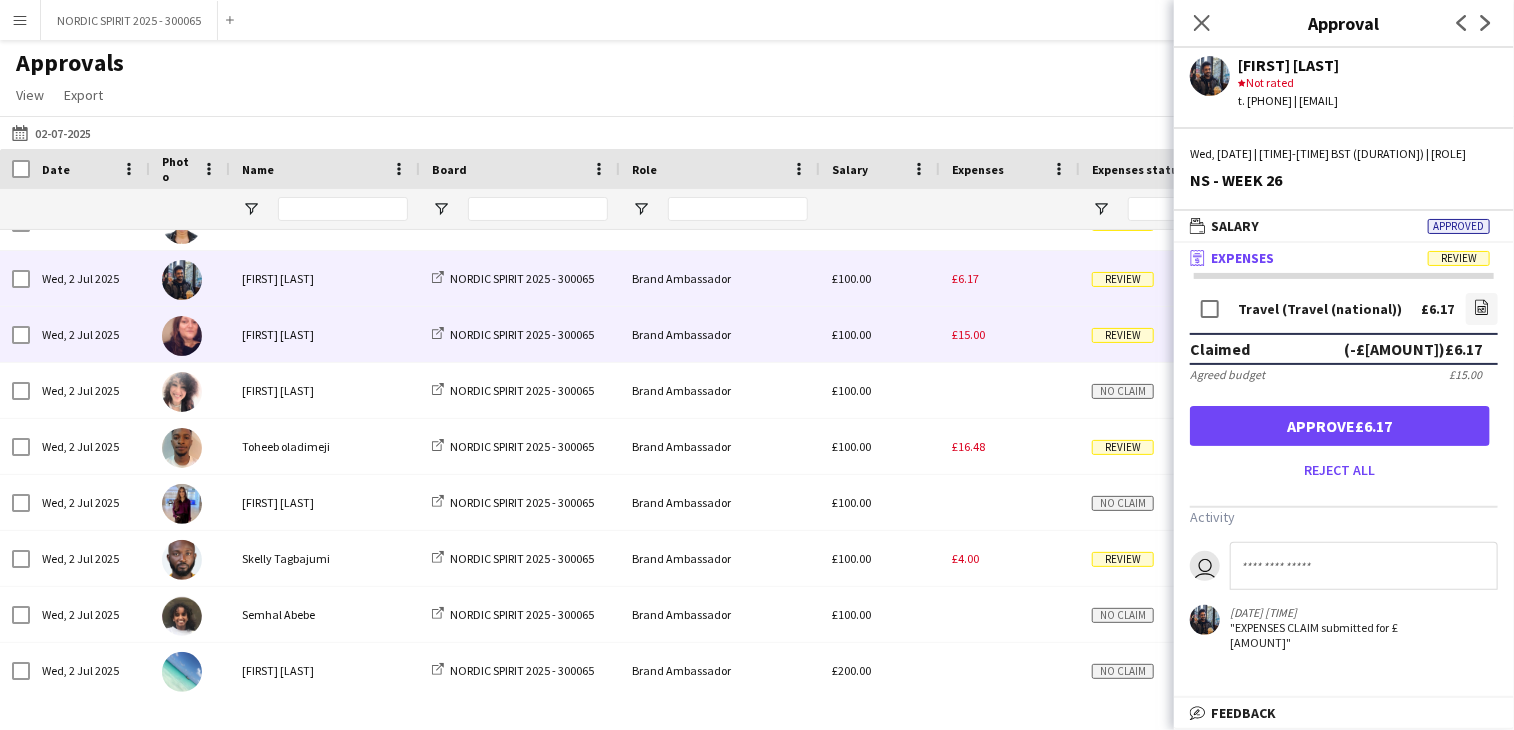 click on "£15.00" at bounding box center [968, 334] 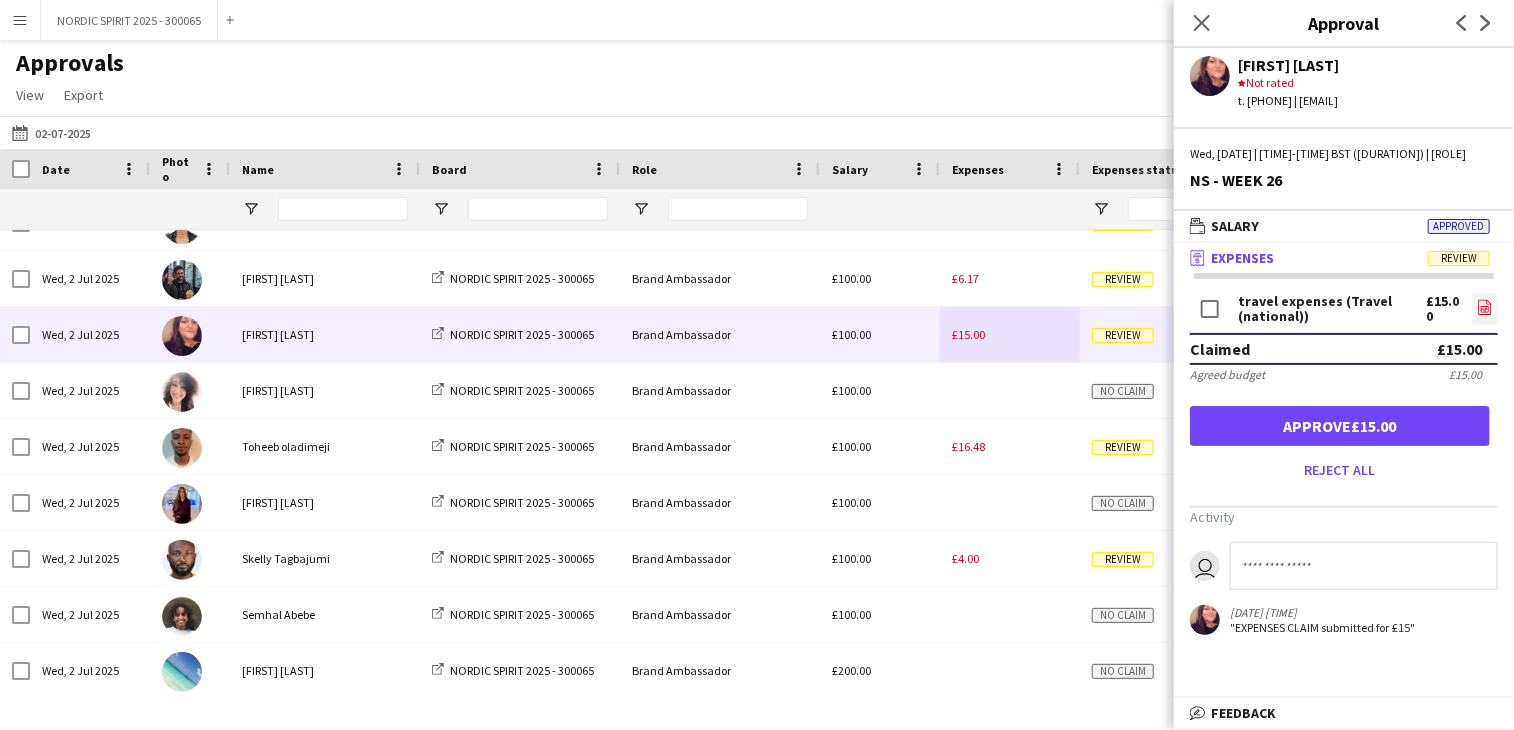 click 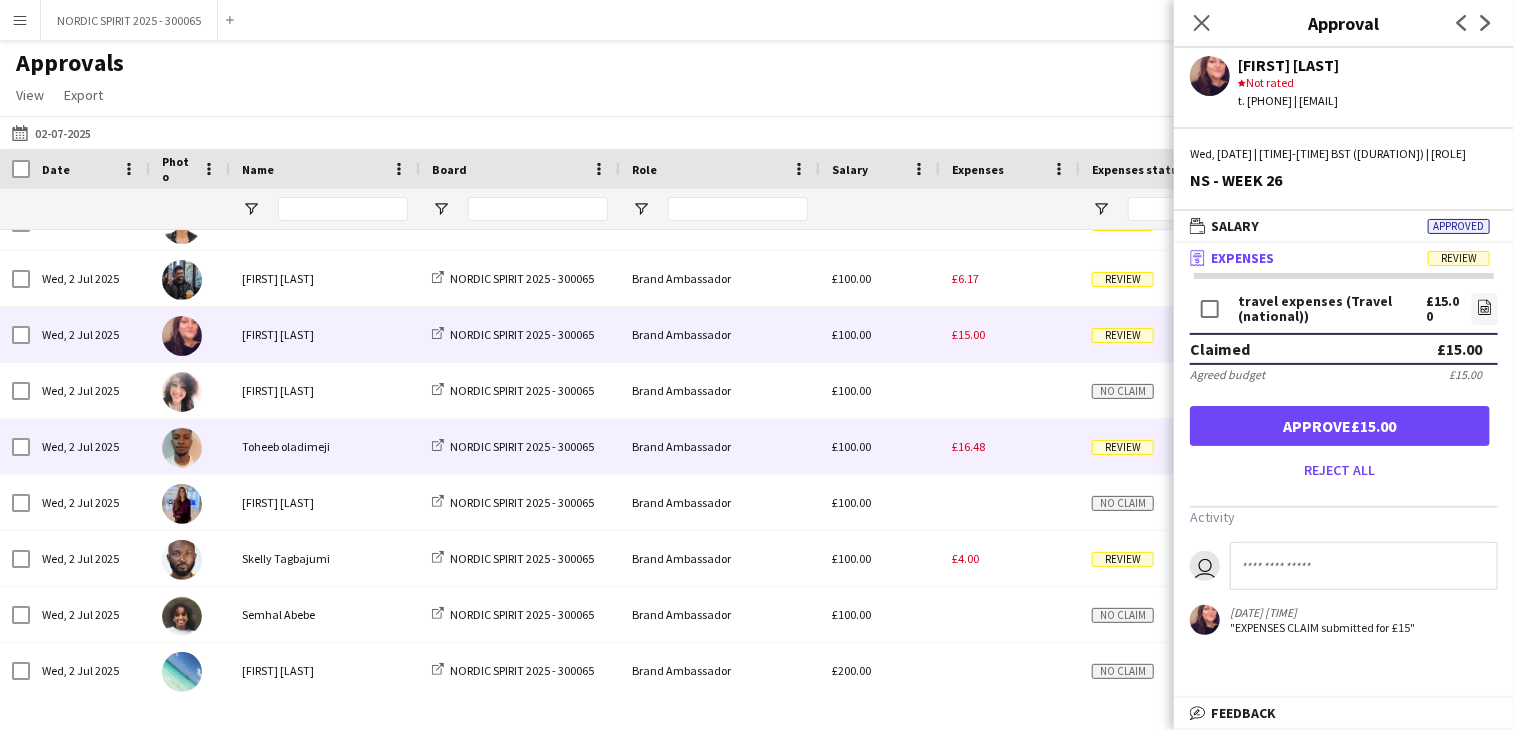 click on "£16.48" at bounding box center [968, 446] 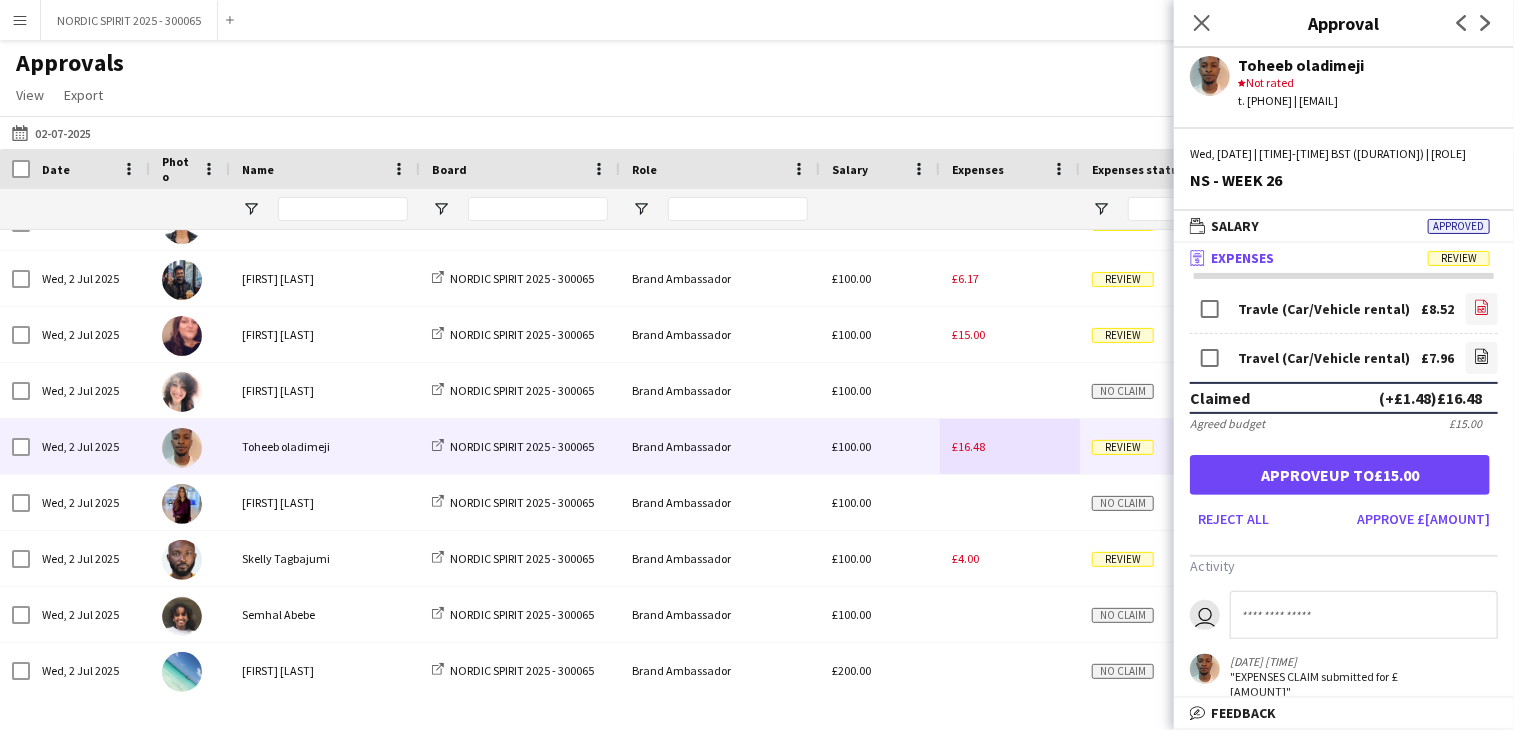 click 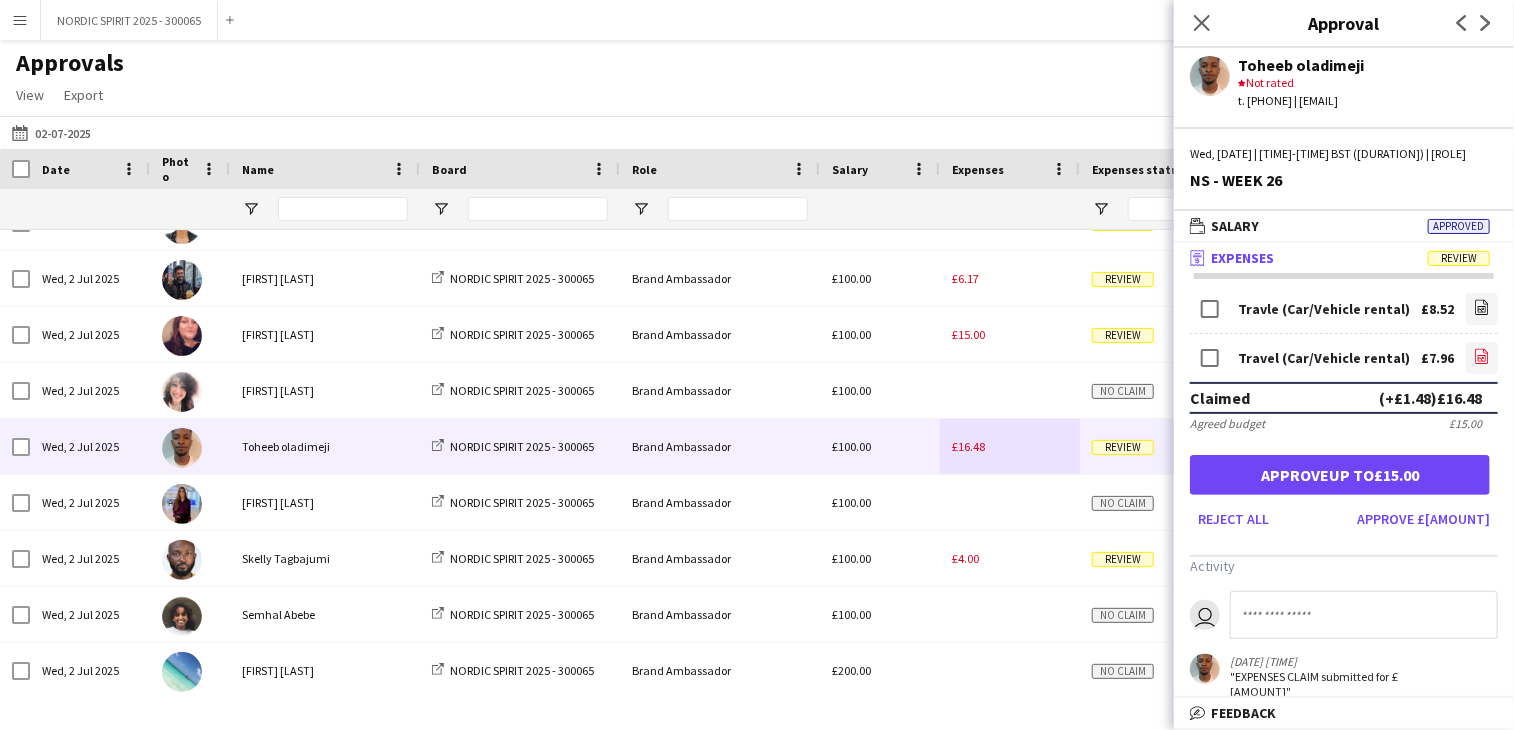 click 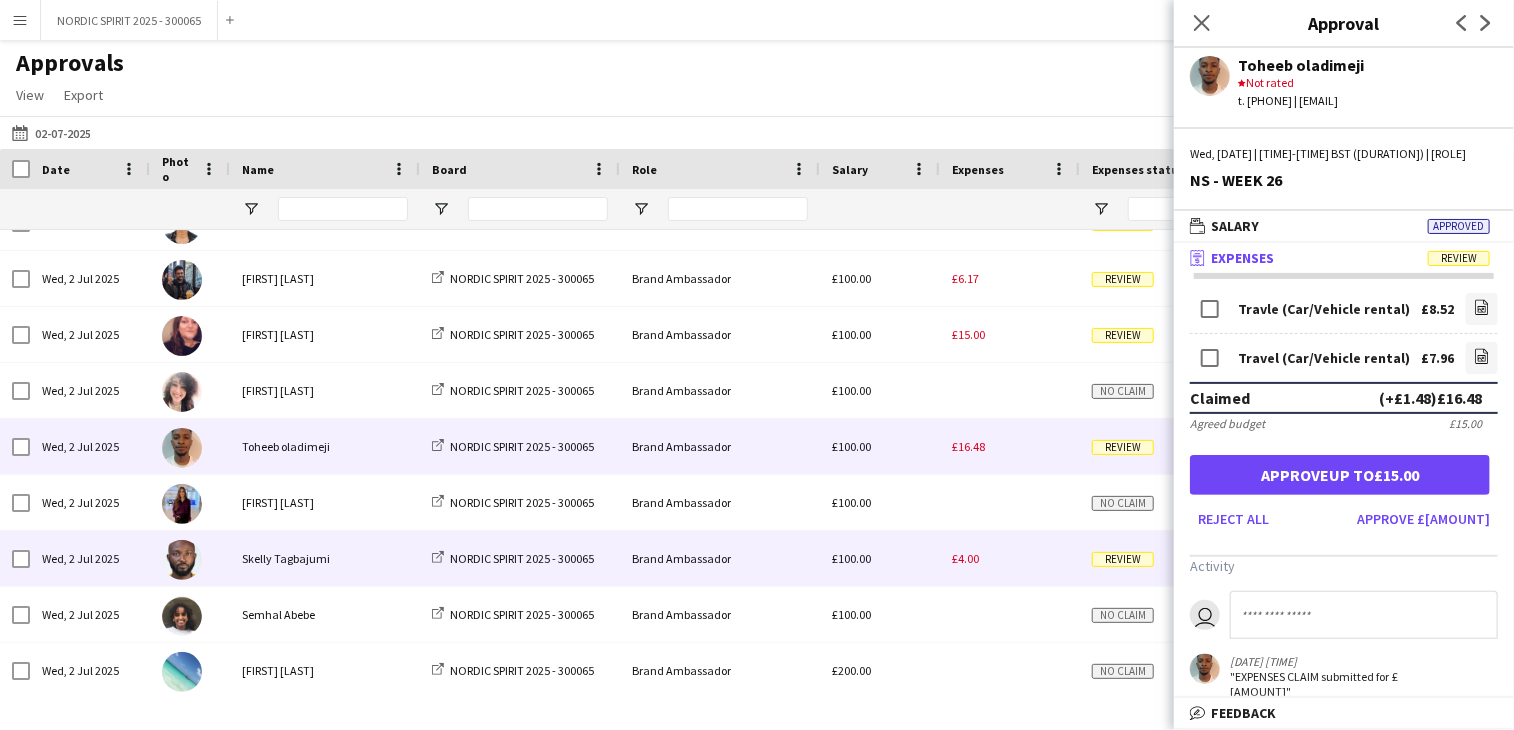 click on "£4.00" at bounding box center [965, 558] 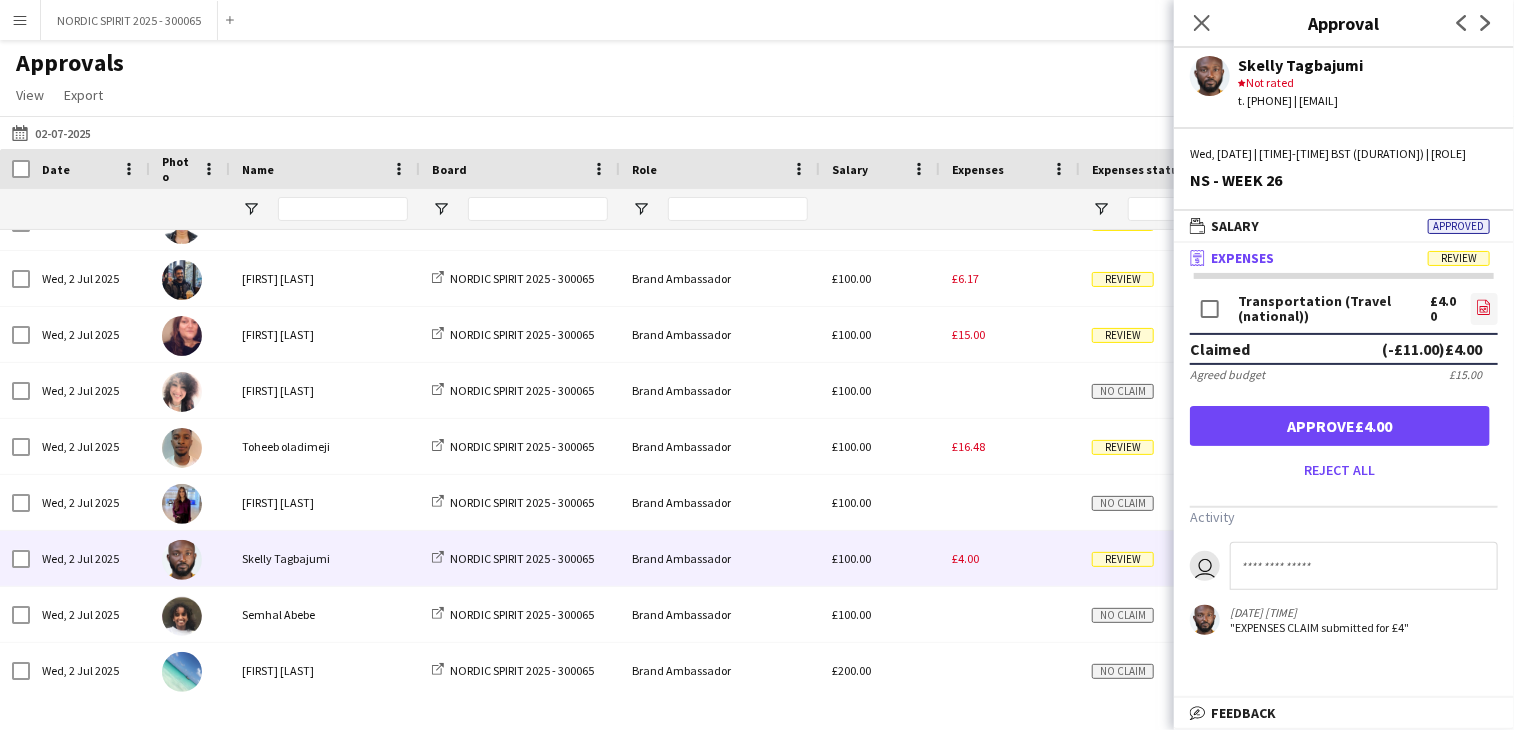 click on "file-image" 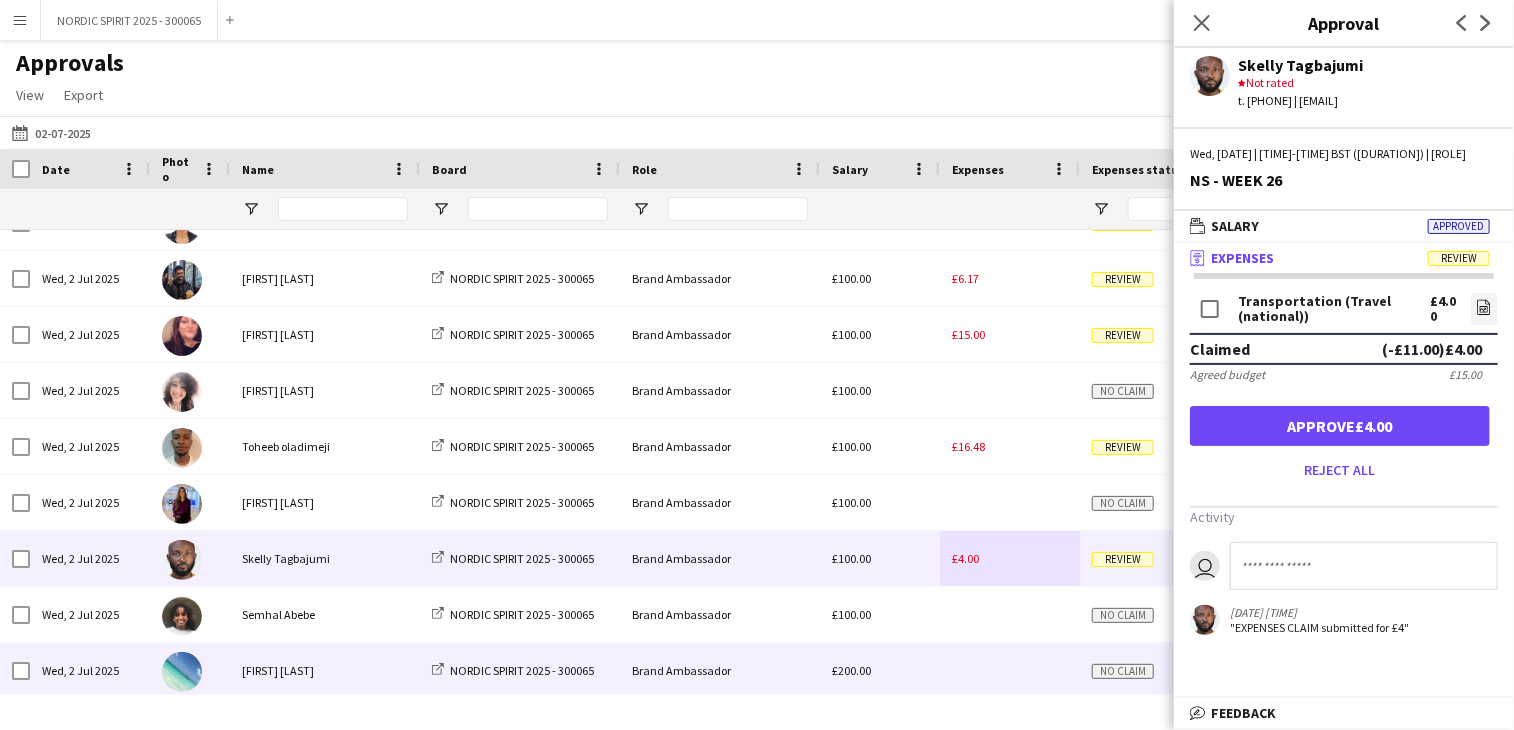 click at bounding box center (1010, 670) 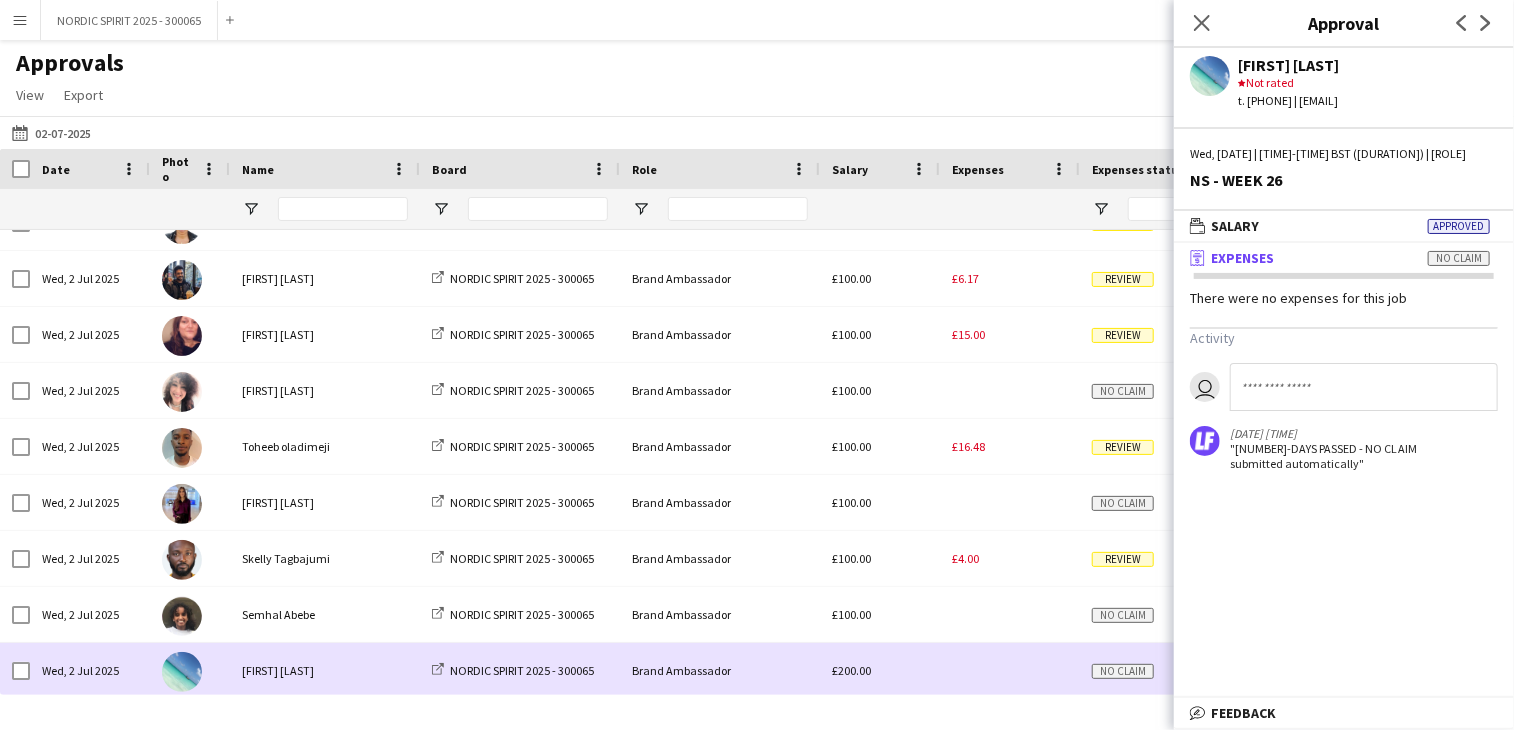 click at bounding box center (1010, 670) 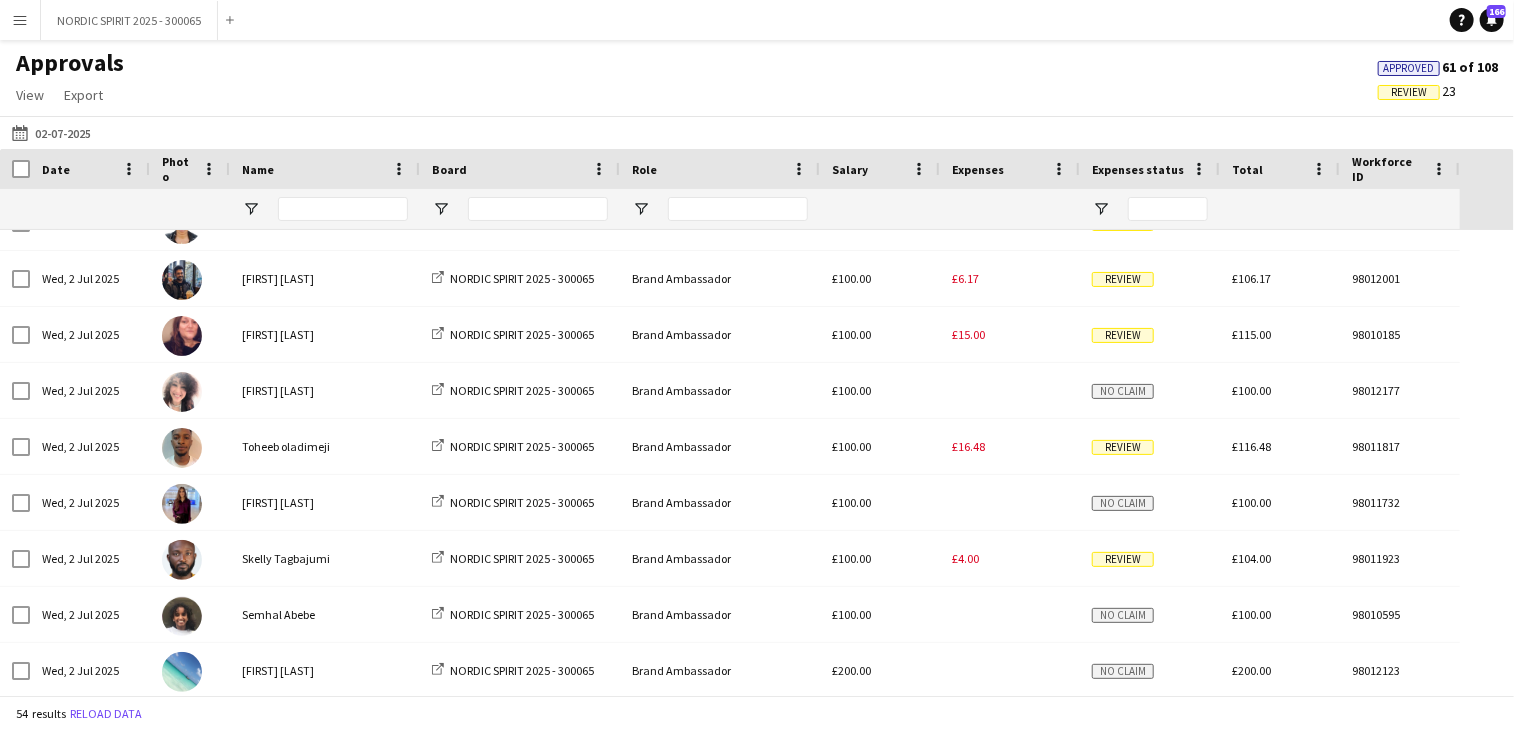 scroll, scrollTop: 454, scrollLeft: 0, axis: vertical 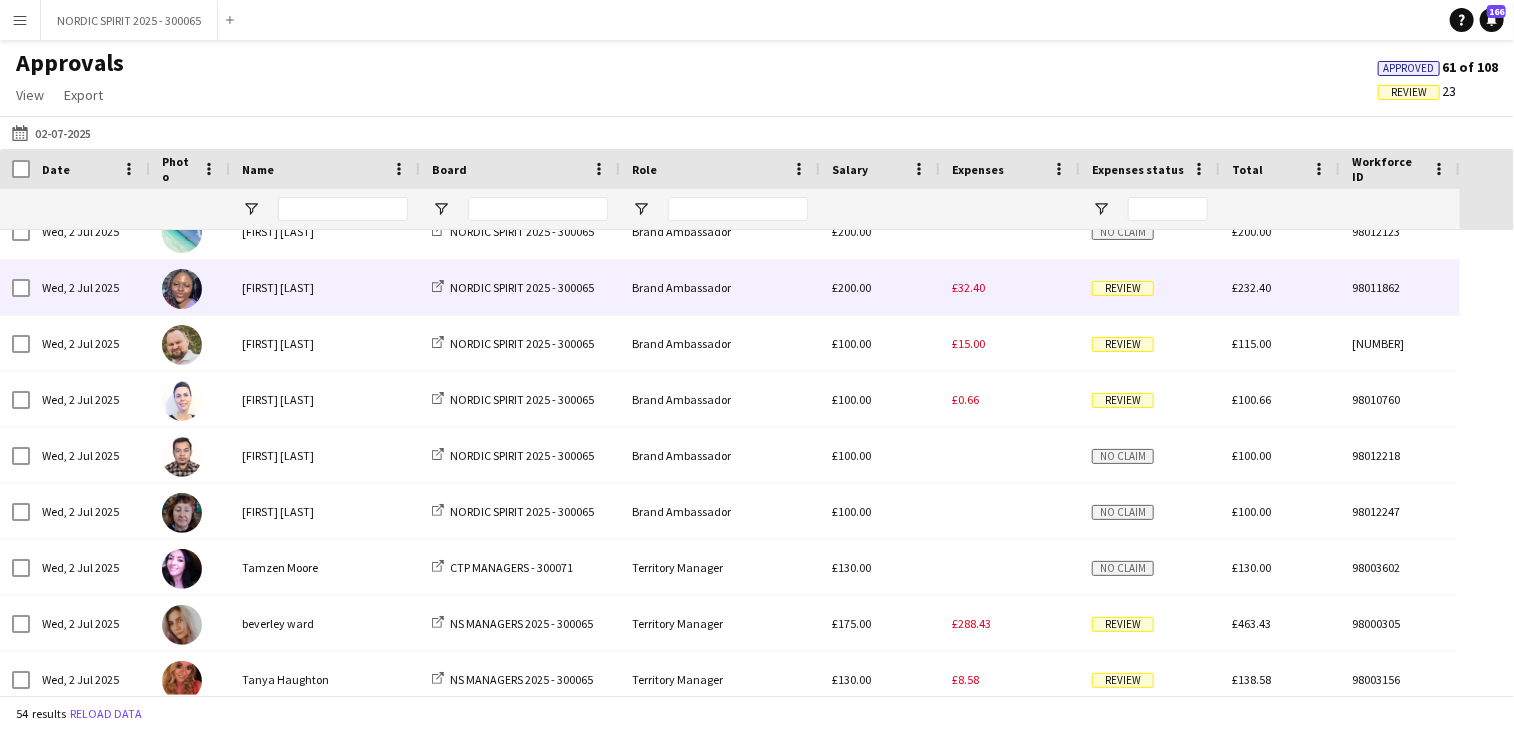 click on "£32.40" at bounding box center (968, 287) 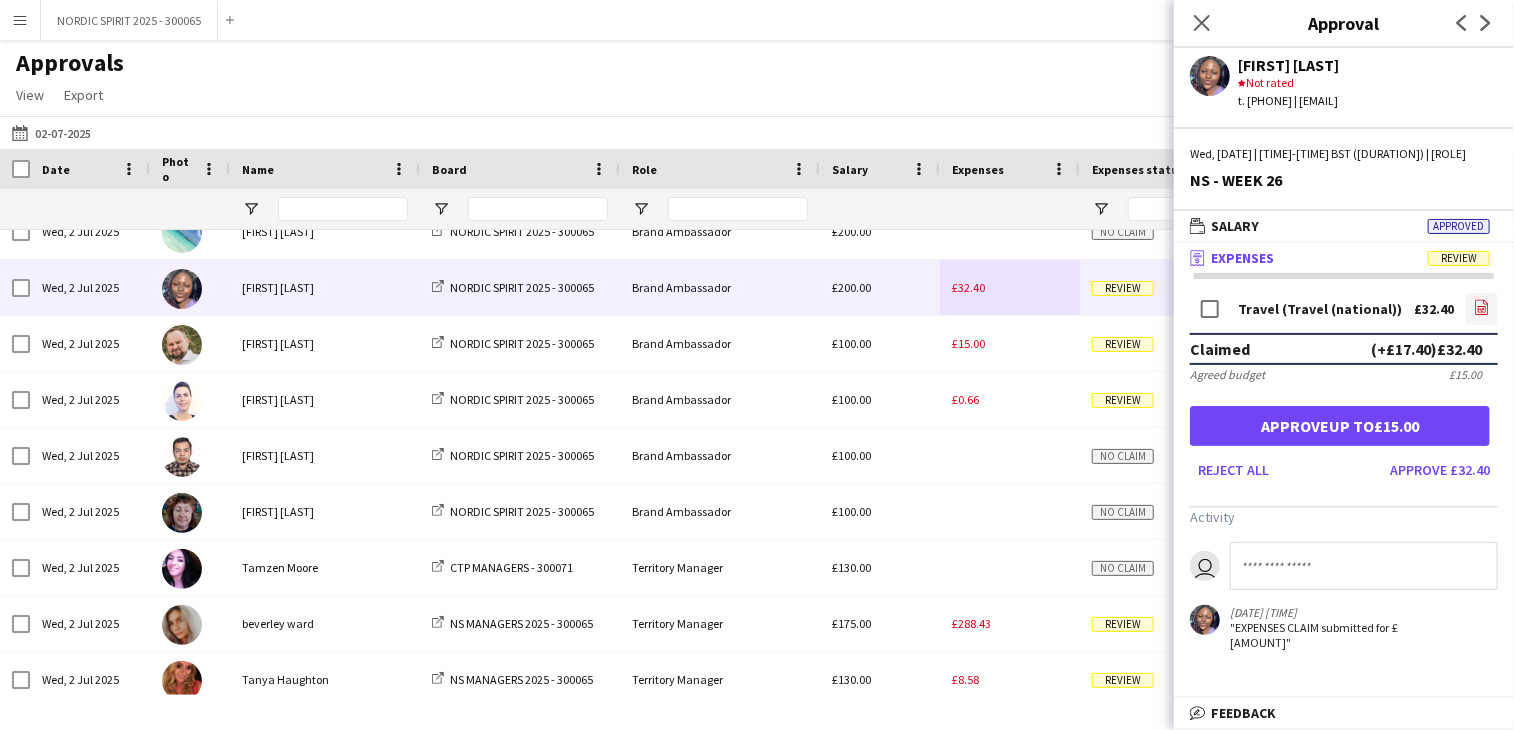 click 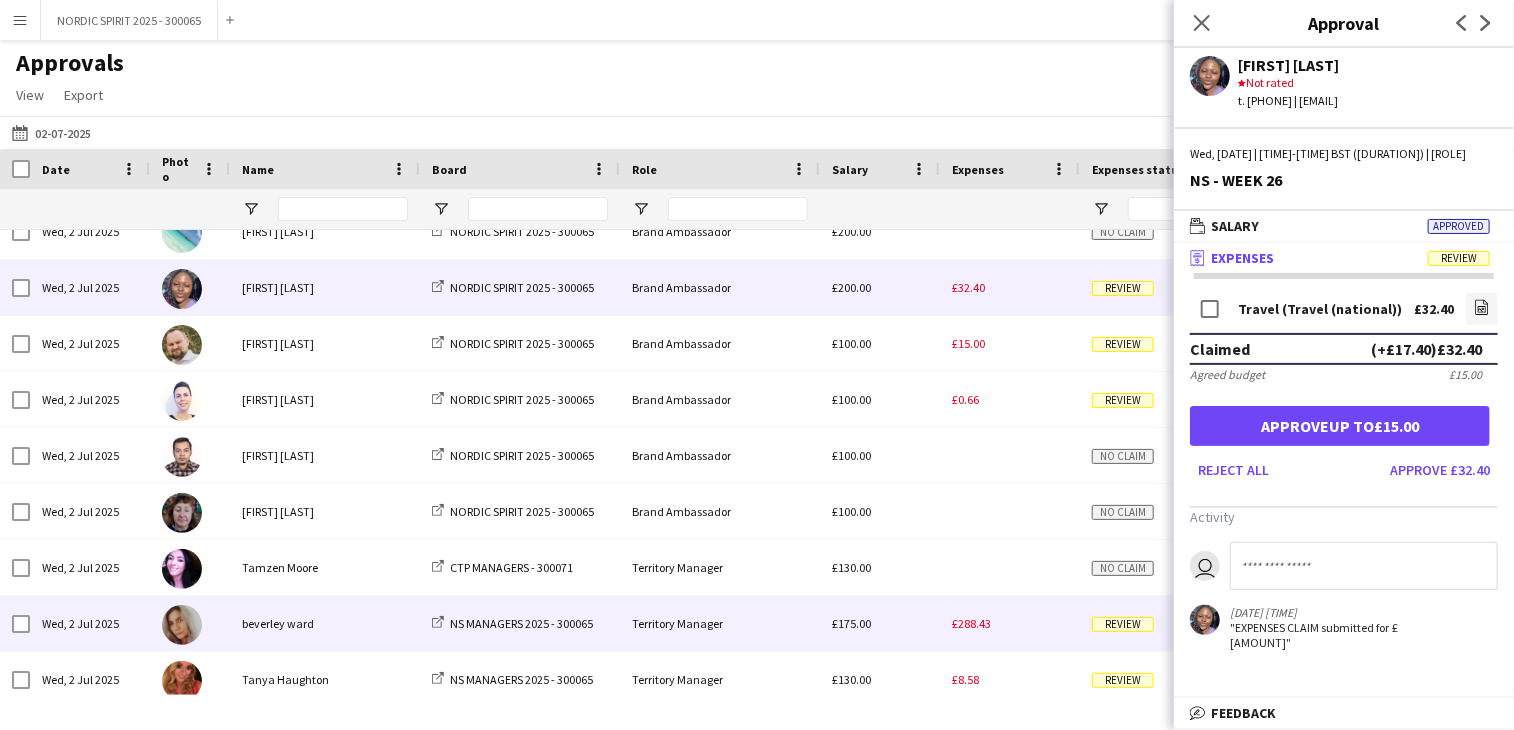 click on "£288.43" at bounding box center [971, 623] 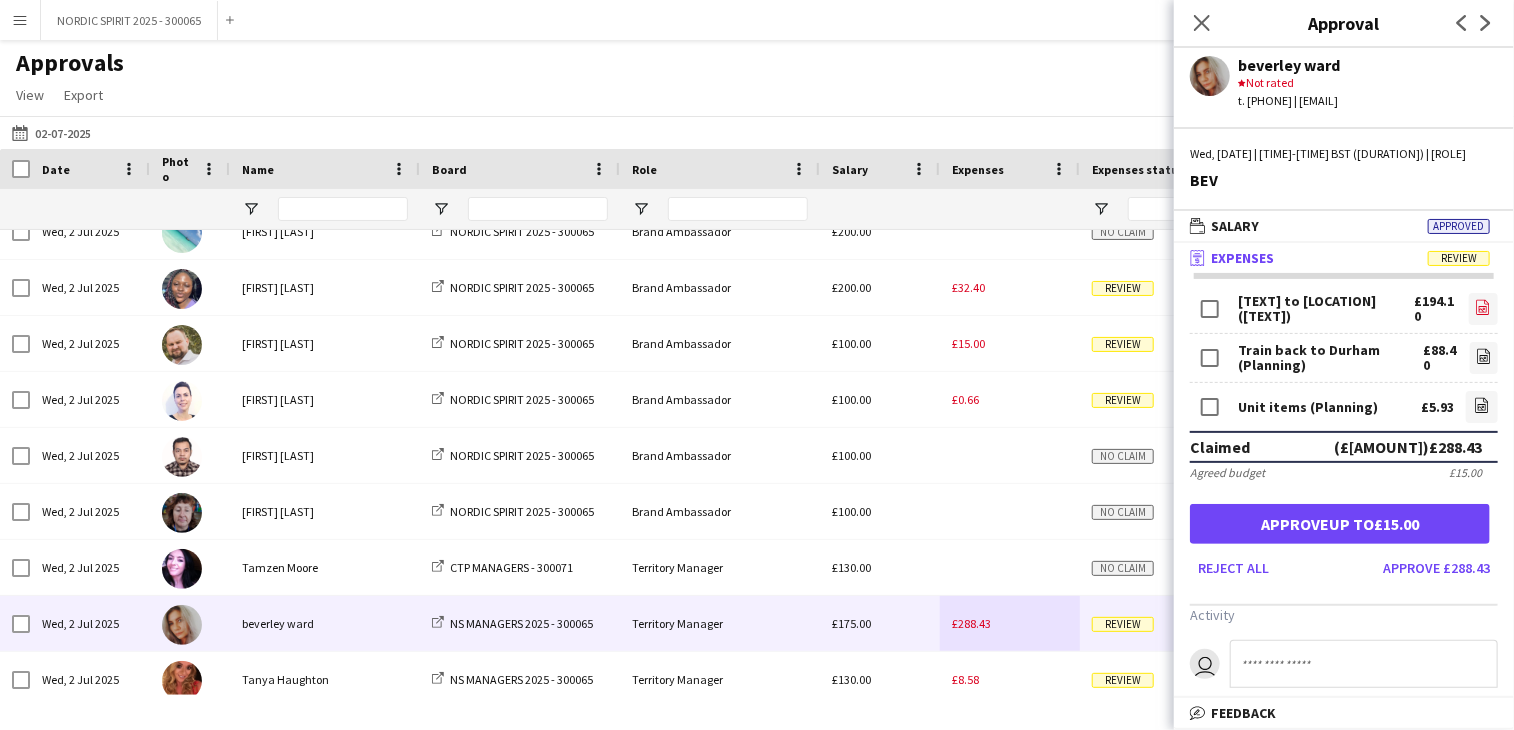 click on "file-image" 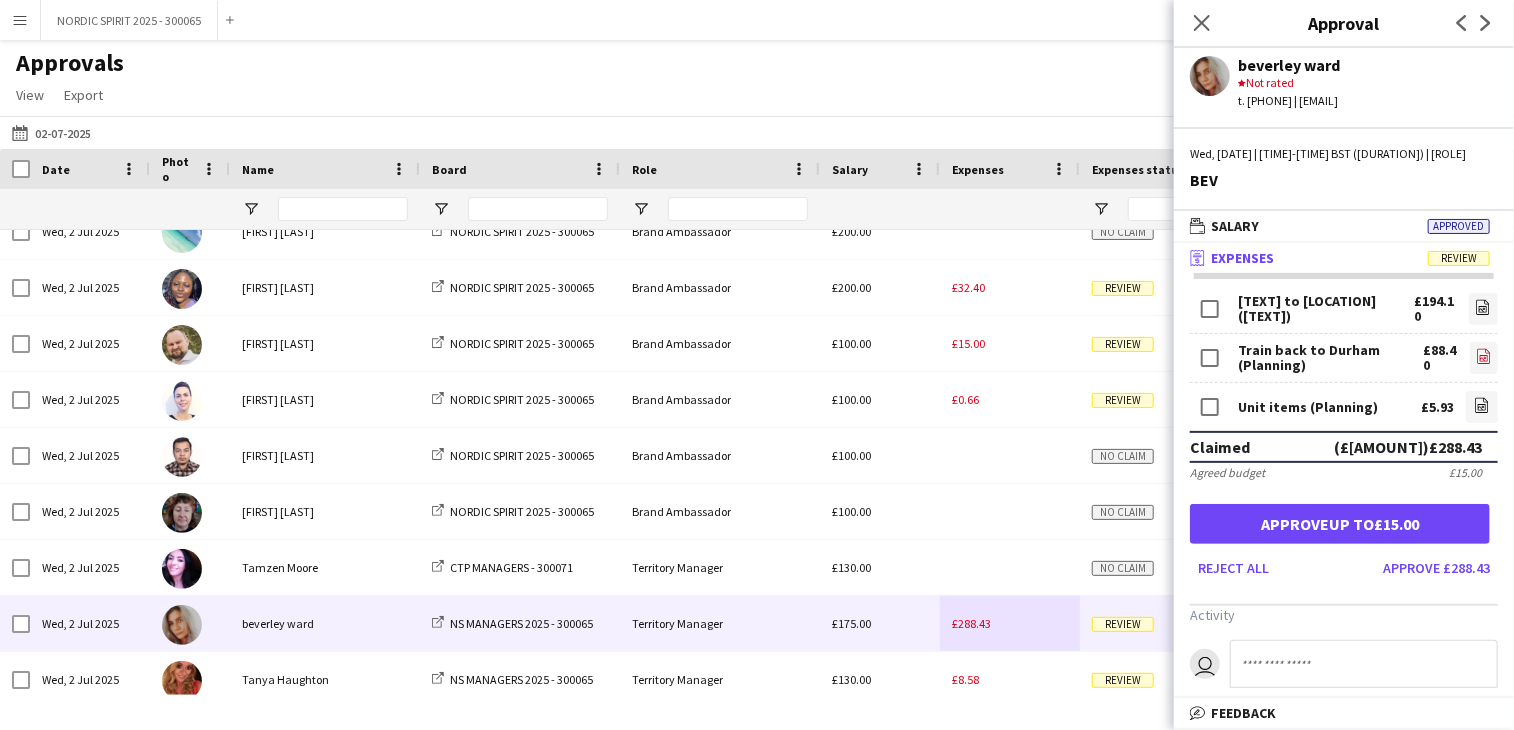 click on "file-image" 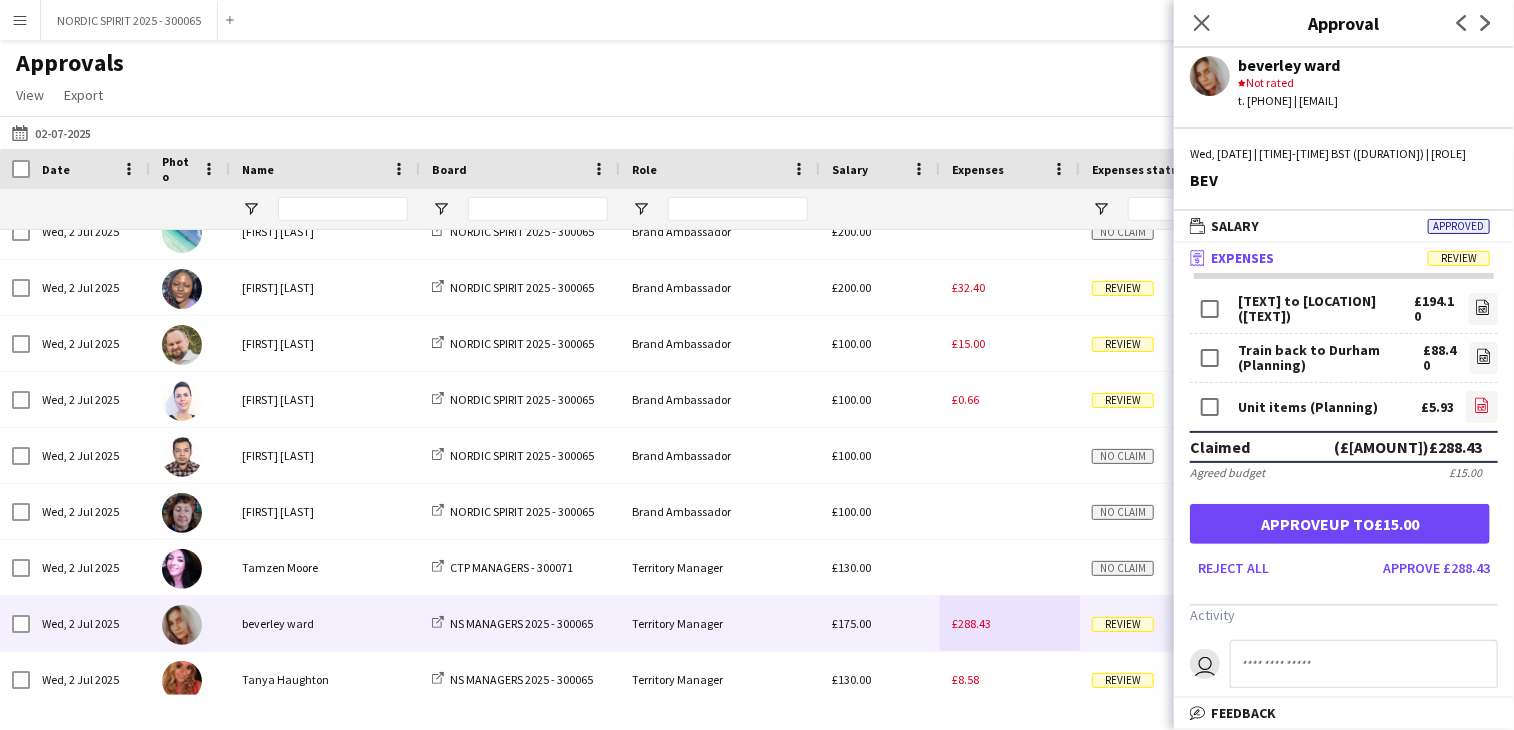 click on "file-image" 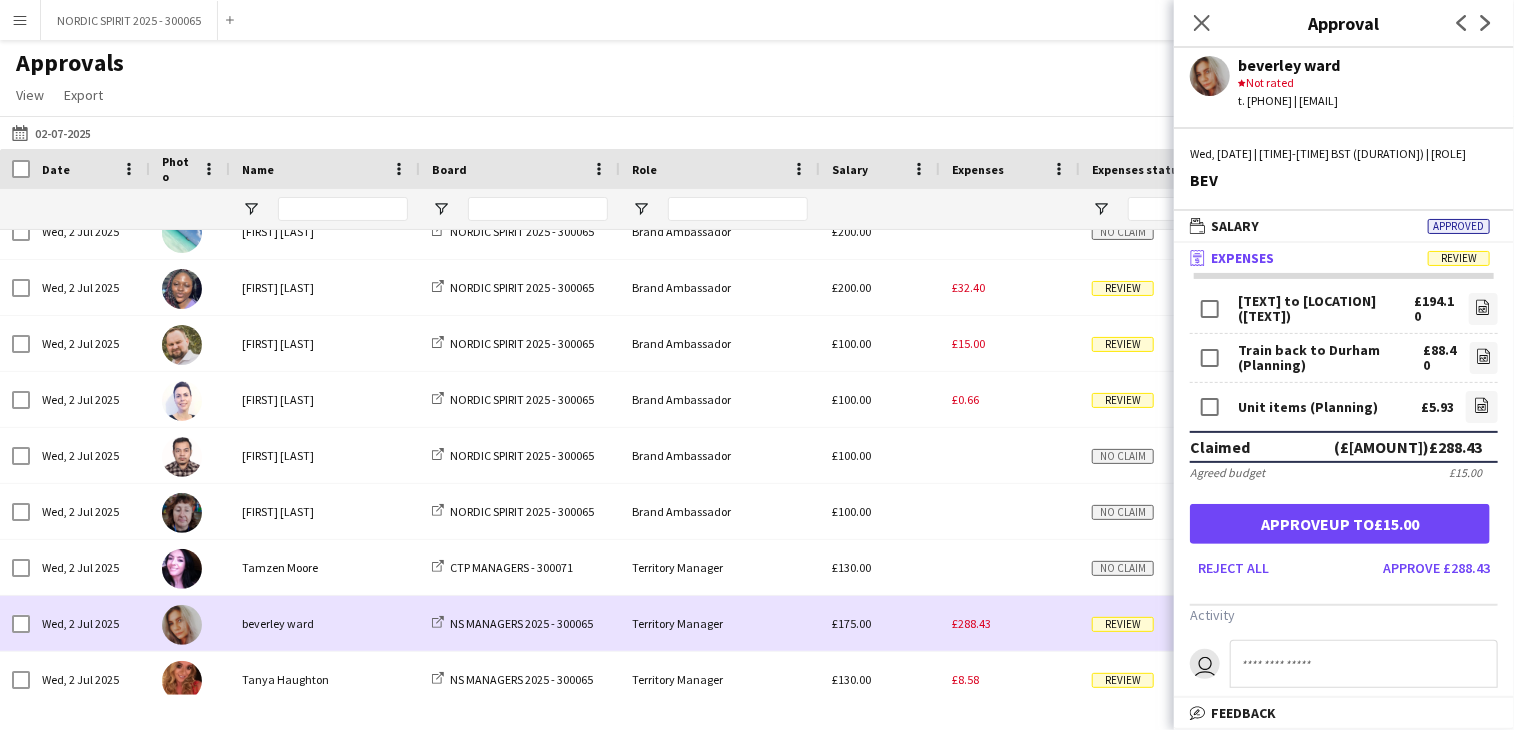 click on "£288.43" at bounding box center (1010, 623) 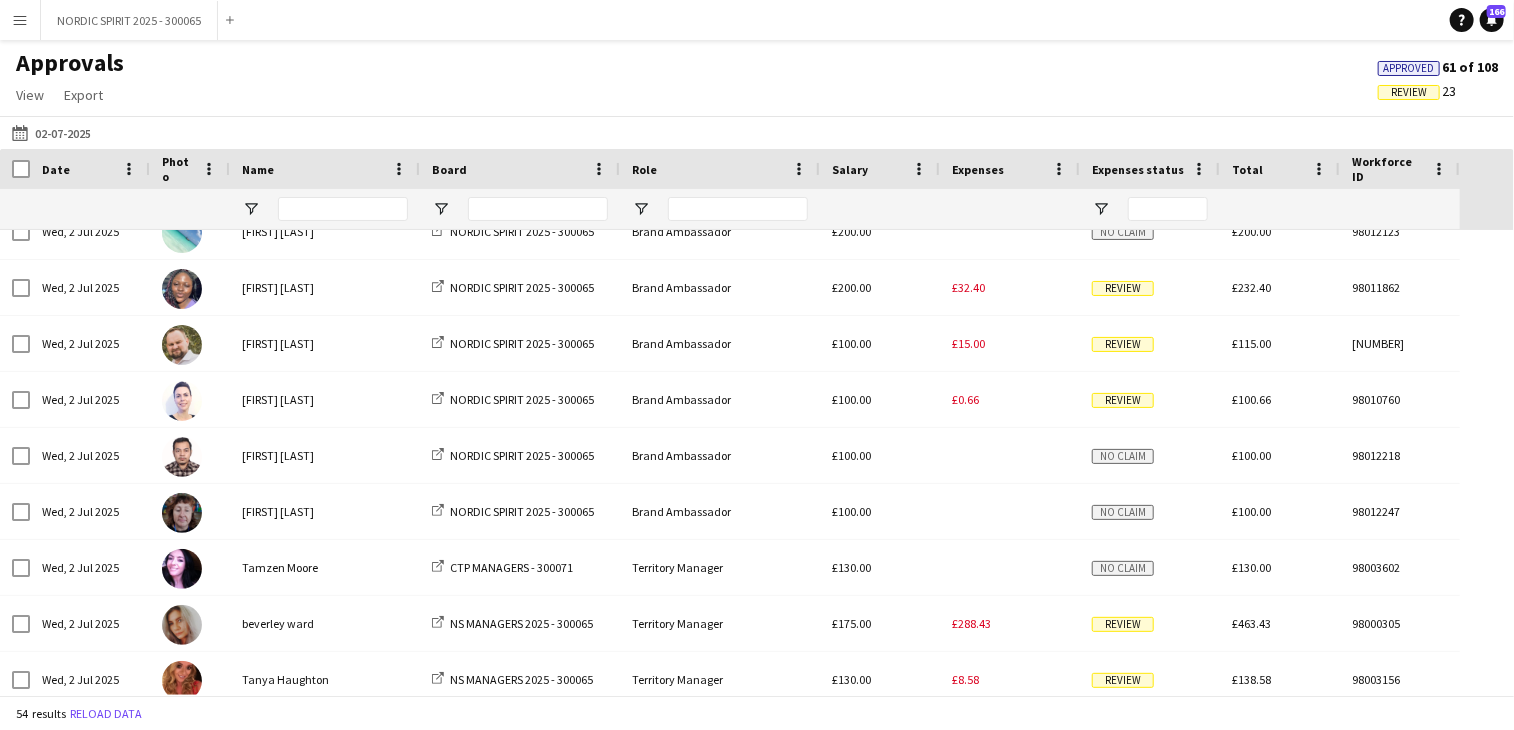 scroll, scrollTop: 865, scrollLeft: 0, axis: vertical 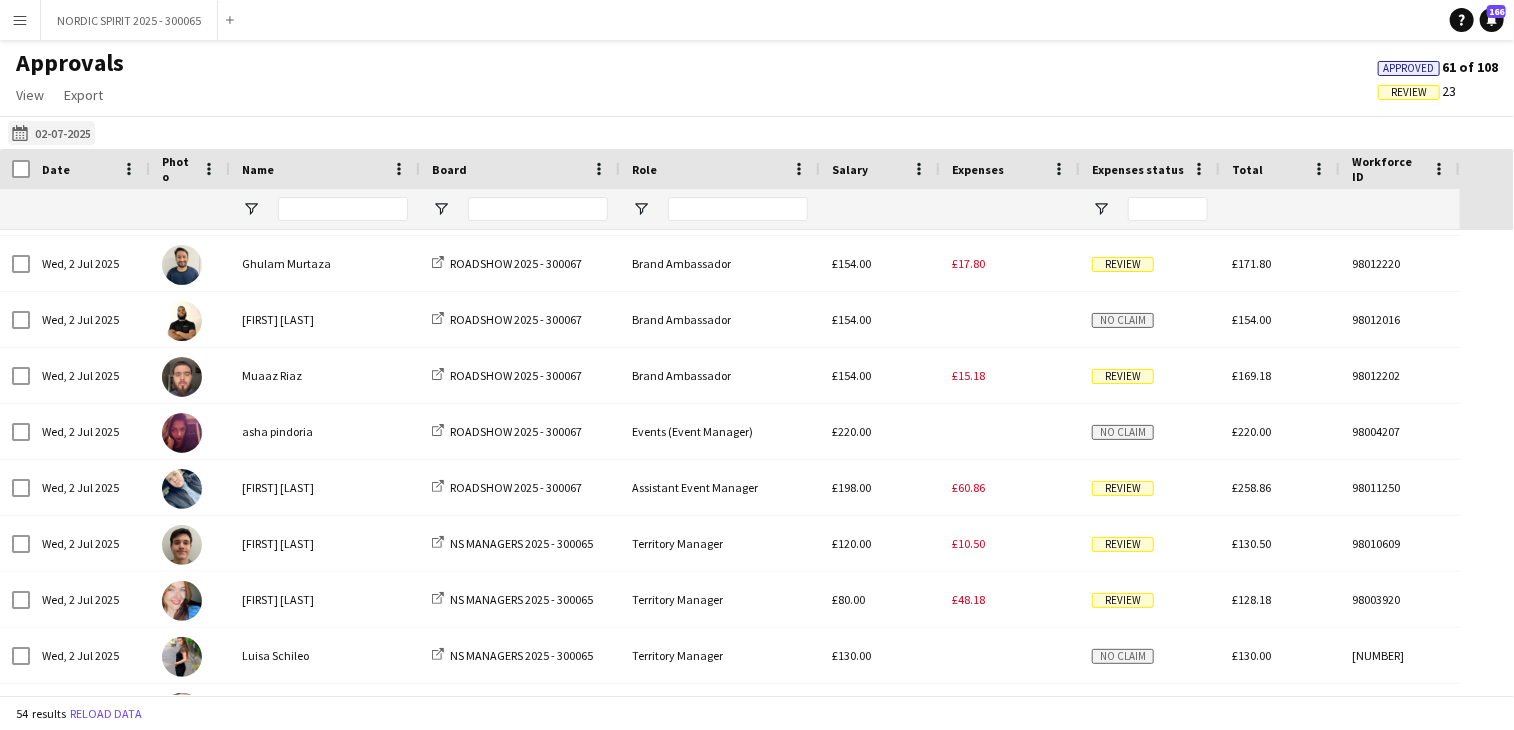 click on "[DATE]
[DATE]" 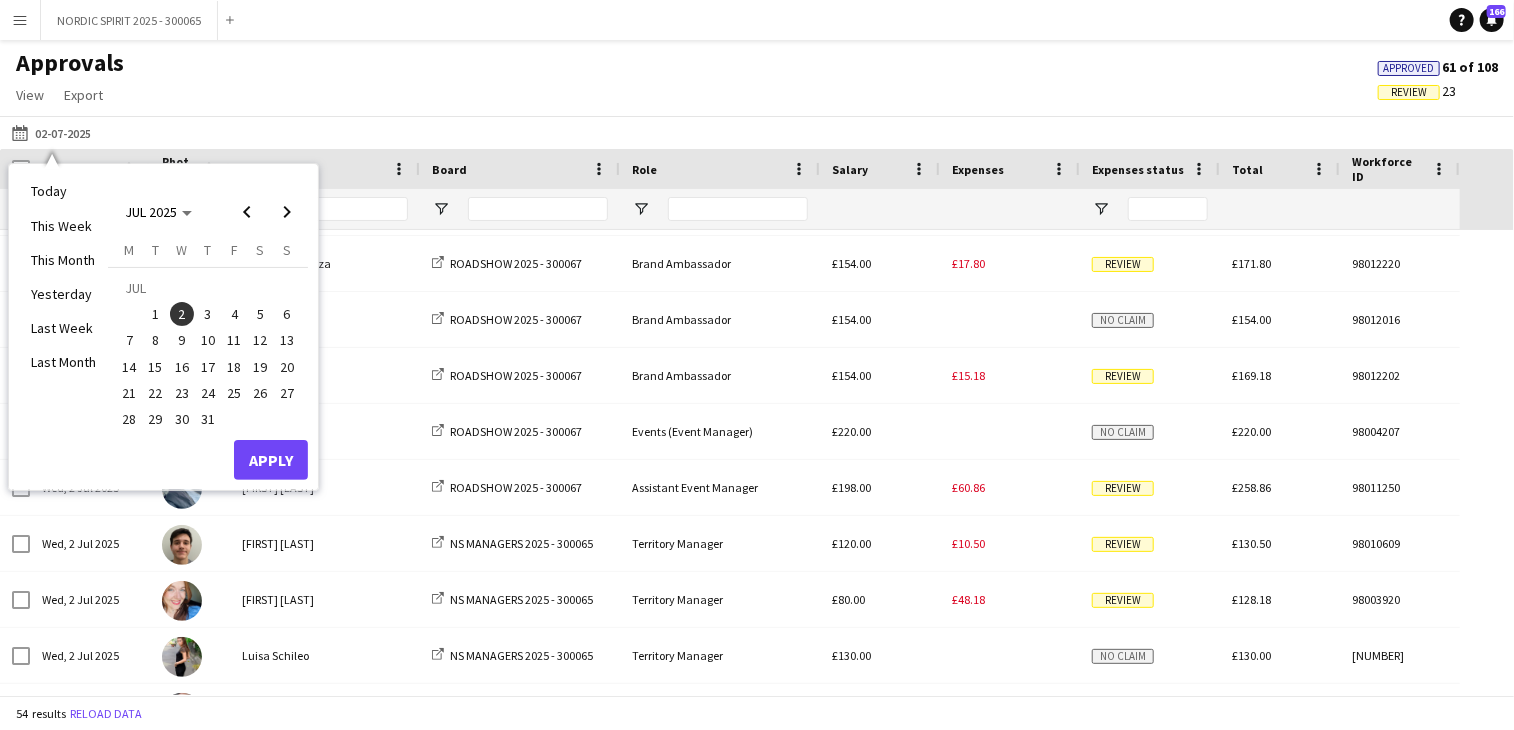 click on "3" at bounding box center [208, 314] 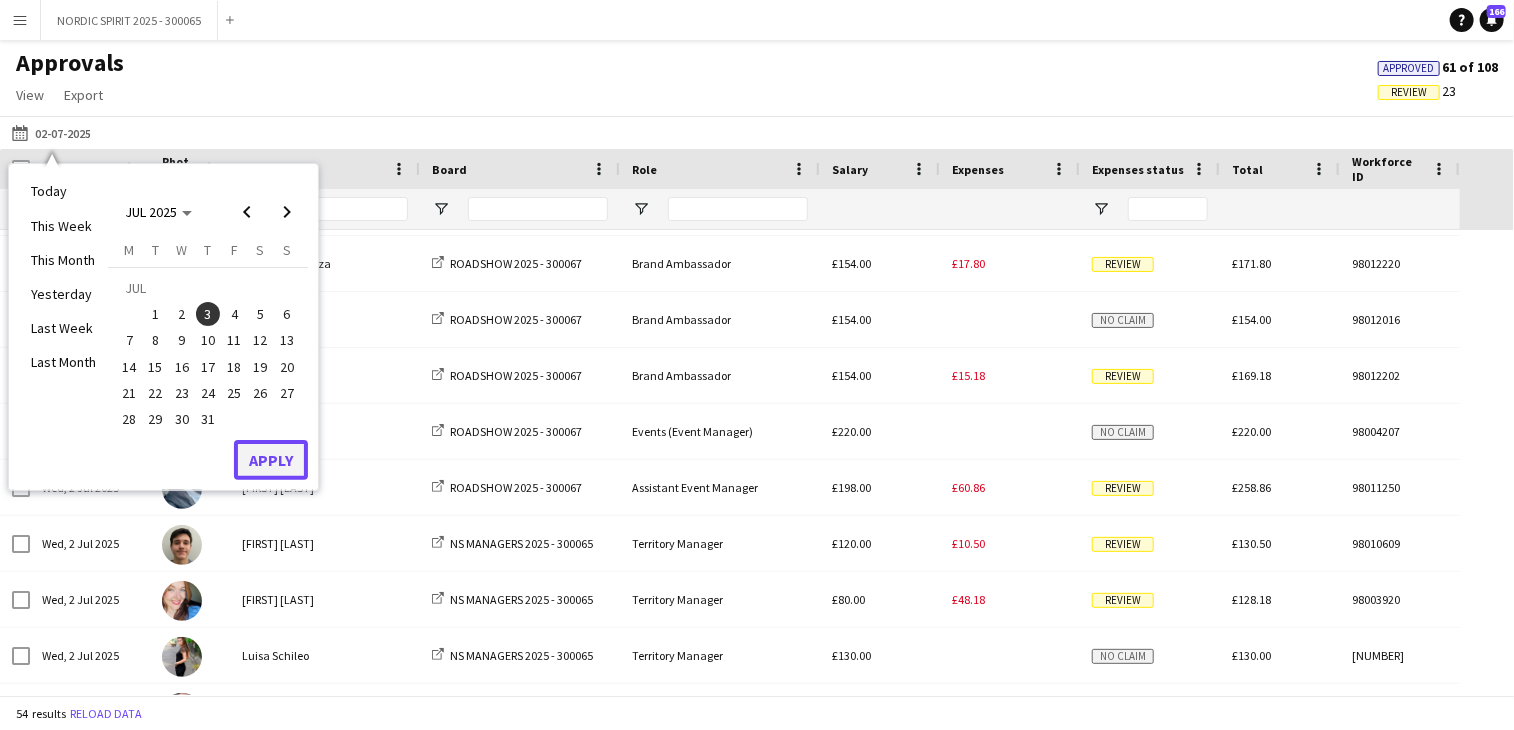 click on "Apply" at bounding box center [271, 460] 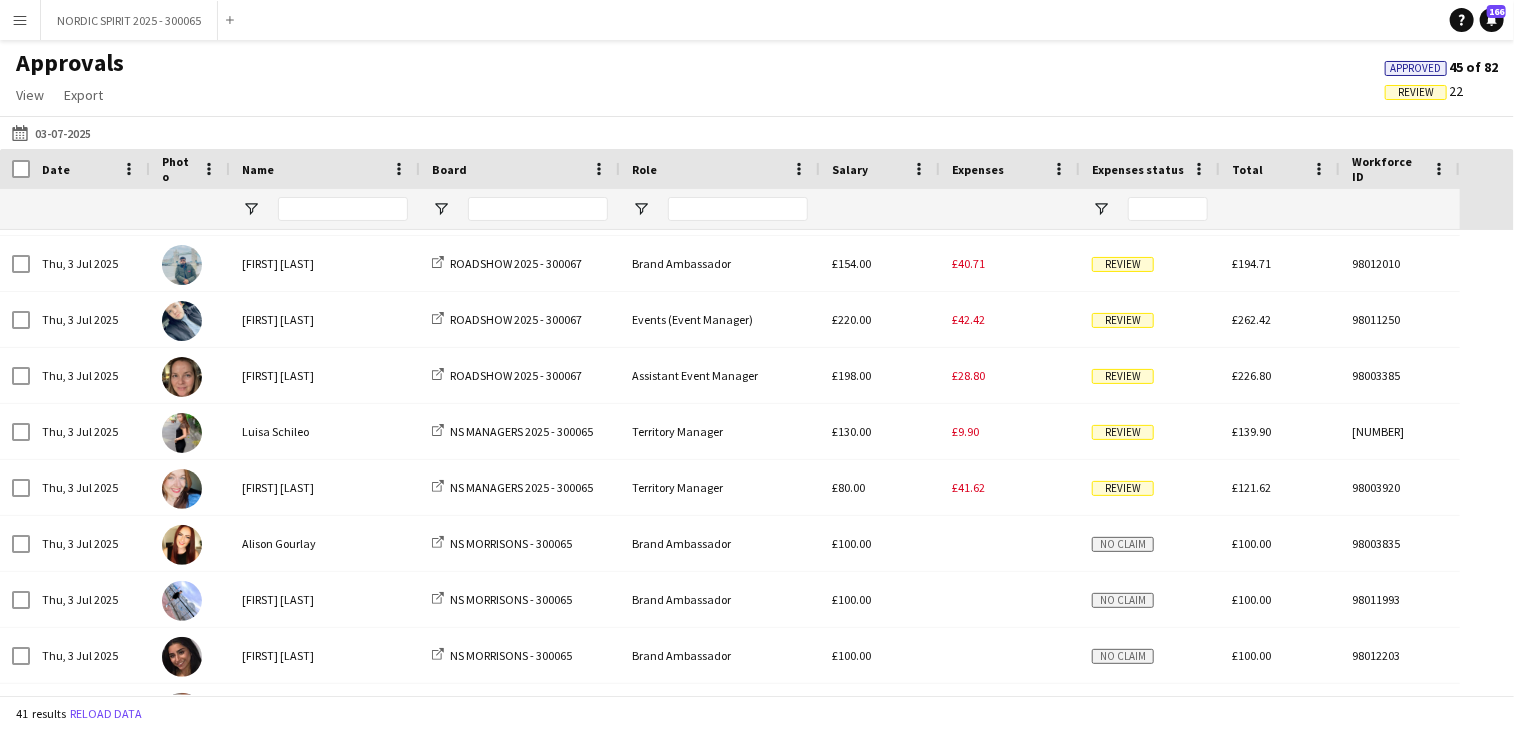 scroll, scrollTop: 930, scrollLeft: 0, axis: vertical 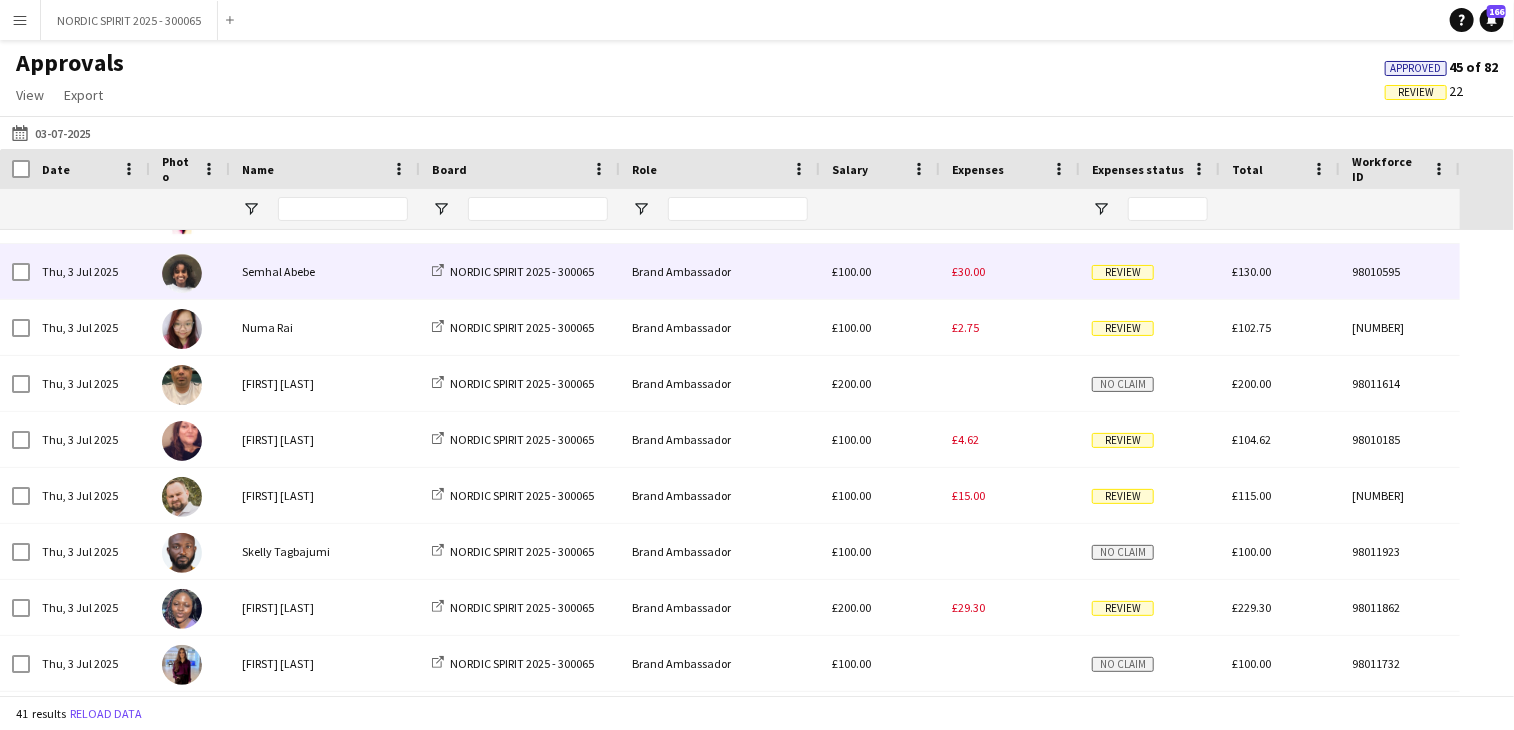 click on "£30.00" at bounding box center [968, 271] 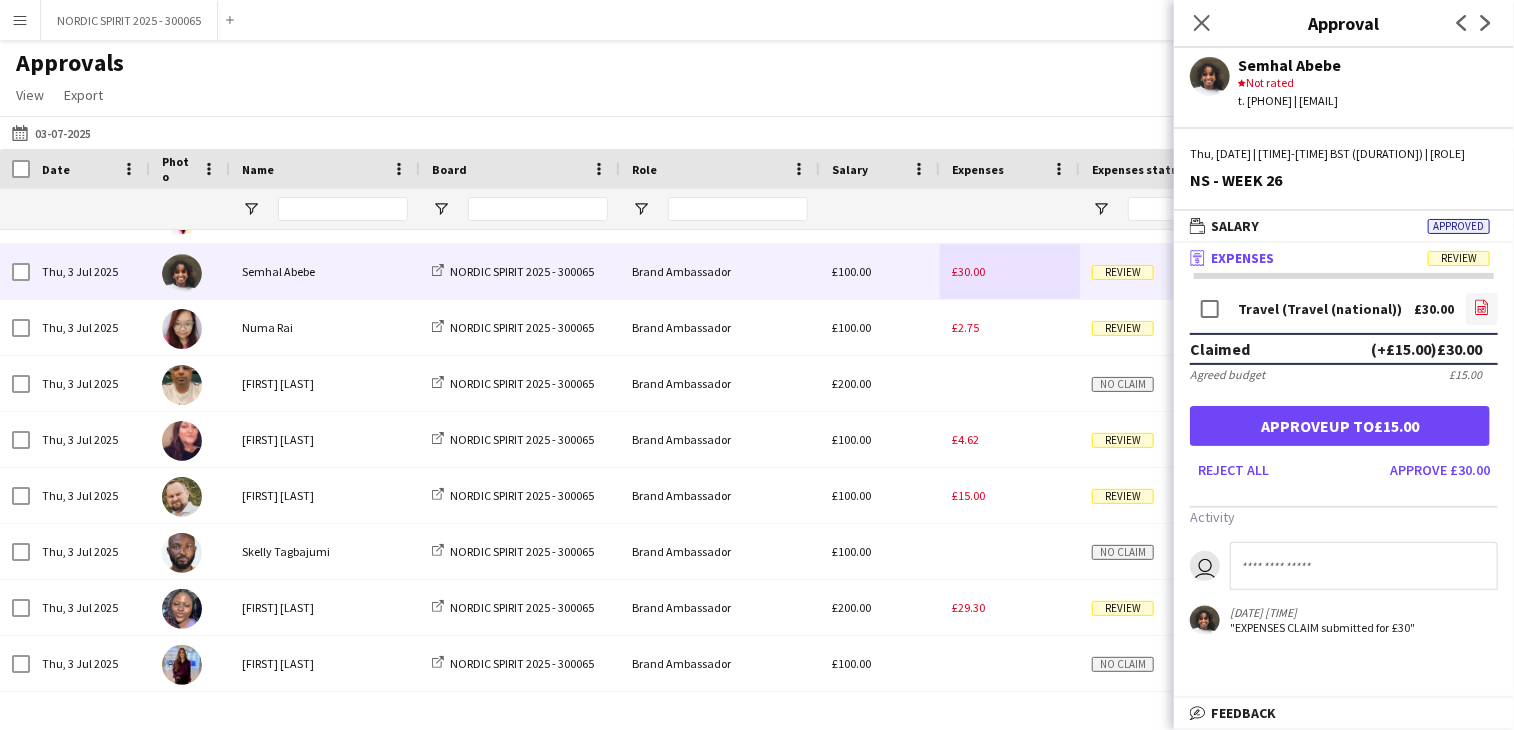 click 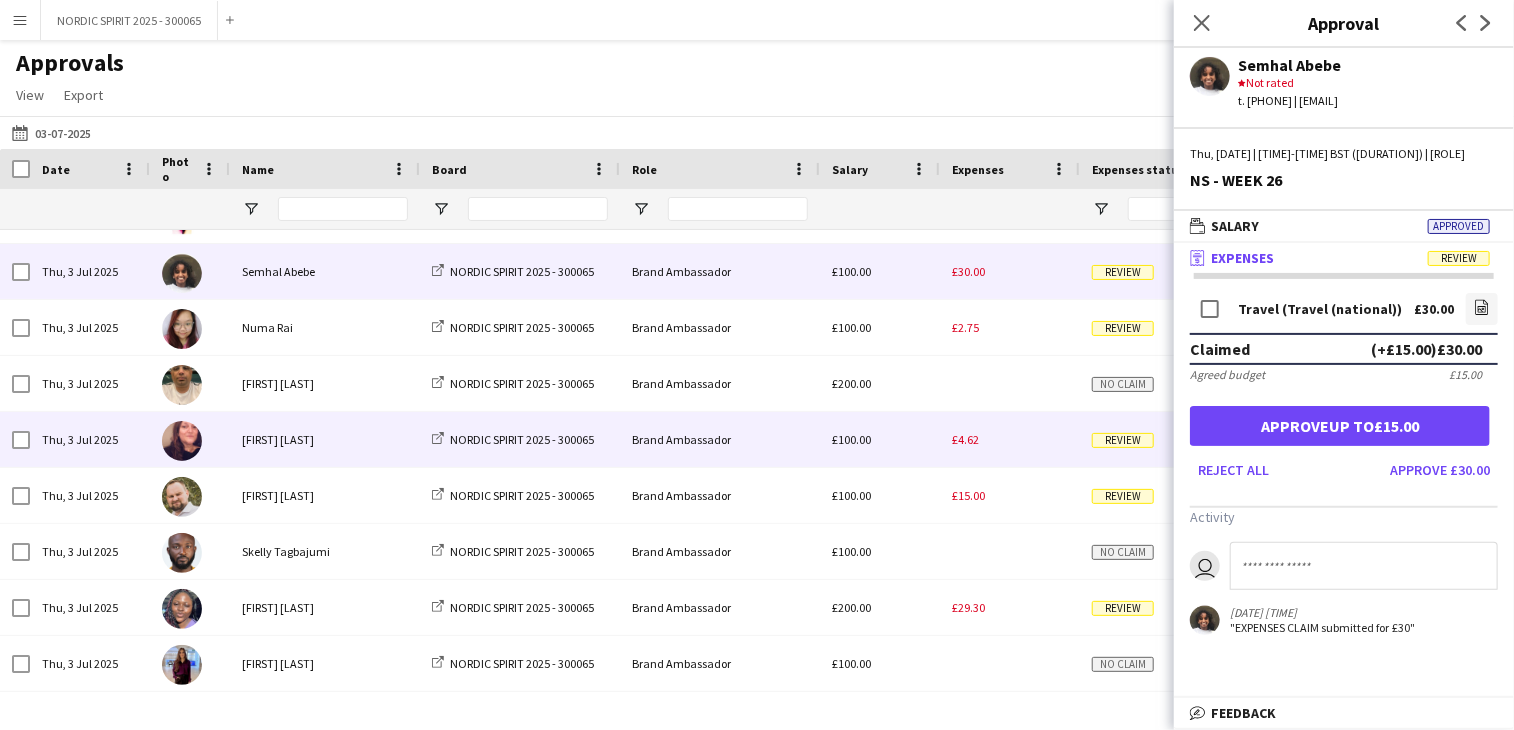 click on "£4.62" at bounding box center (965, 439) 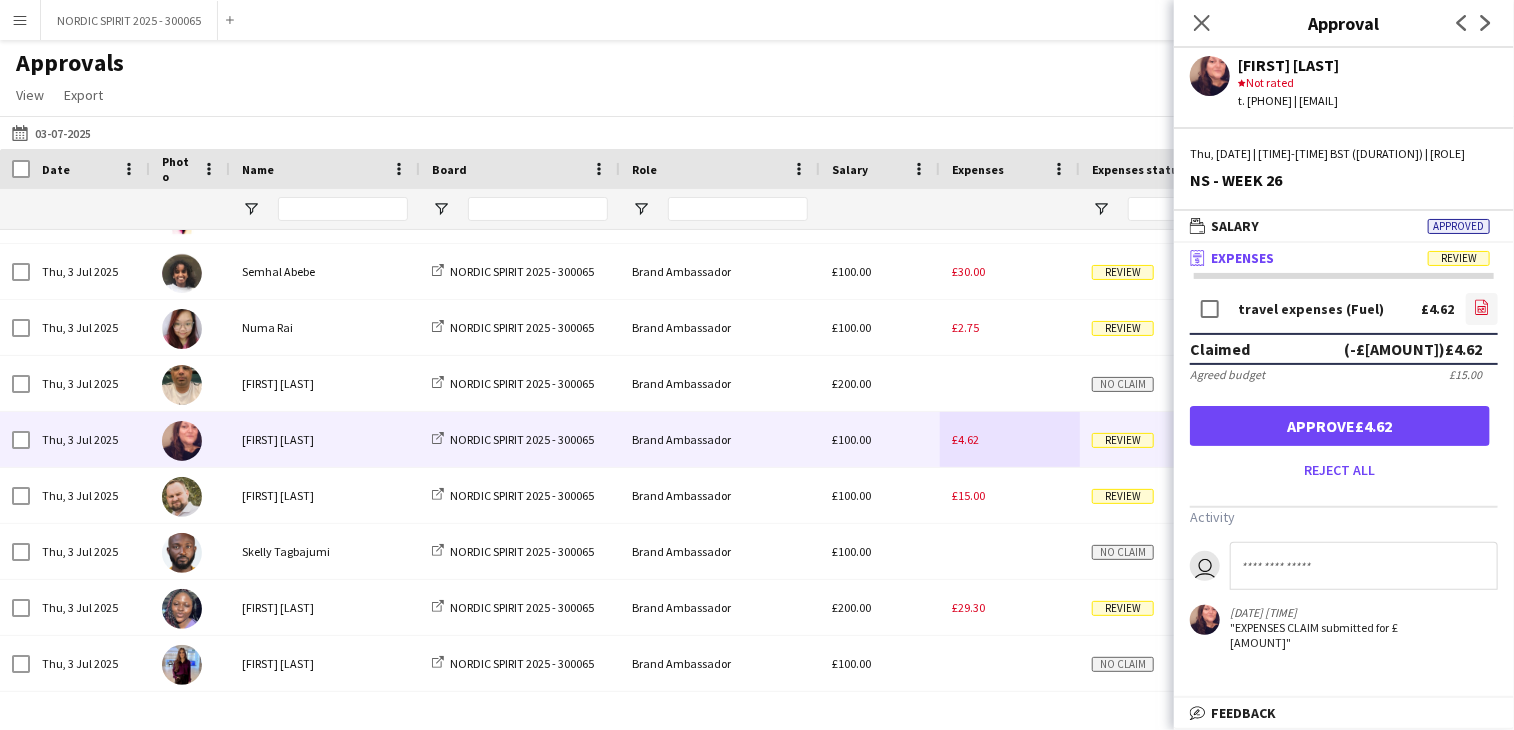 click on "file-image" 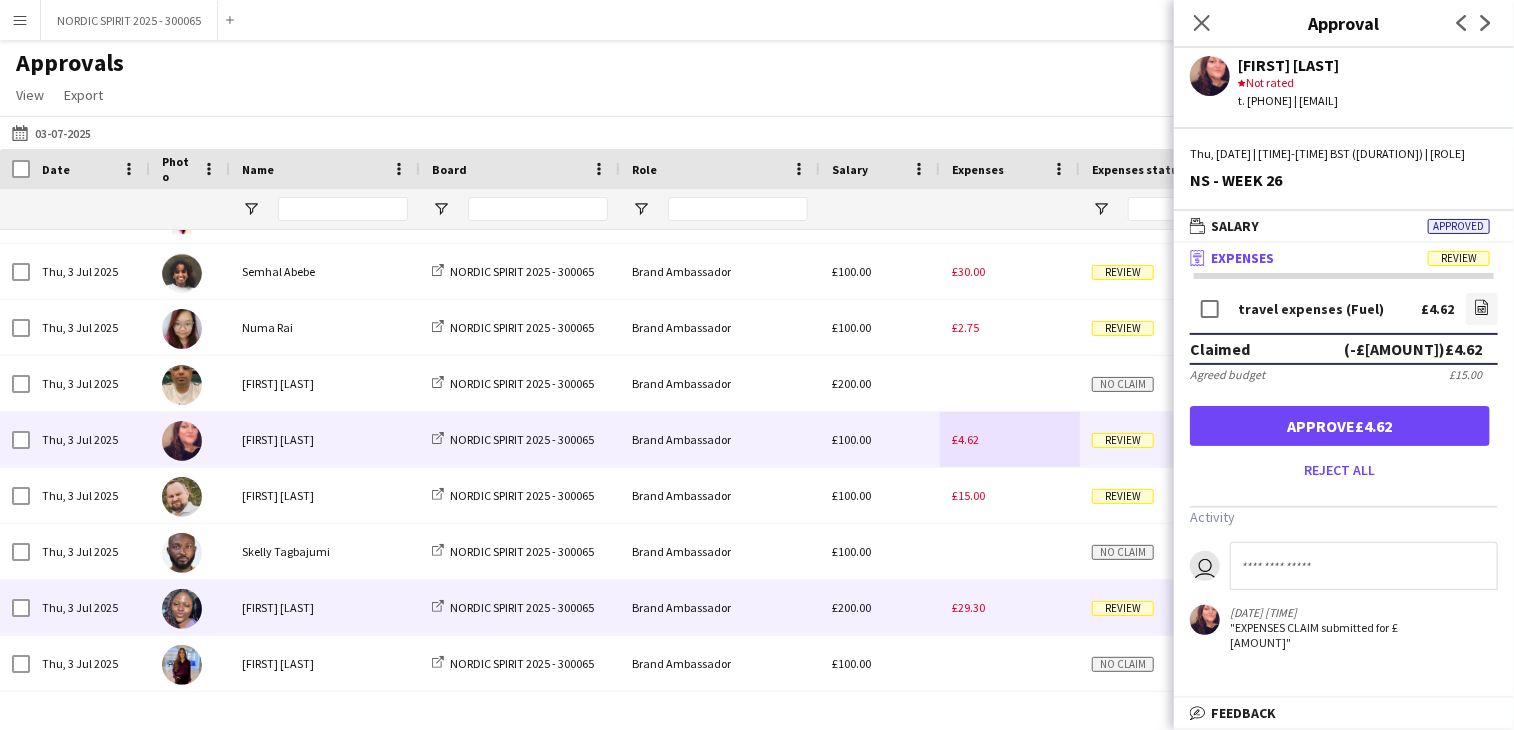 click on "£29.30" at bounding box center [968, 607] 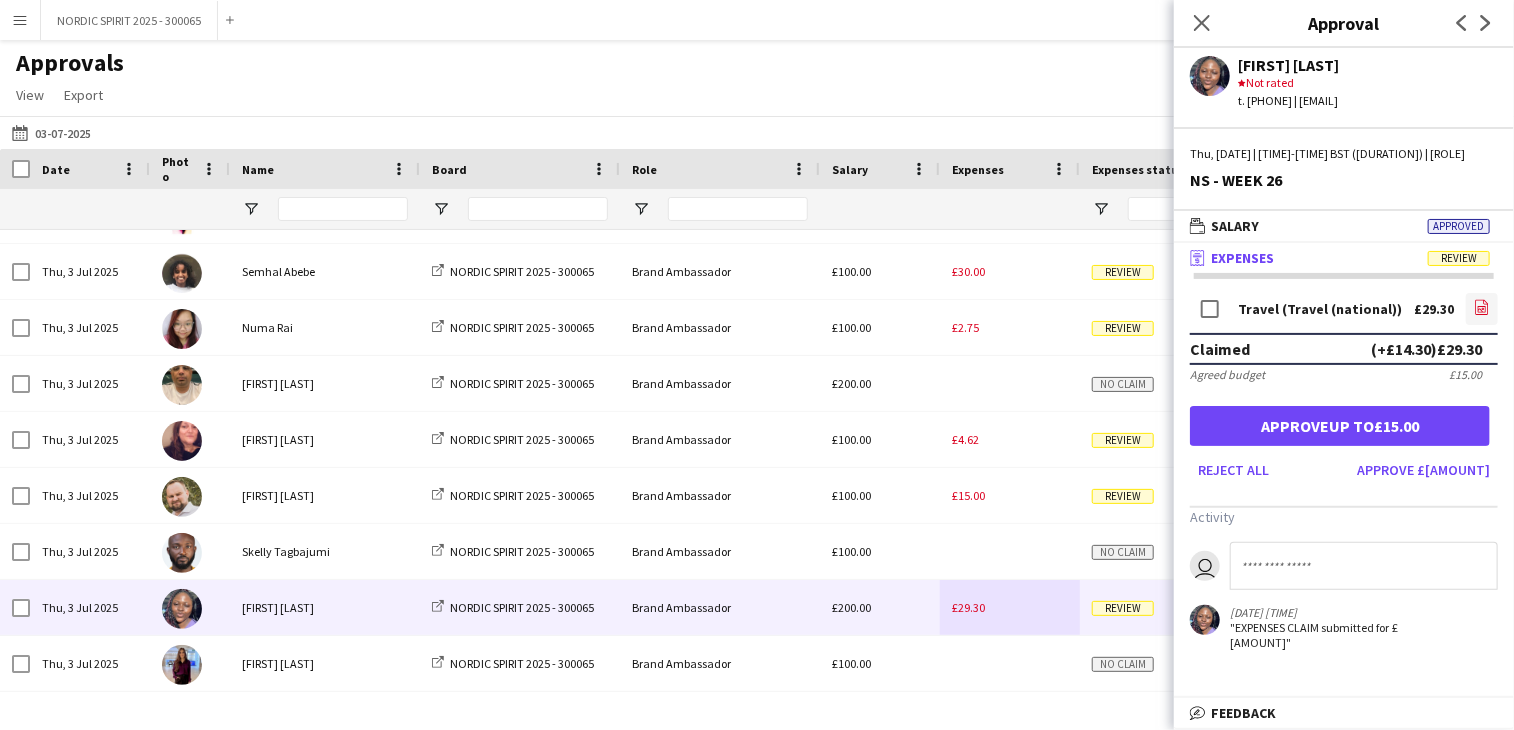 click 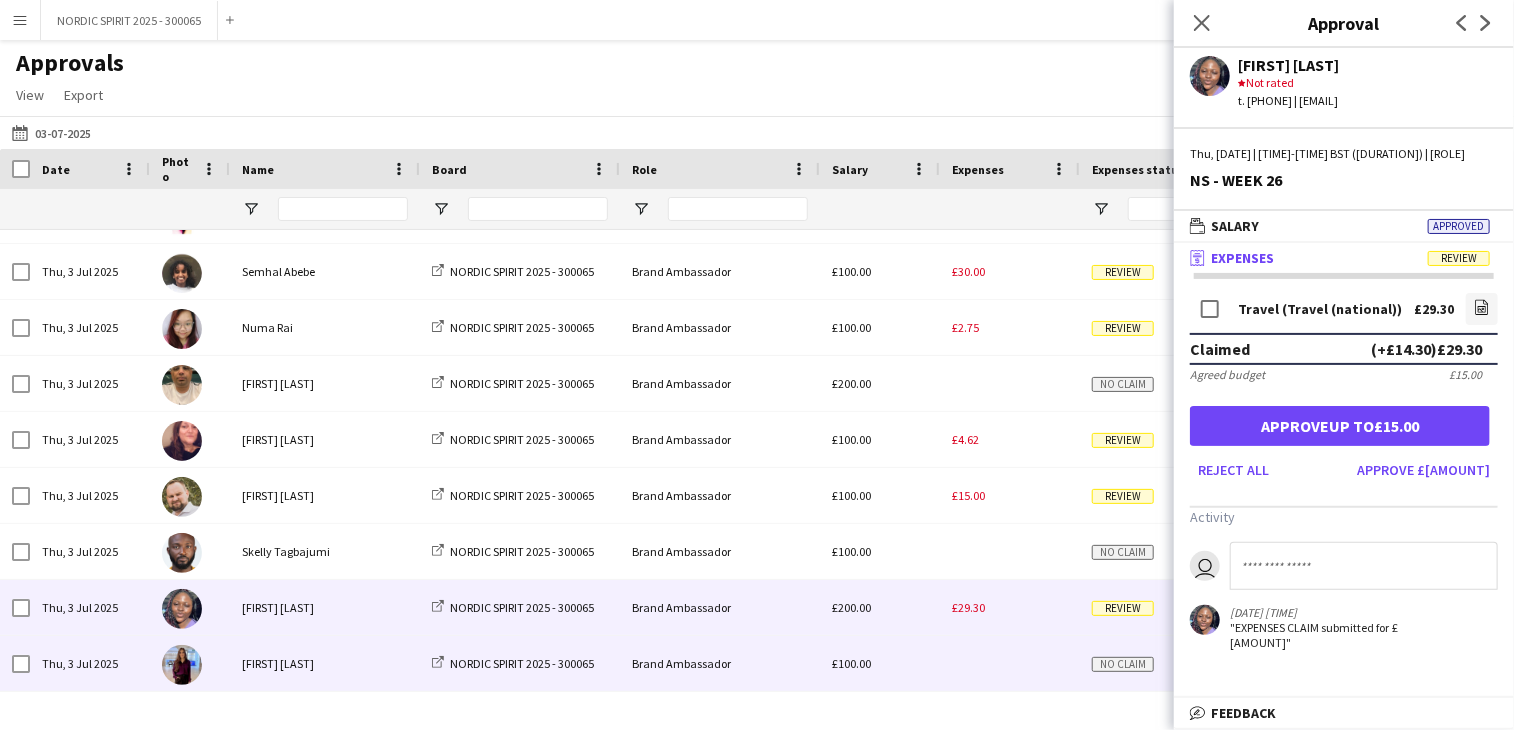 click at bounding box center (1010, 663) 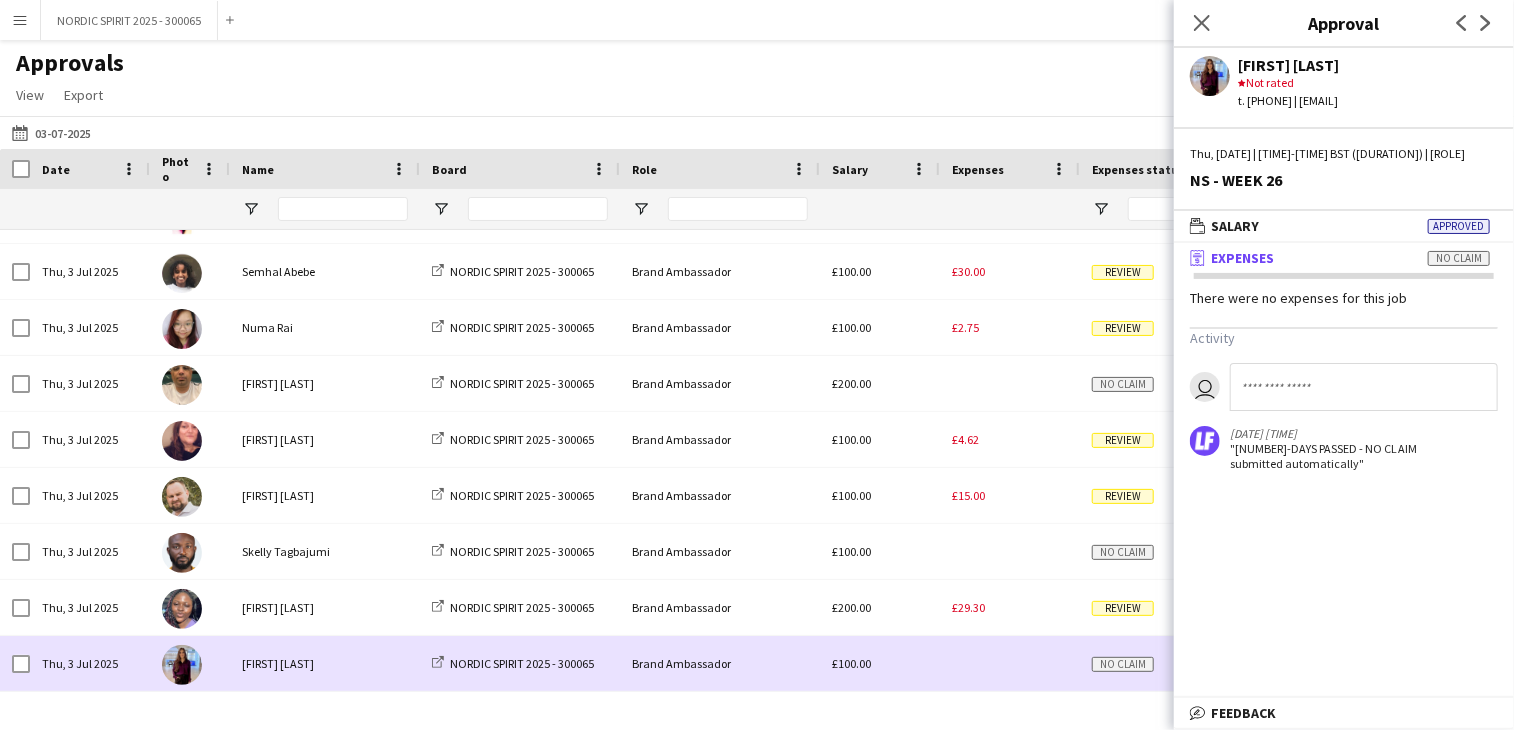 click at bounding box center (1010, 663) 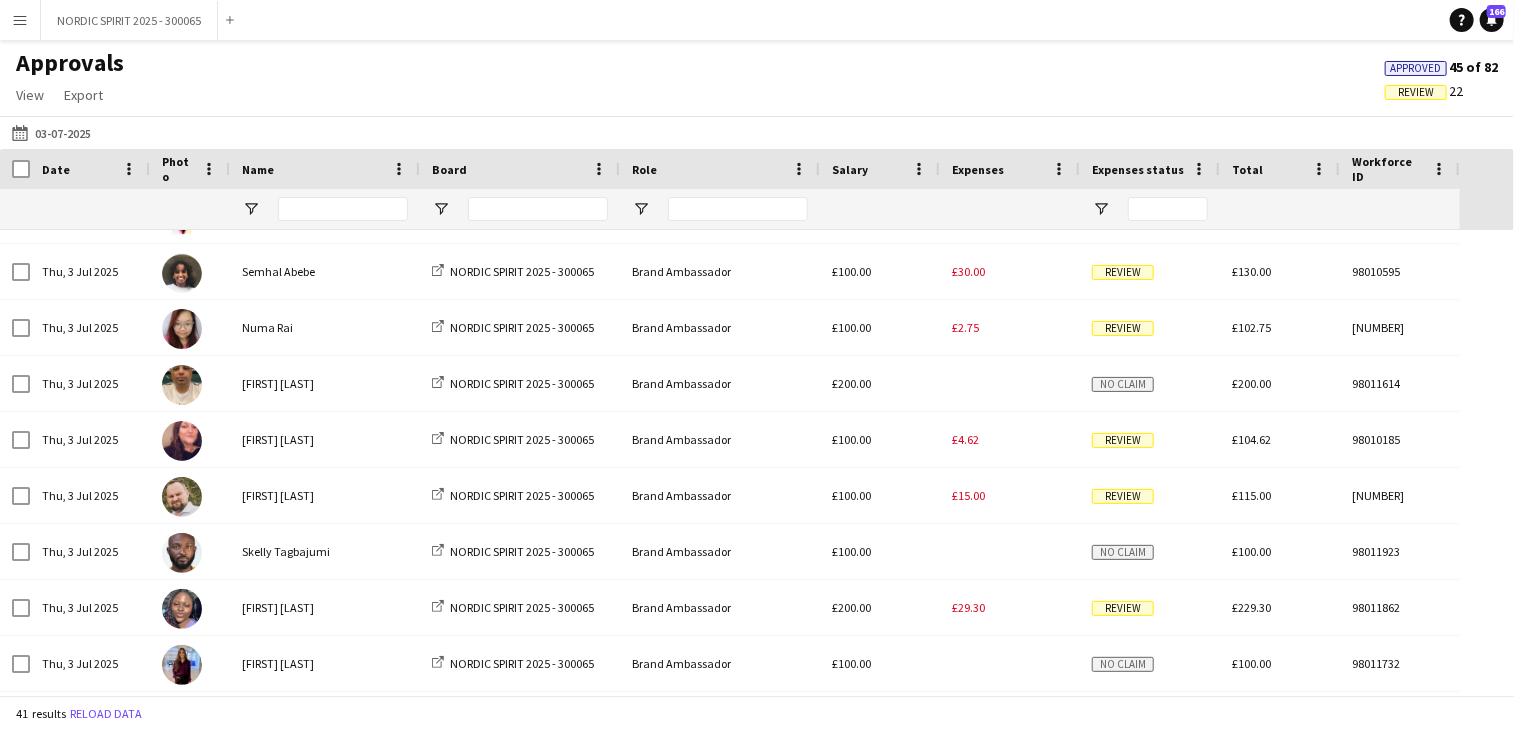 scroll, scrollTop: 277, scrollLeft: 0, axis: vertical 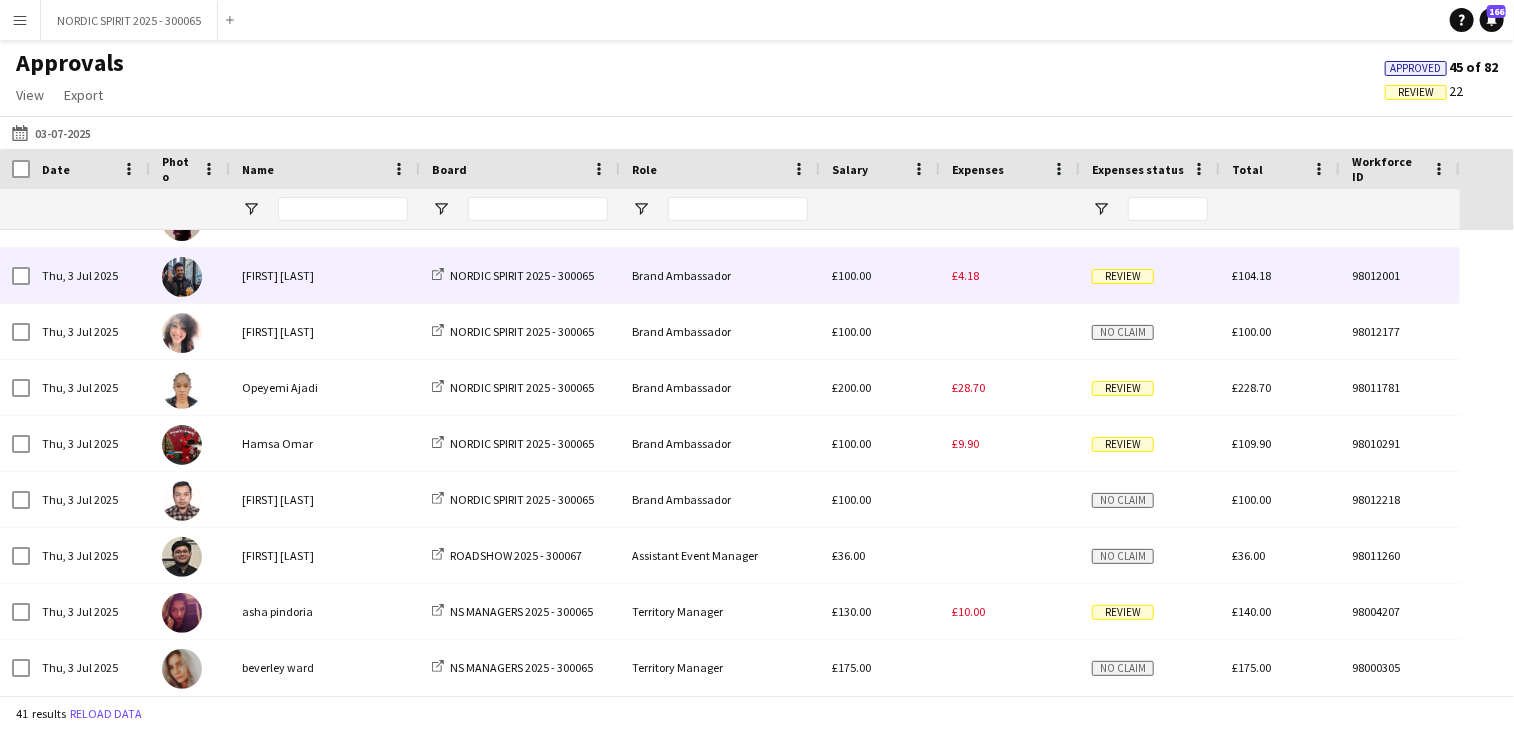 click on "£4.18" at bounding box center (965, 275) 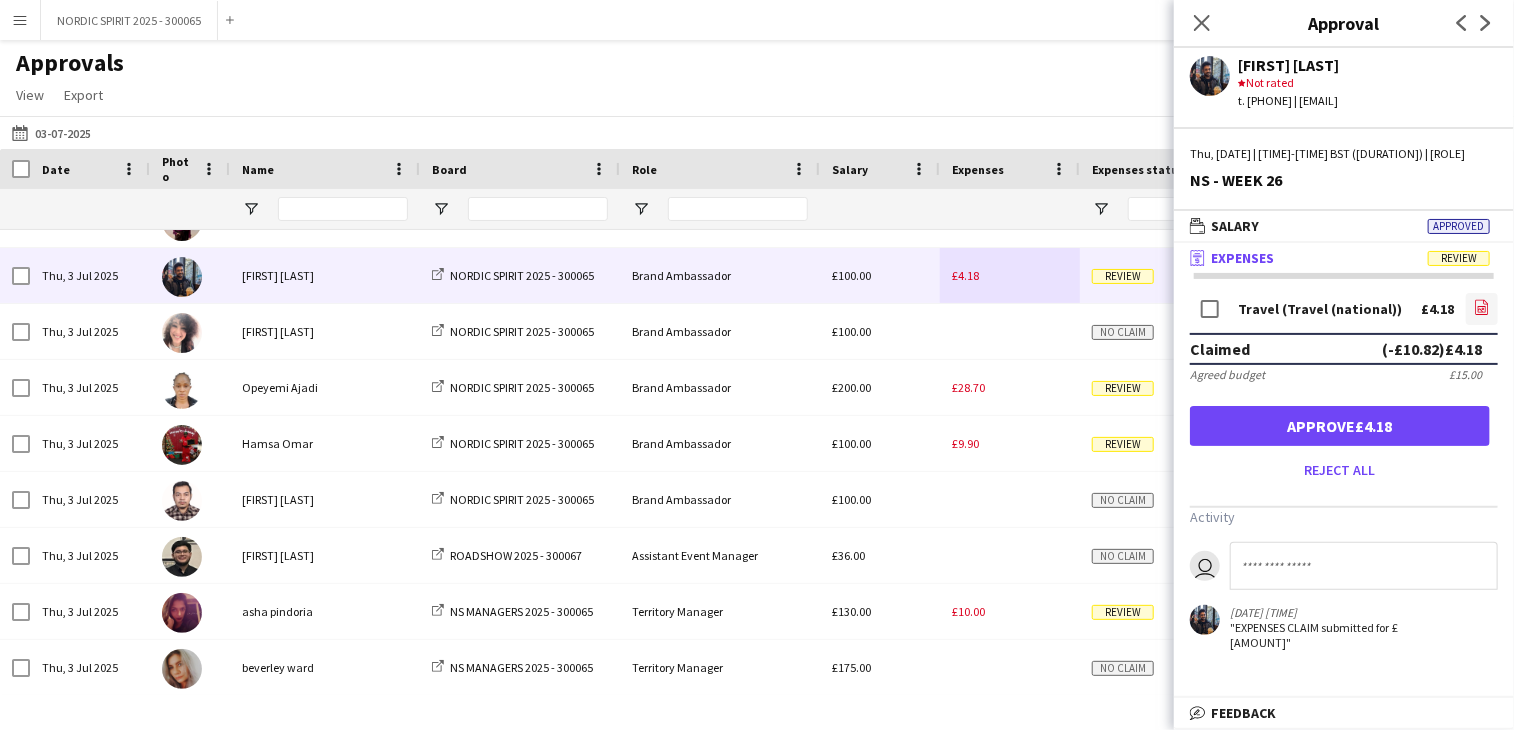 click 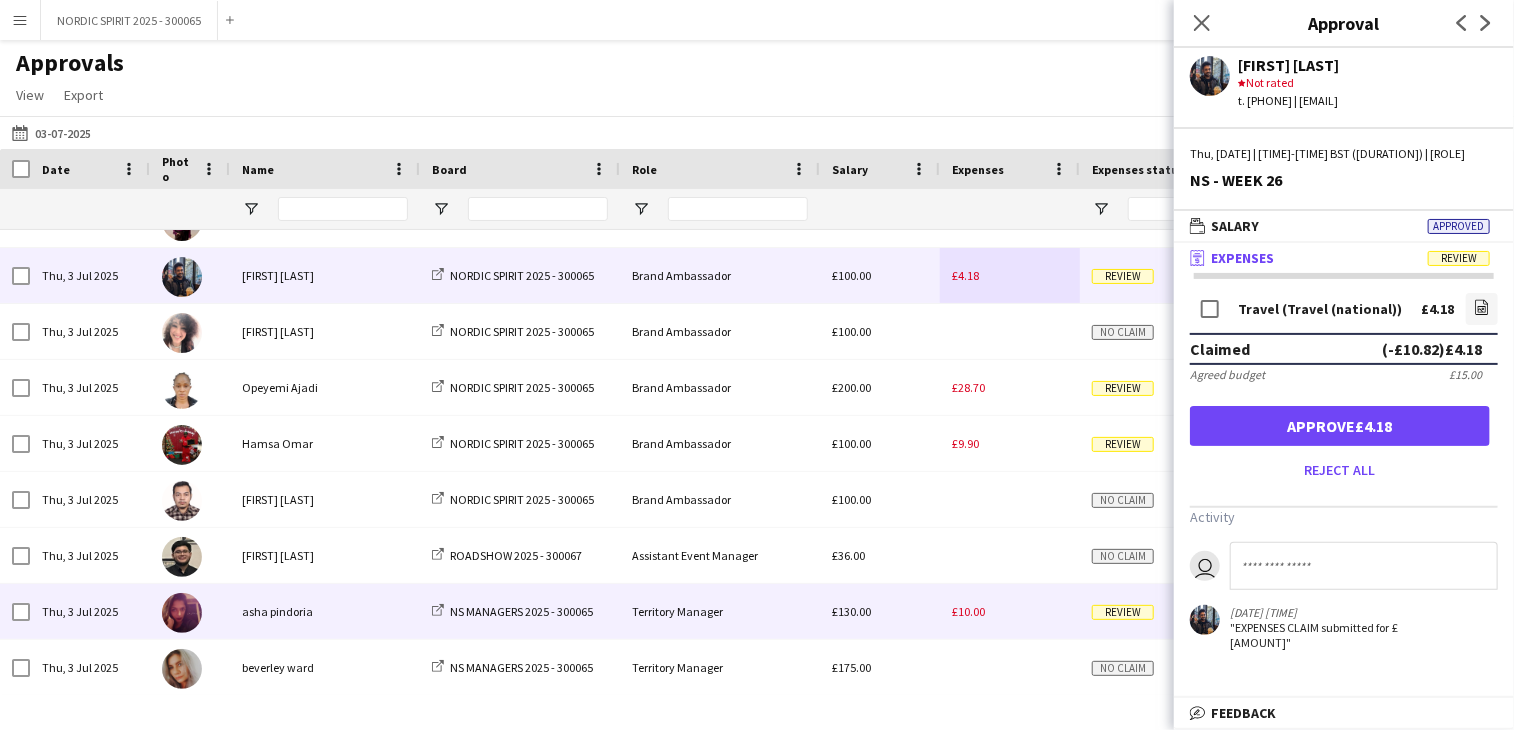 click on "£10.00" at bounding box center [968, 611] 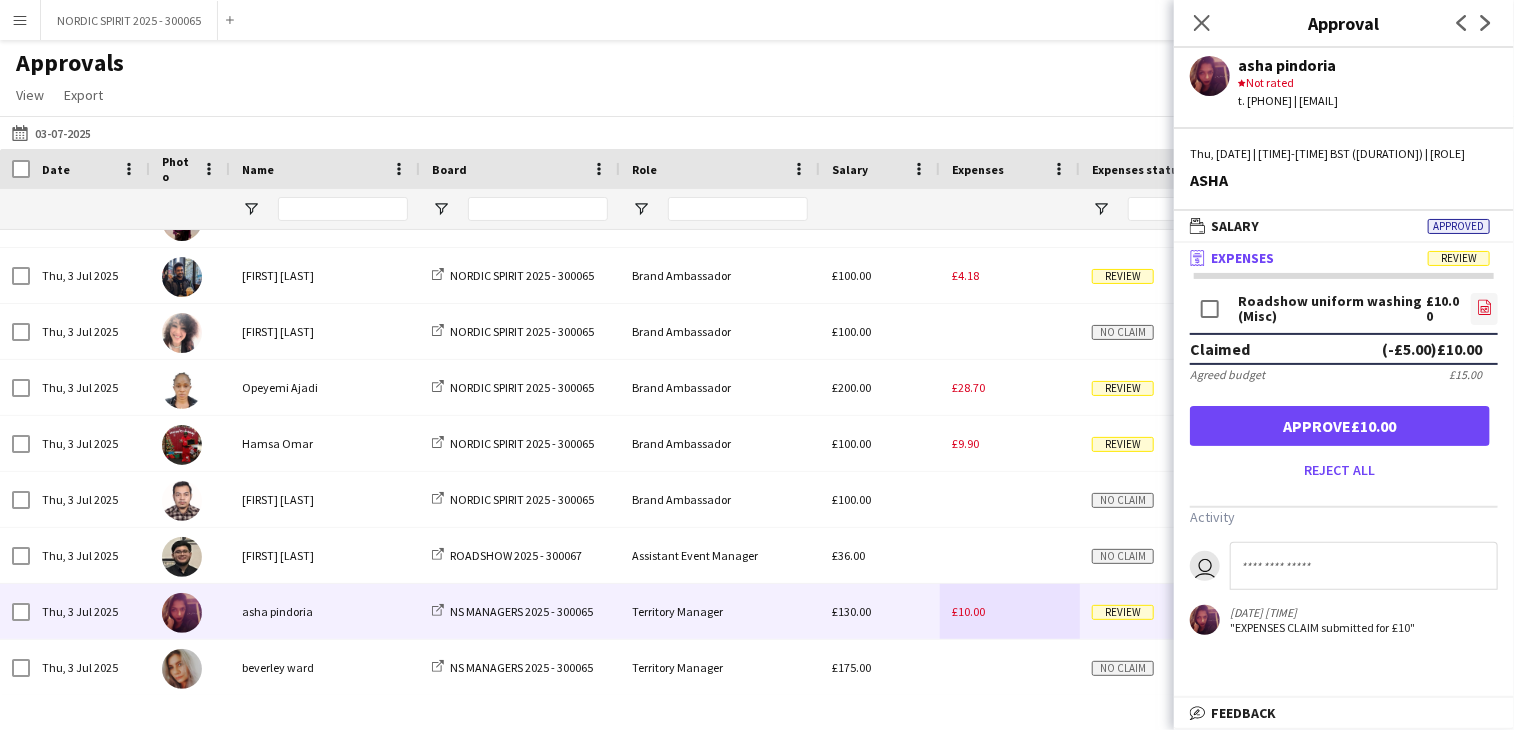 click on "file-image" 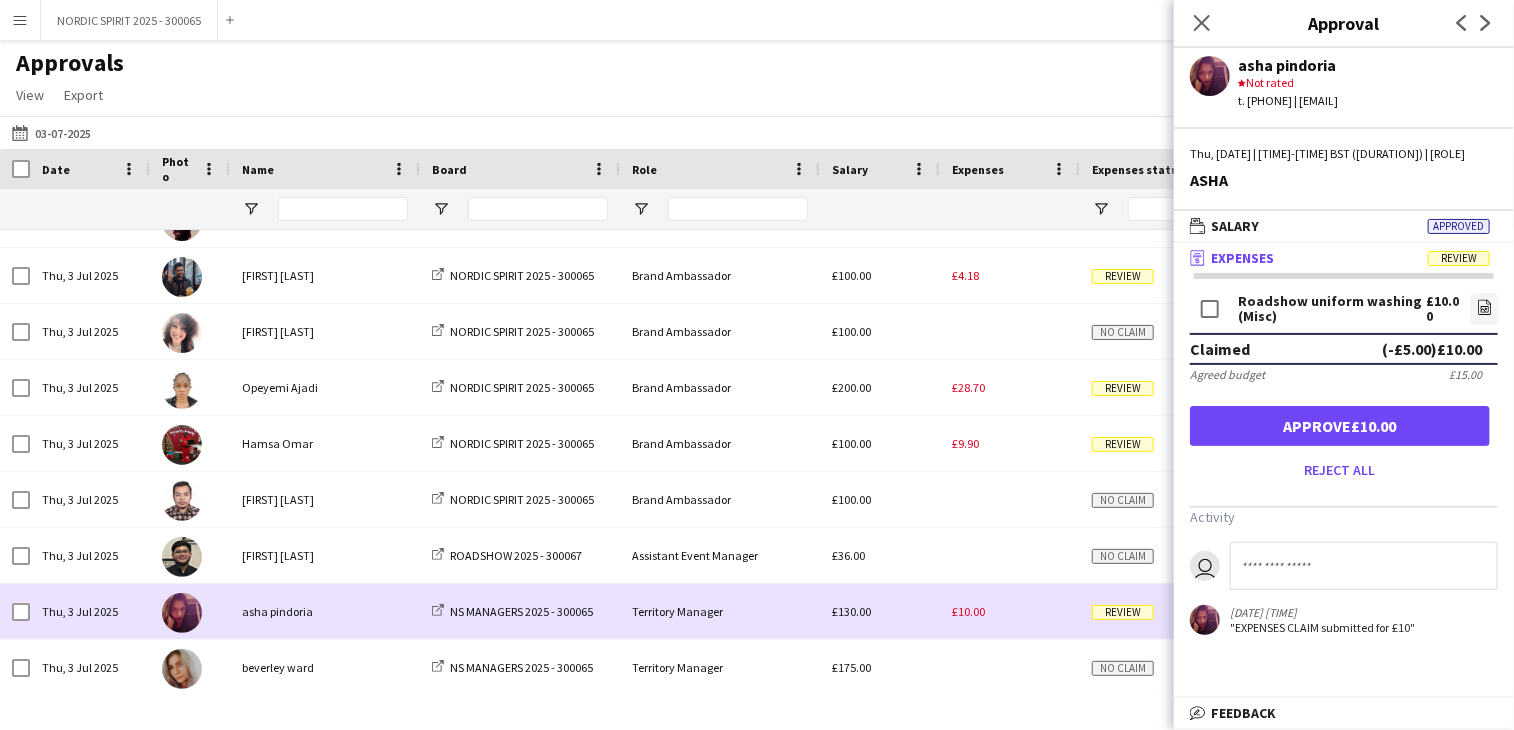 click on "£10.00" at bounding box center (1010, 611) 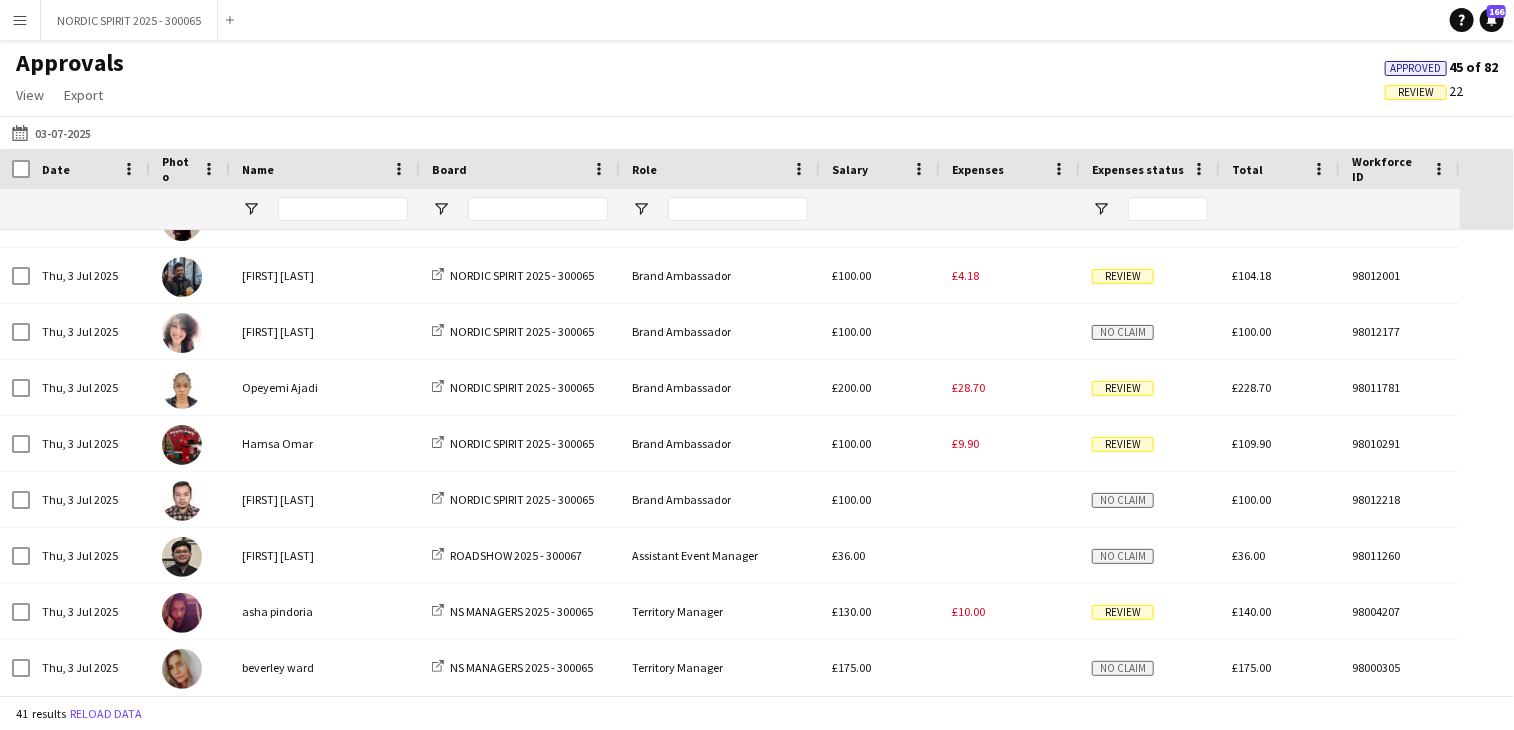 scroll, scrollTop: 722, scrollLeft: 0, axis: vertical 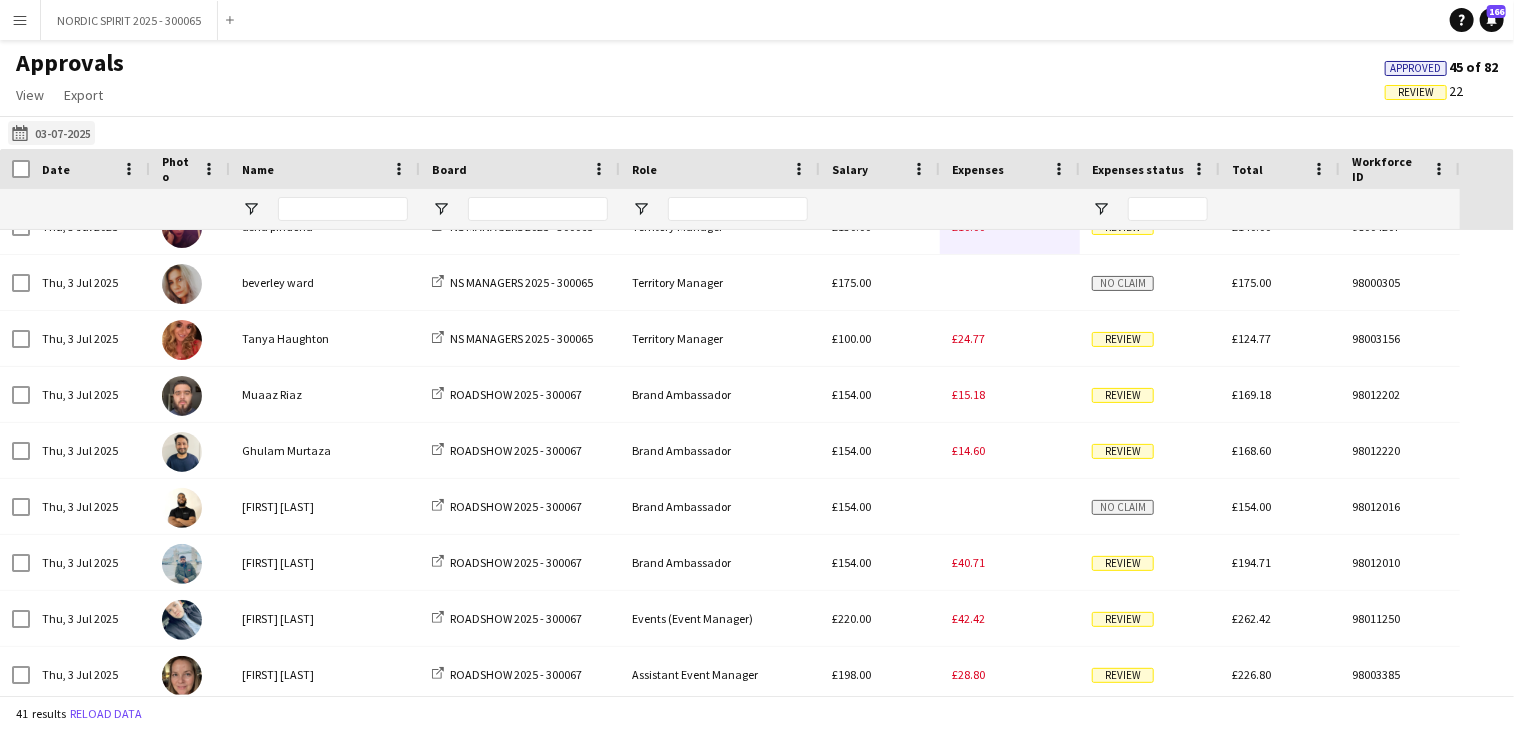 click on "[DATE]
[DATE]" 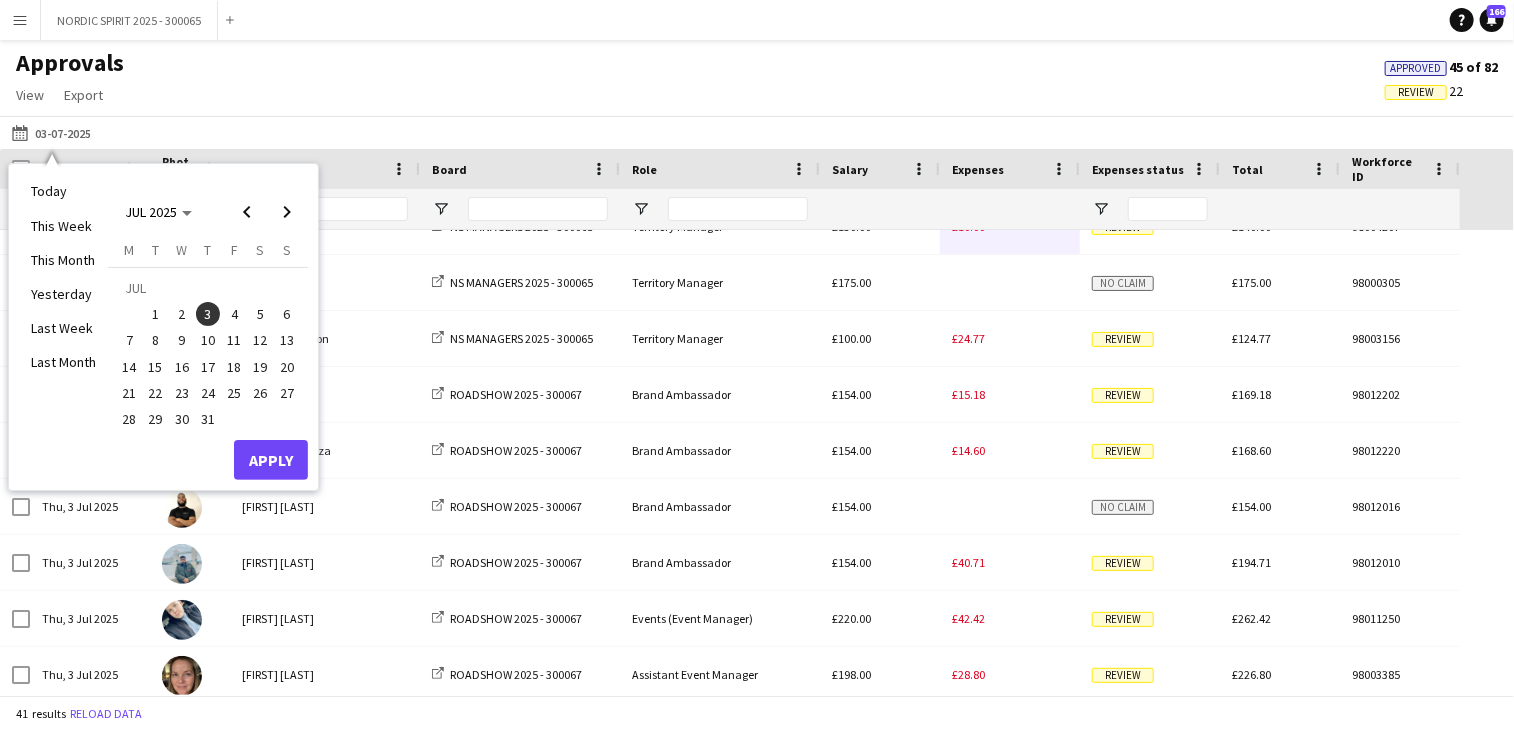 click on "4" at bounding box center [234, 314] 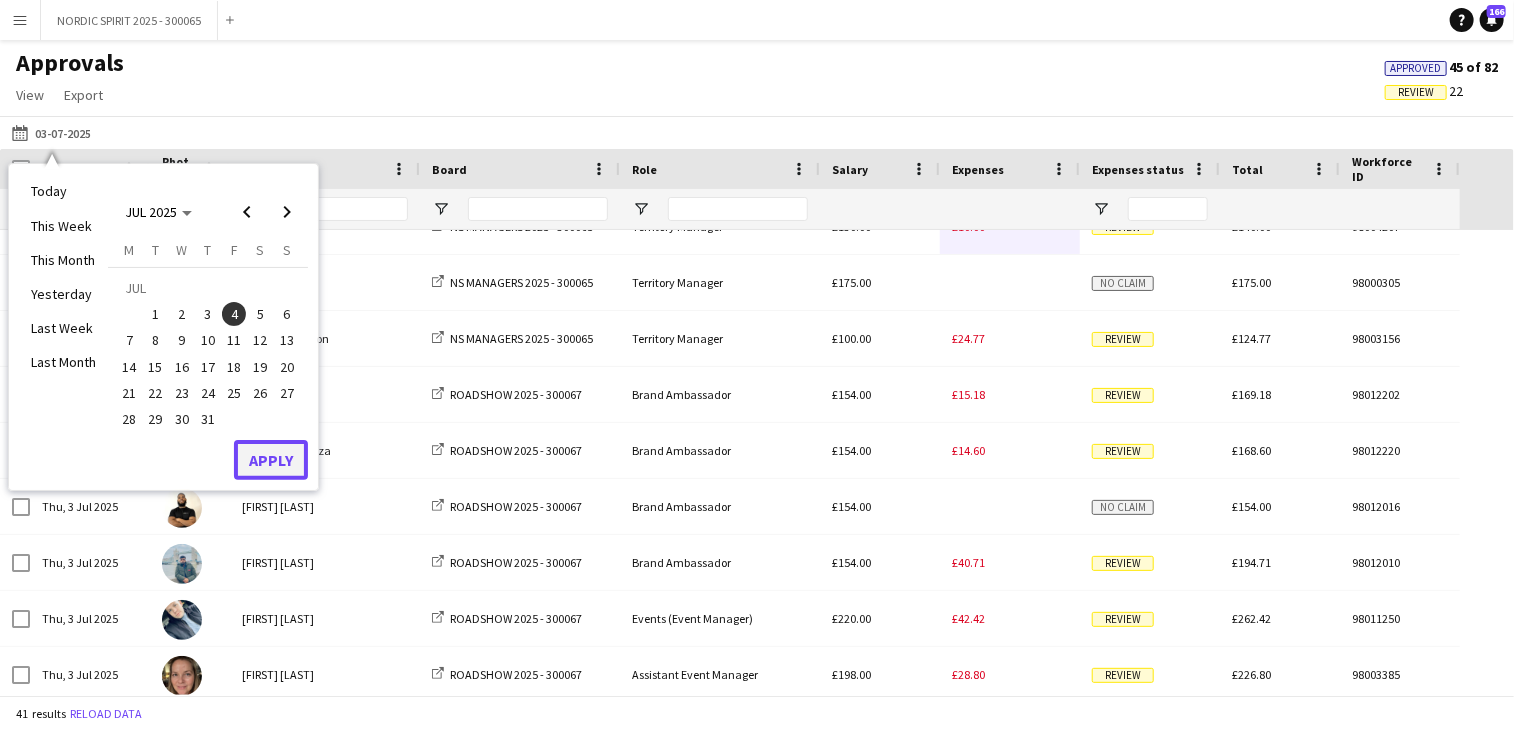 click on "Apply" at bounding box center [271, 460] 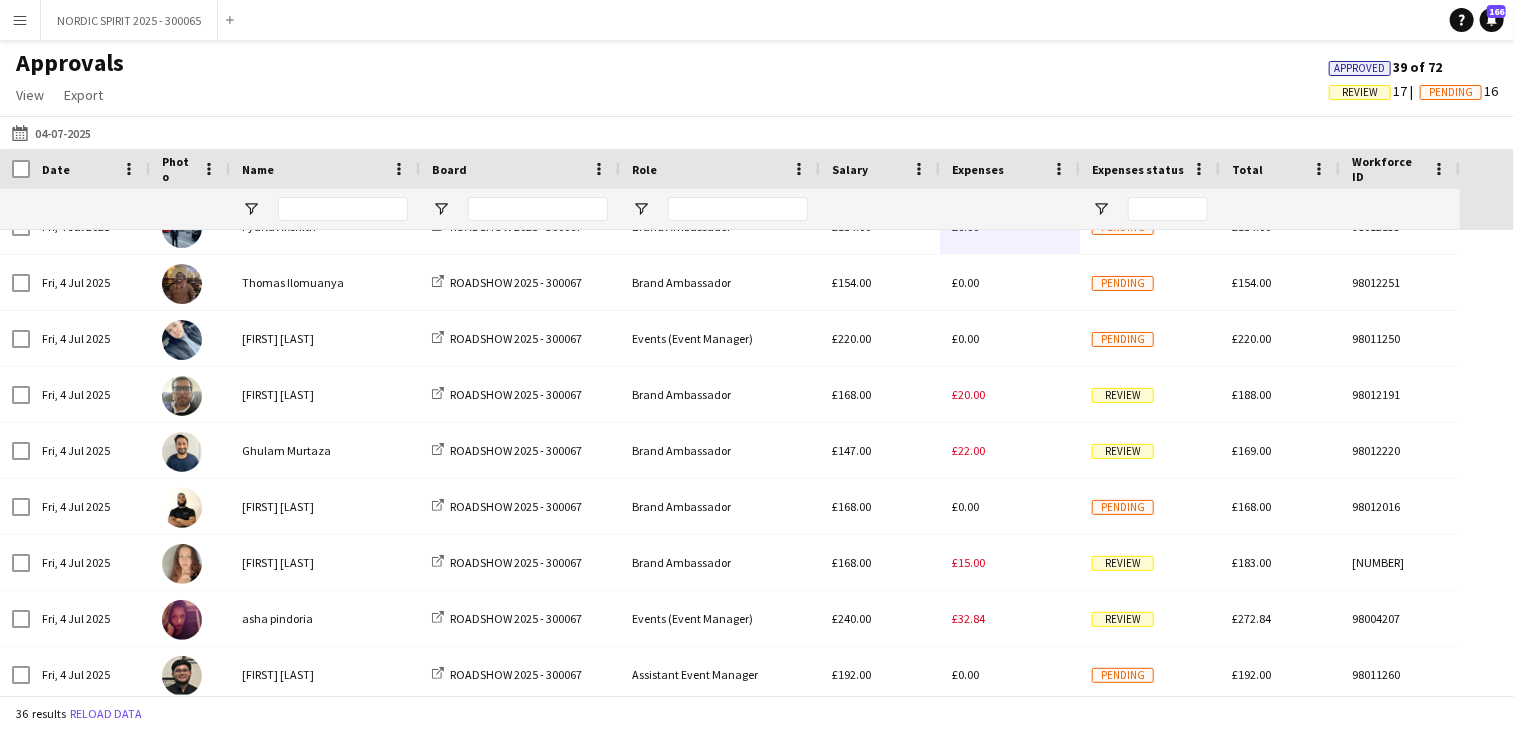 scroll, scrollTop: 1035, scrollLeft: 0, axis: vertical 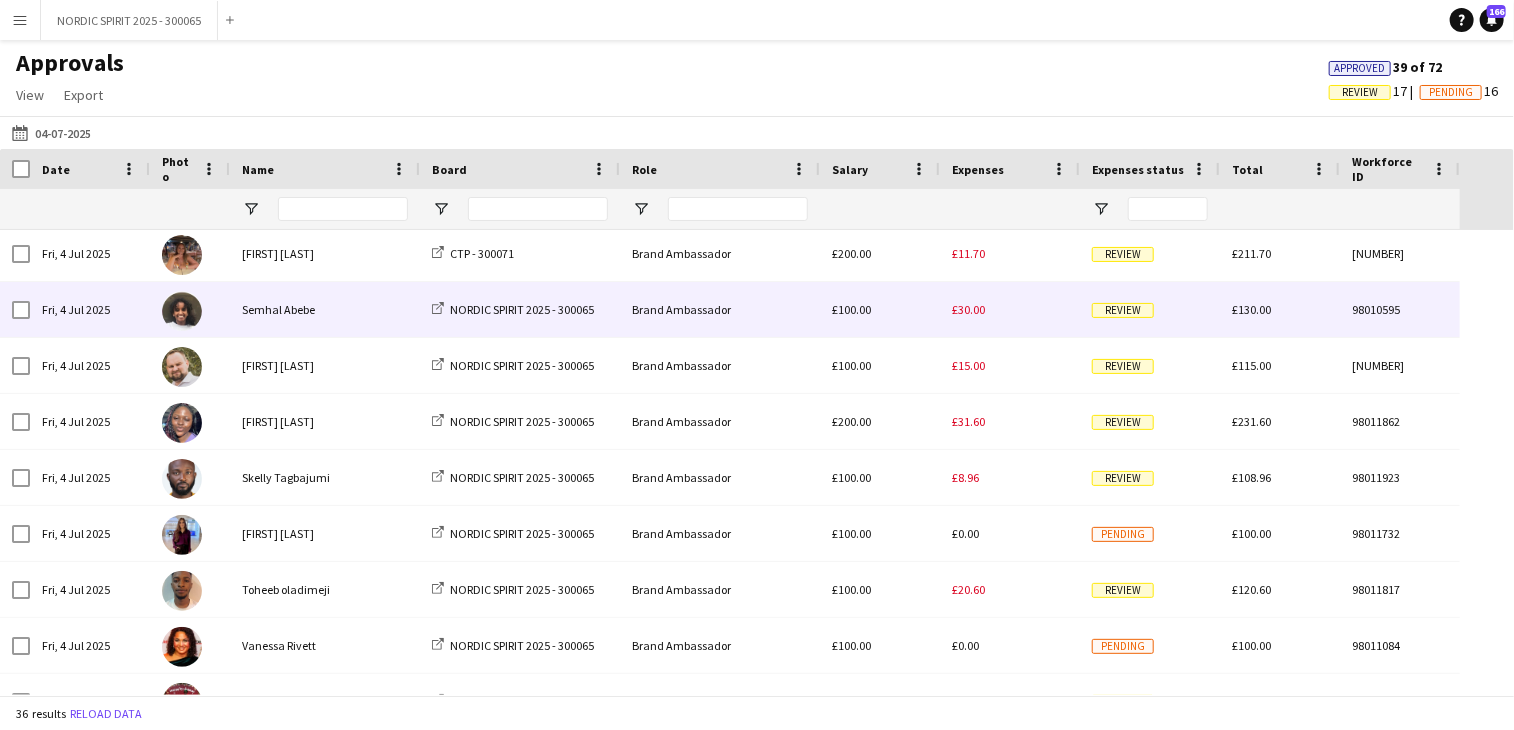 click on "£30.00" at bounding box center (1010, 309) 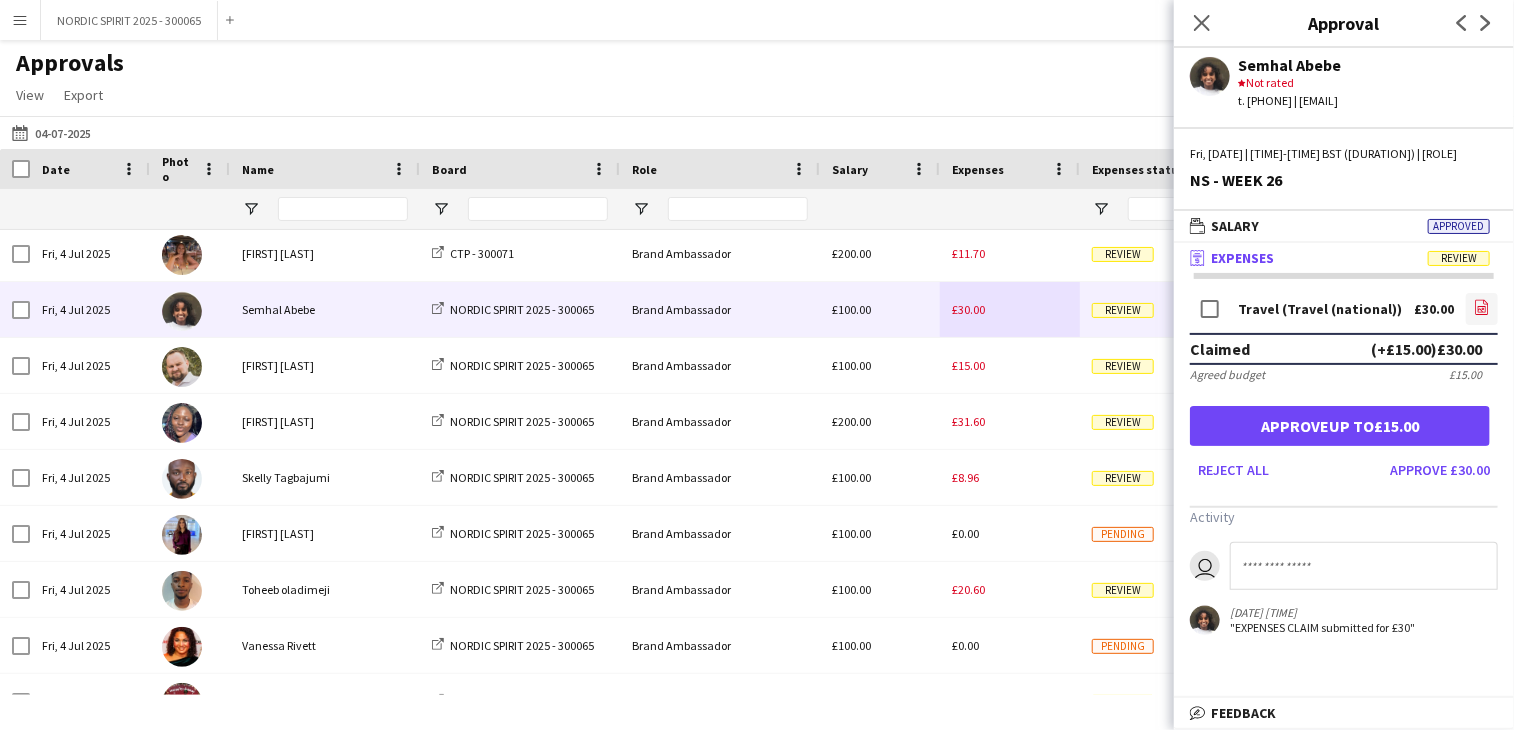 click 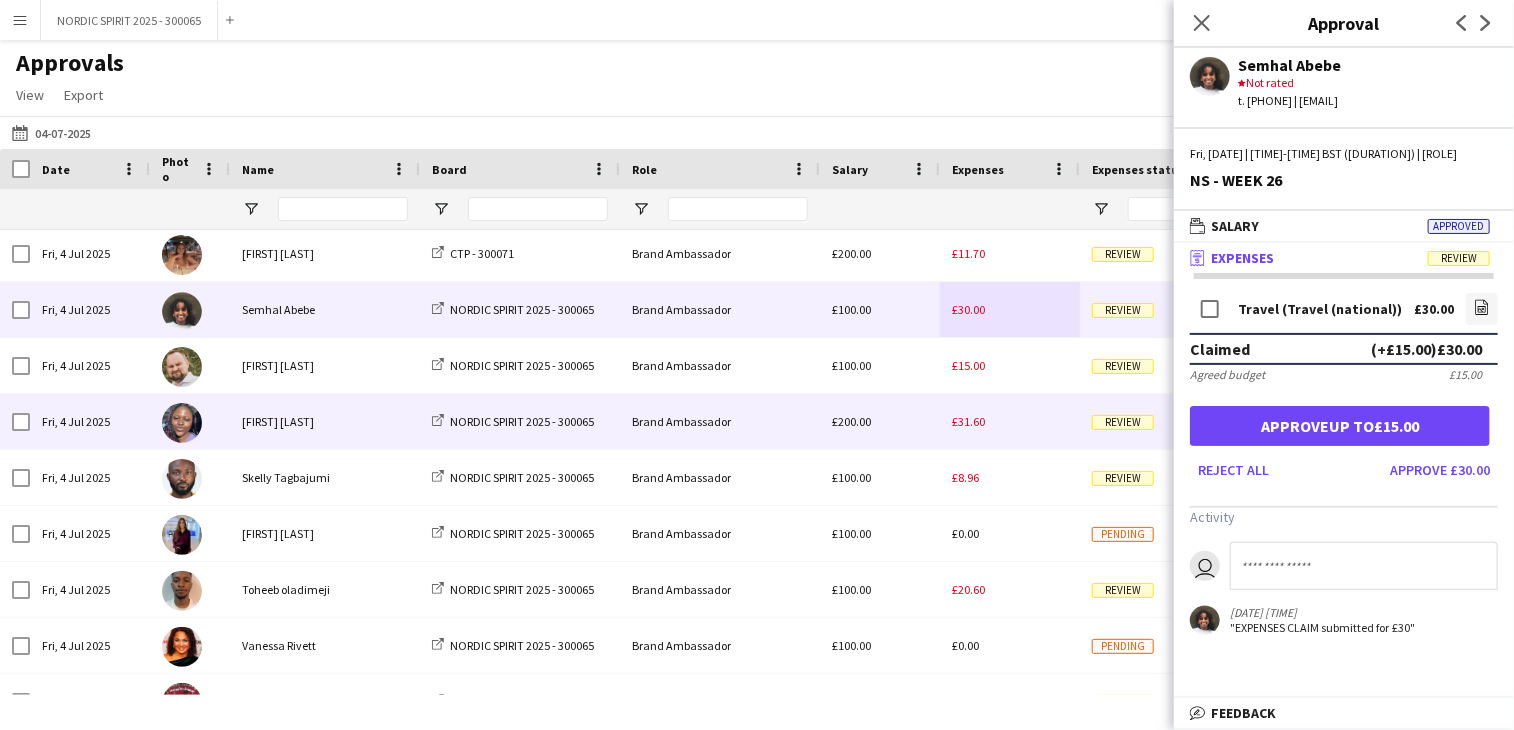 click on "£31.60" at bounding box center [968, 421] 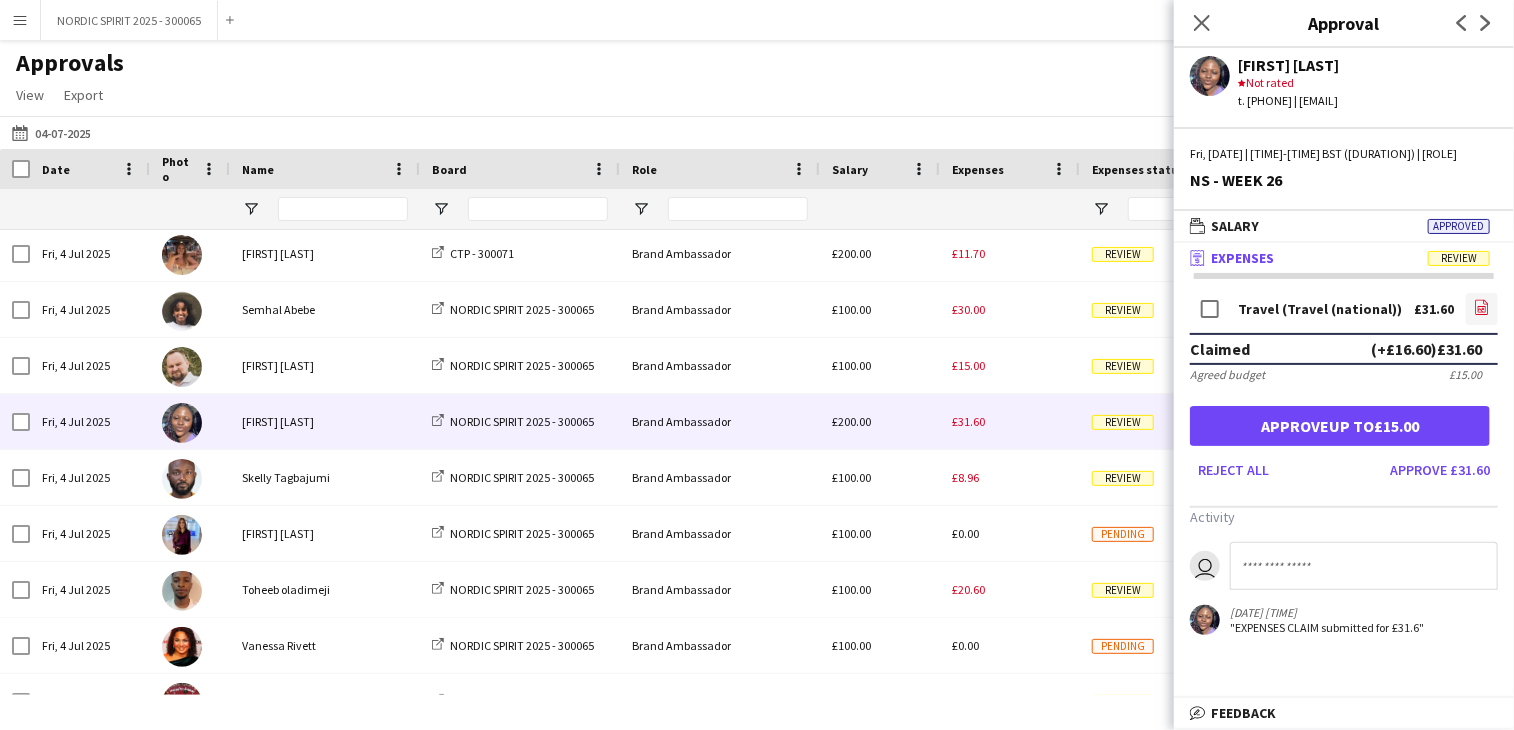 click 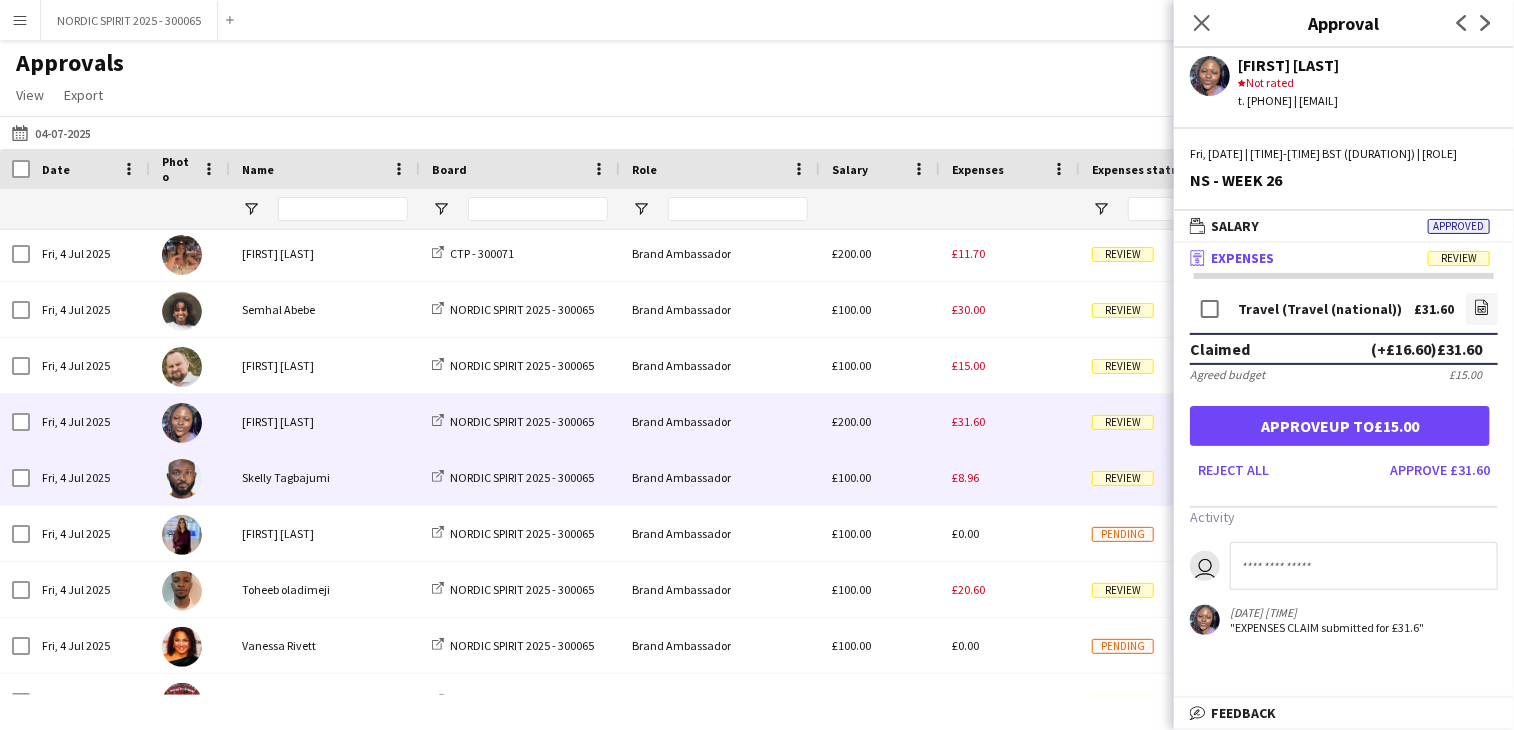 click on "£8.96" at bounding box center [965, 477] 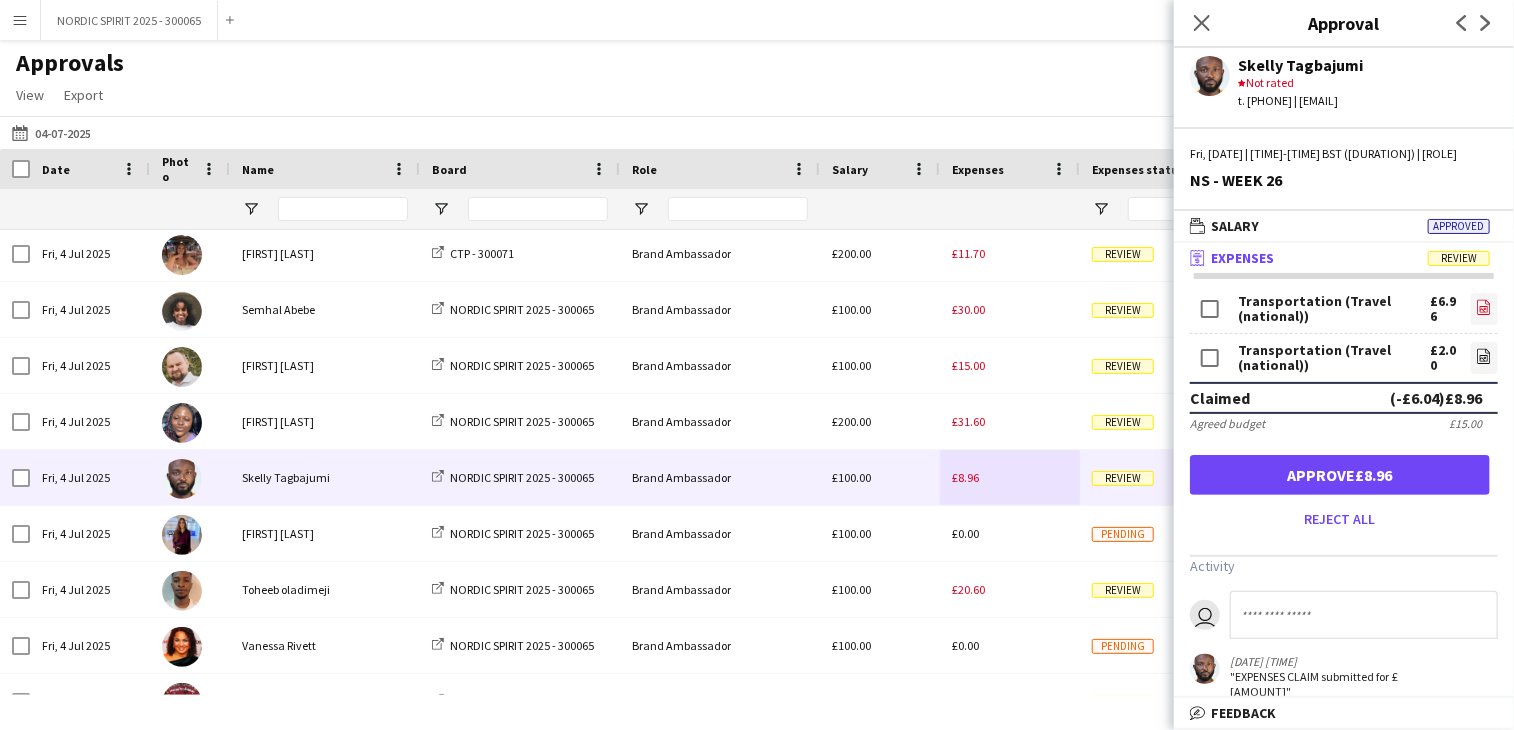 click 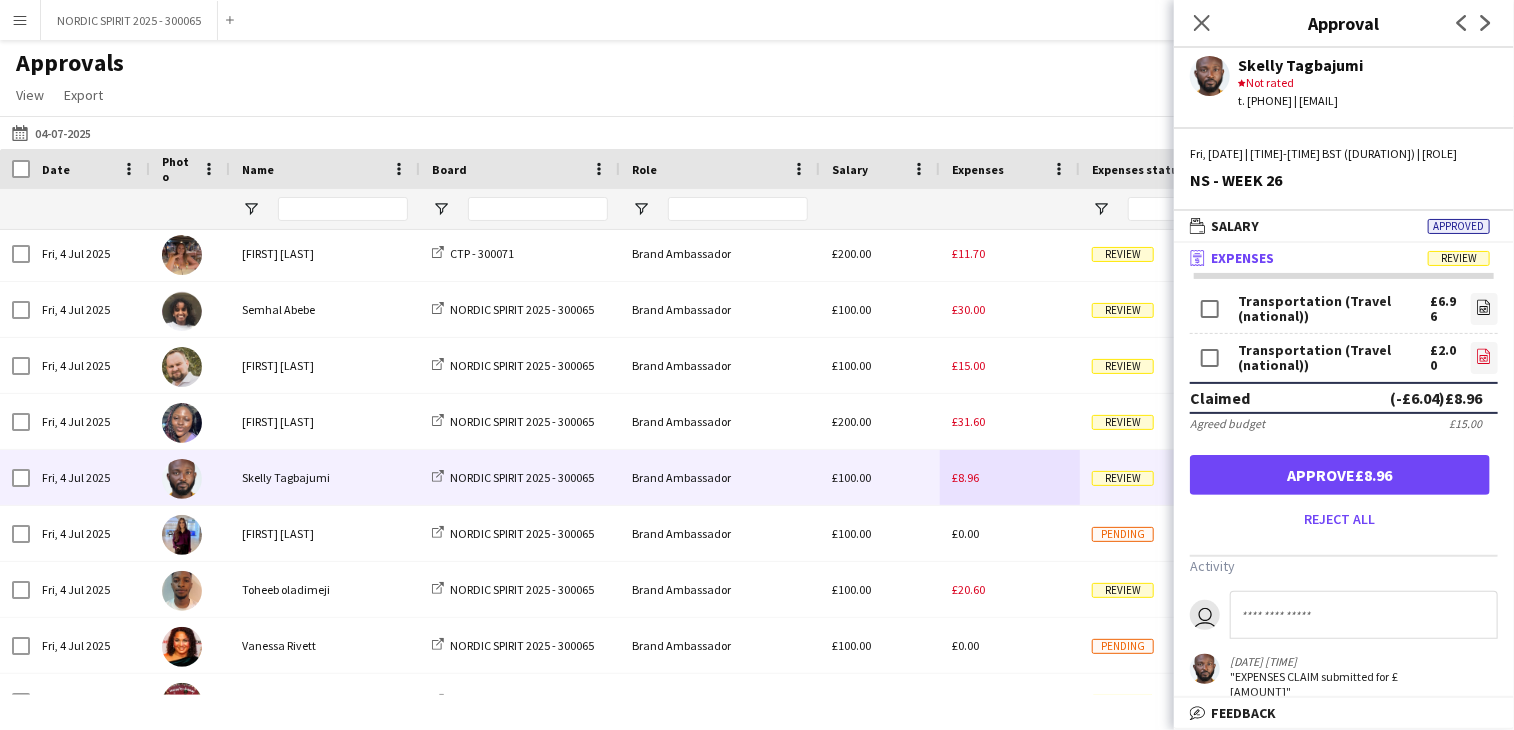 click 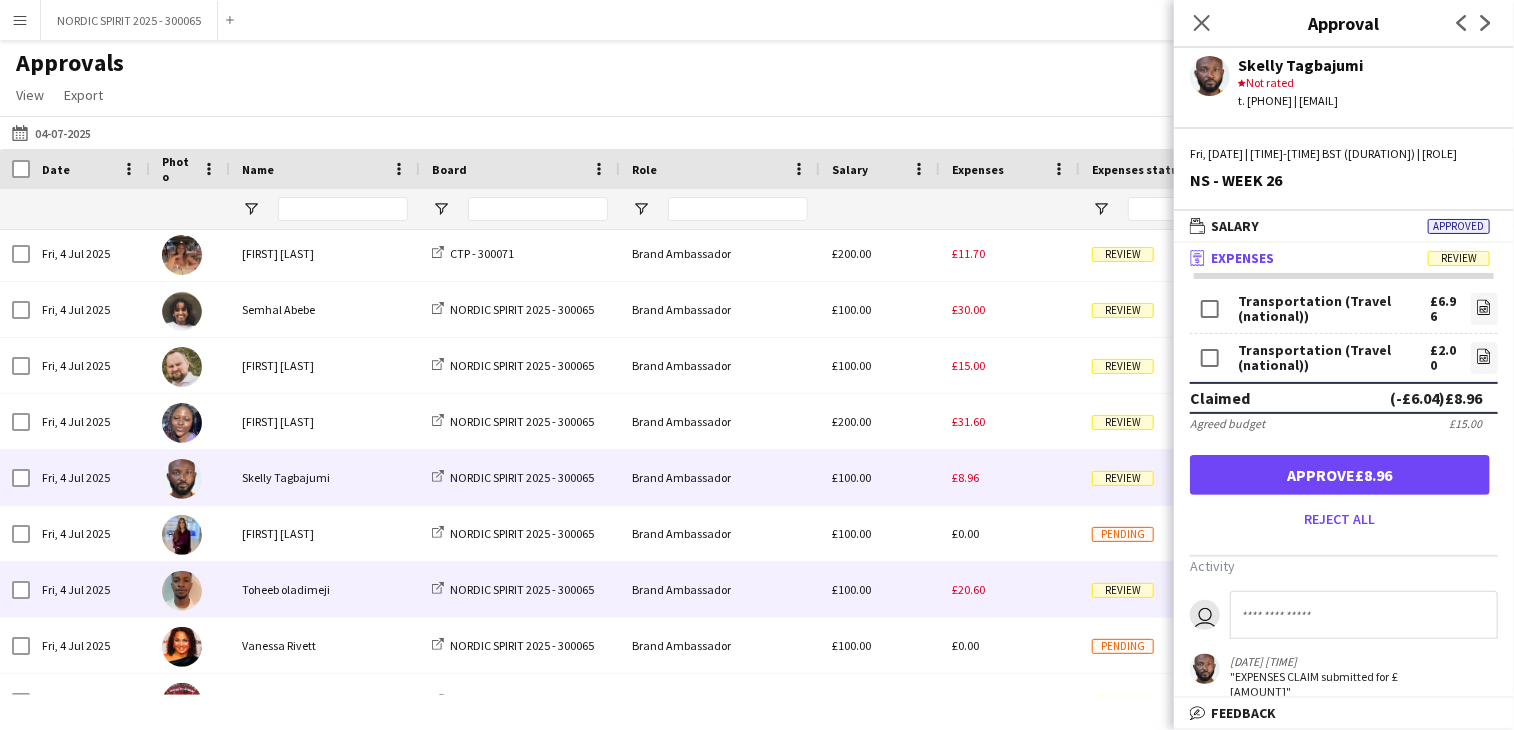 click on "£20.60" at bounding box center (968, 589) 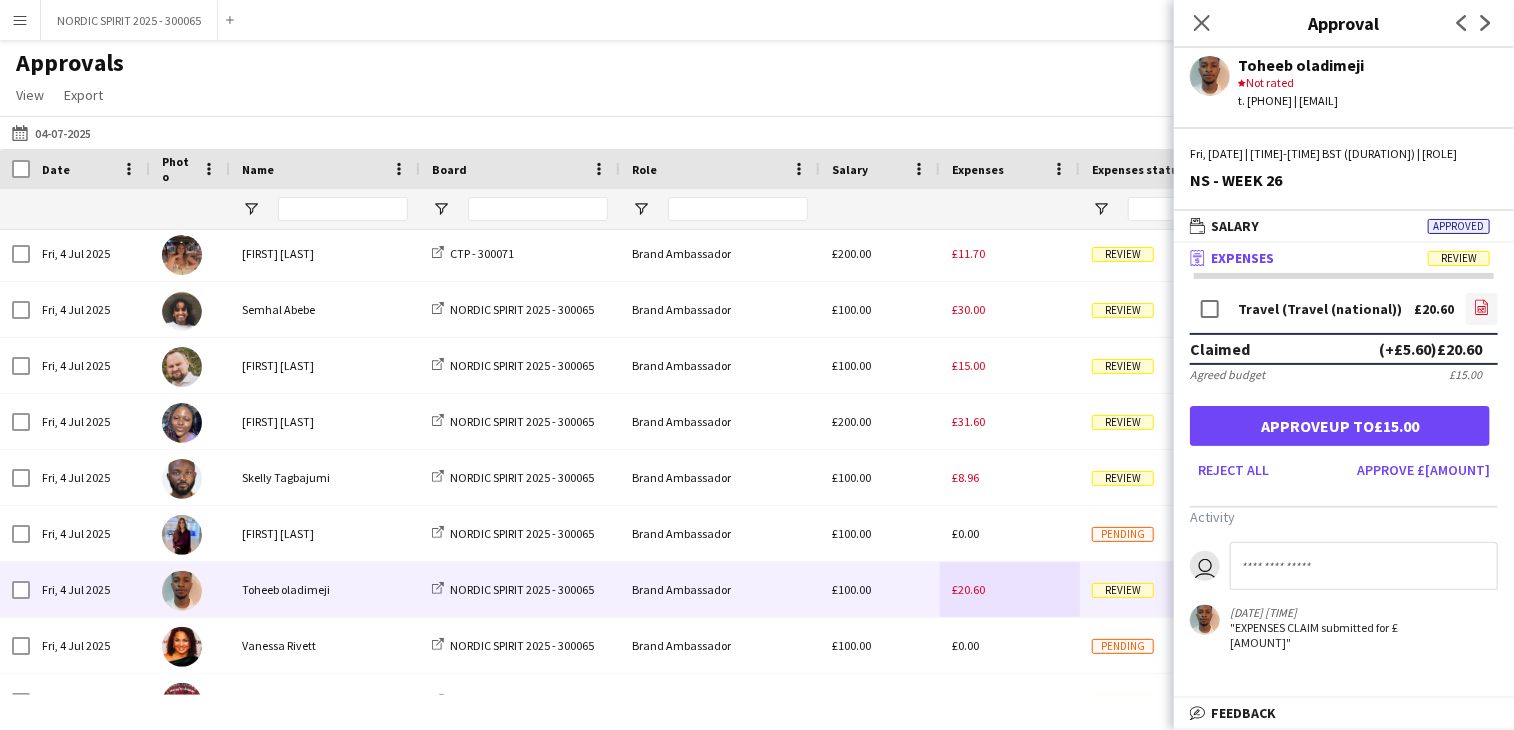 click on "file-image" 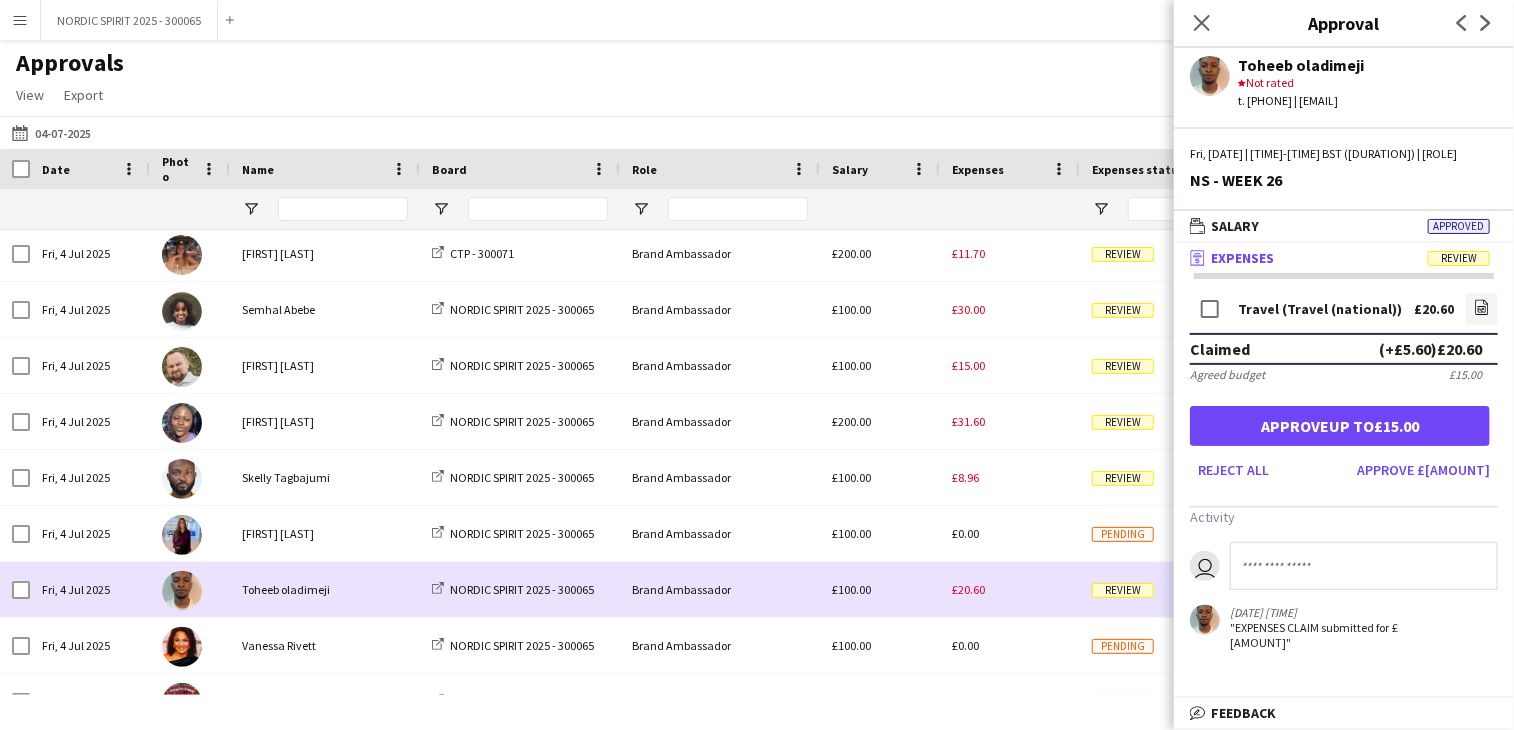 click on "£20.60" at bounding box center (1010, 589) 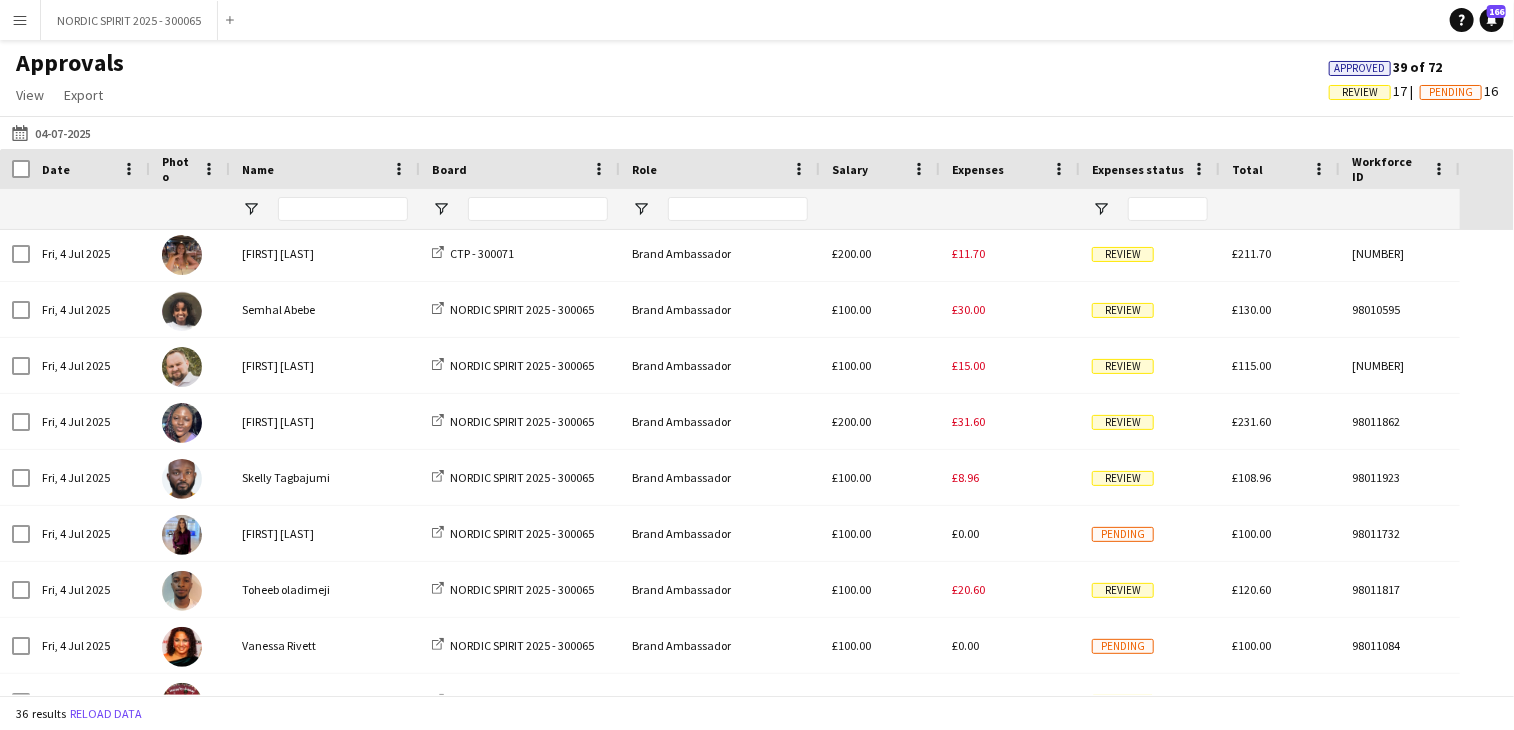 scroll, scrollTop: 112, scrollLeft: 0, axis: vertical 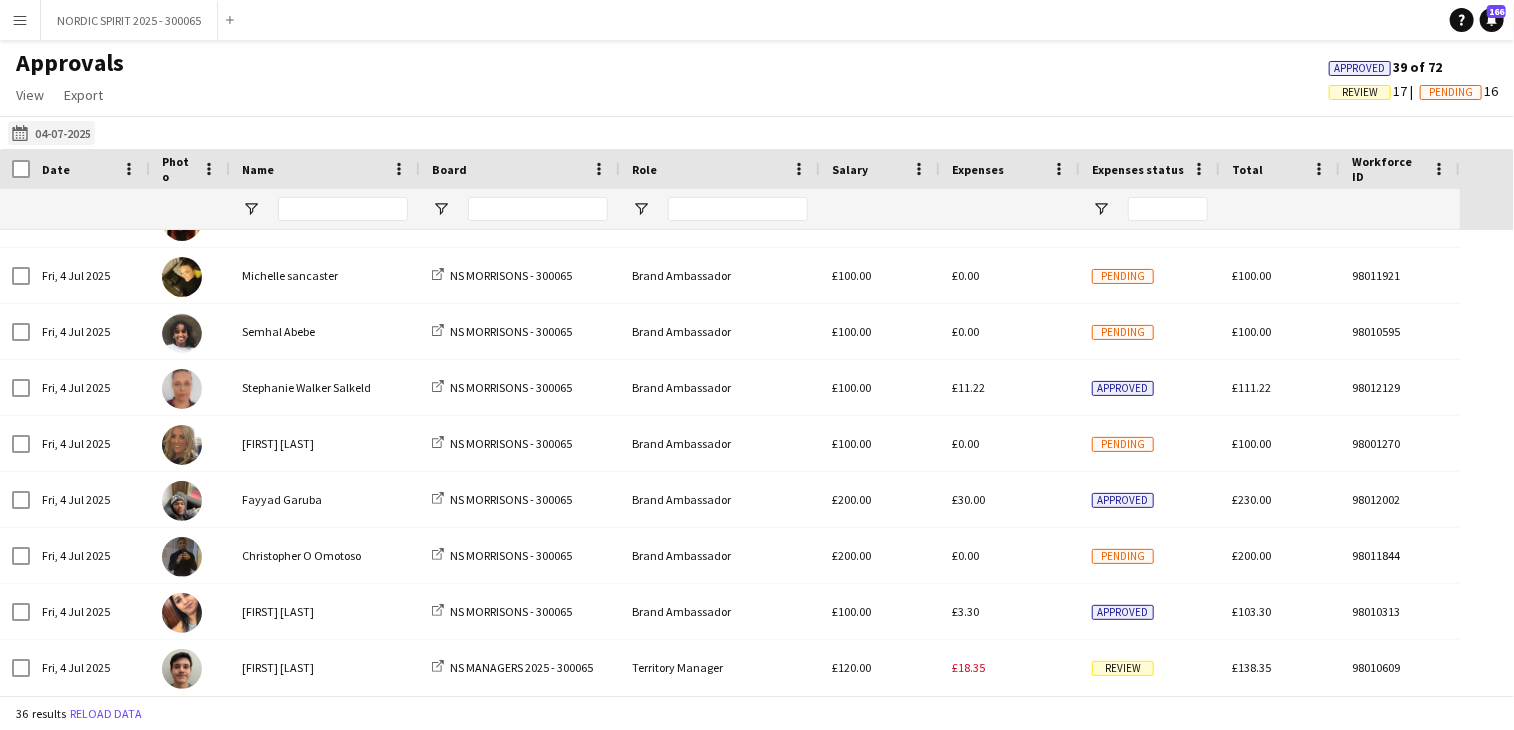 click on "[DATE]
[DATE]" 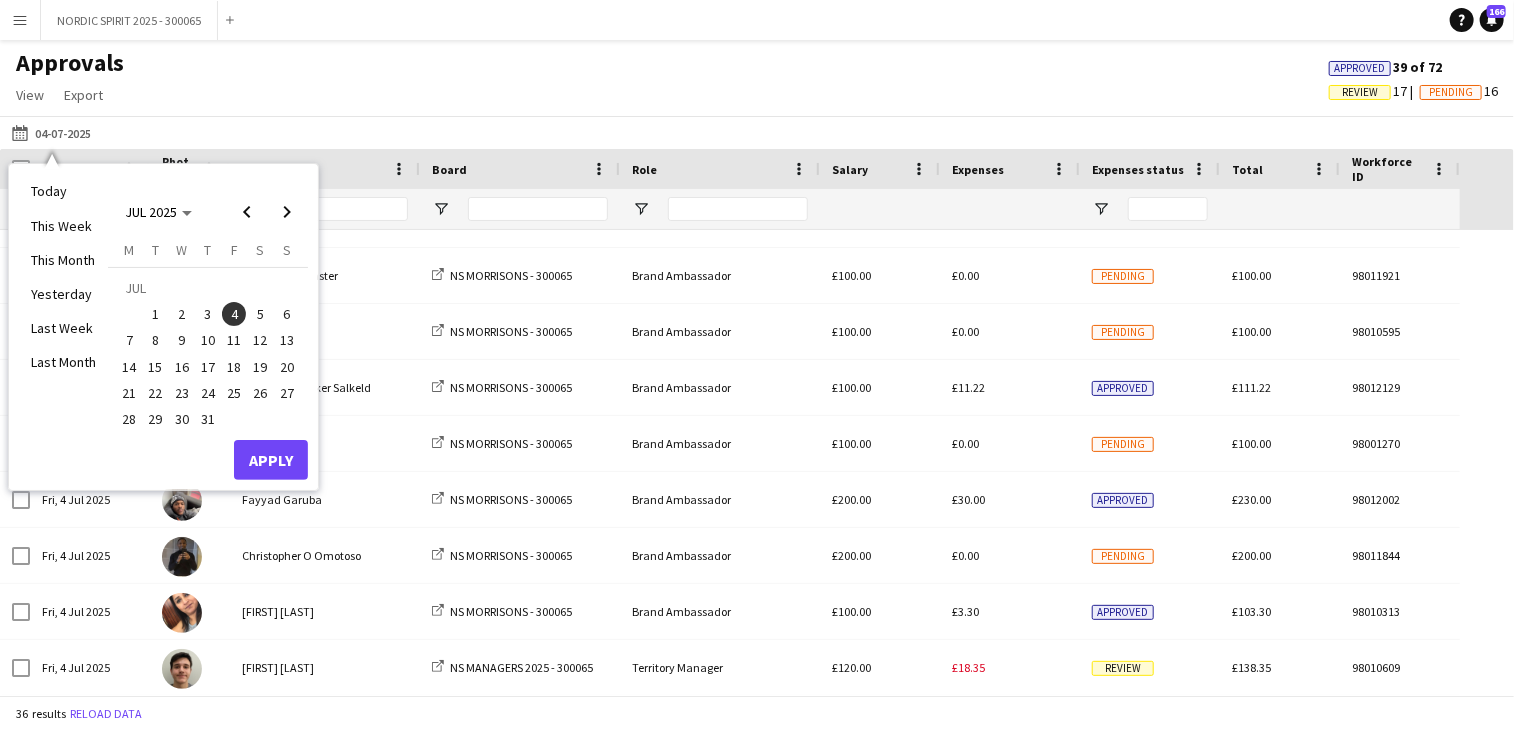 click on "5" at bounding box center [261, 314] 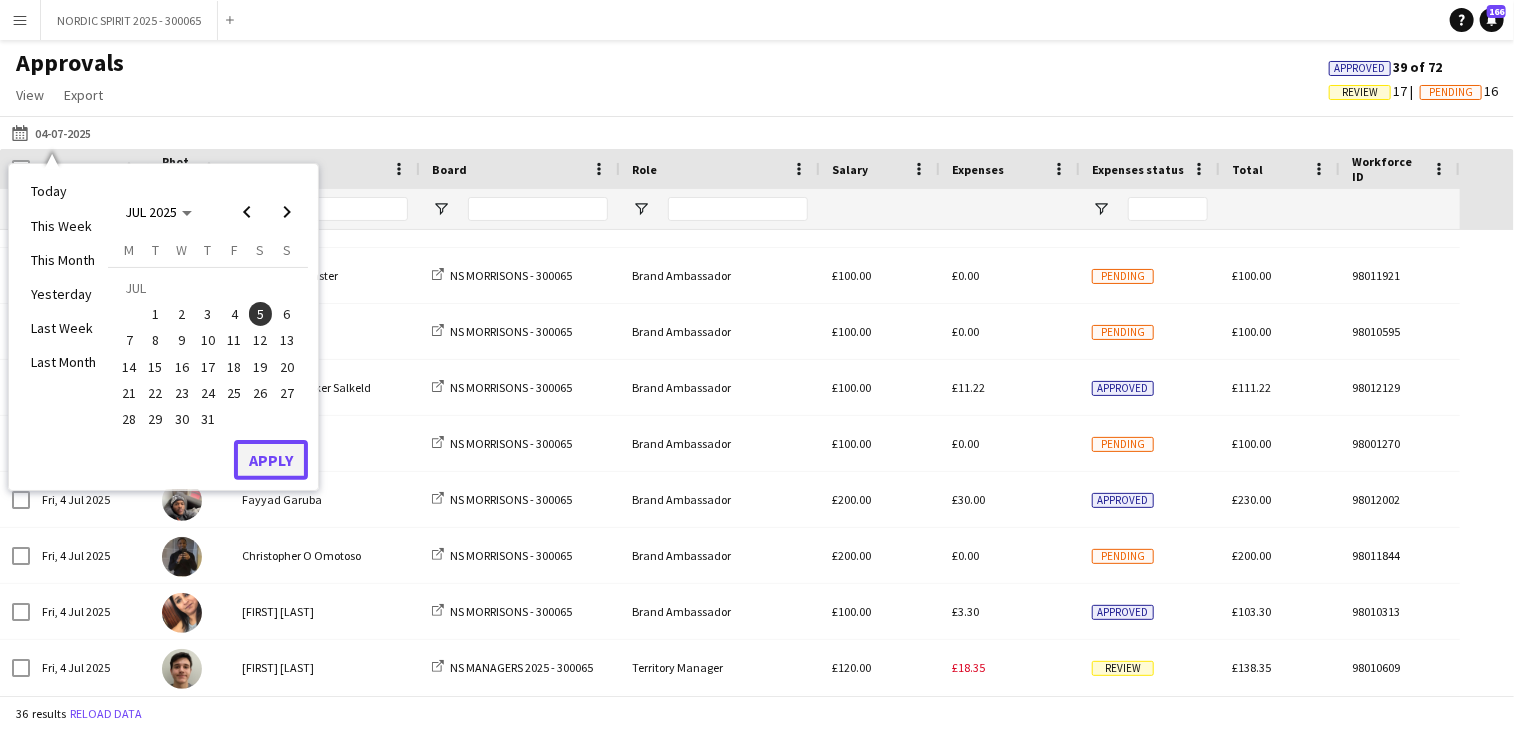 click on "Apply" at bounding box center [271, 460] 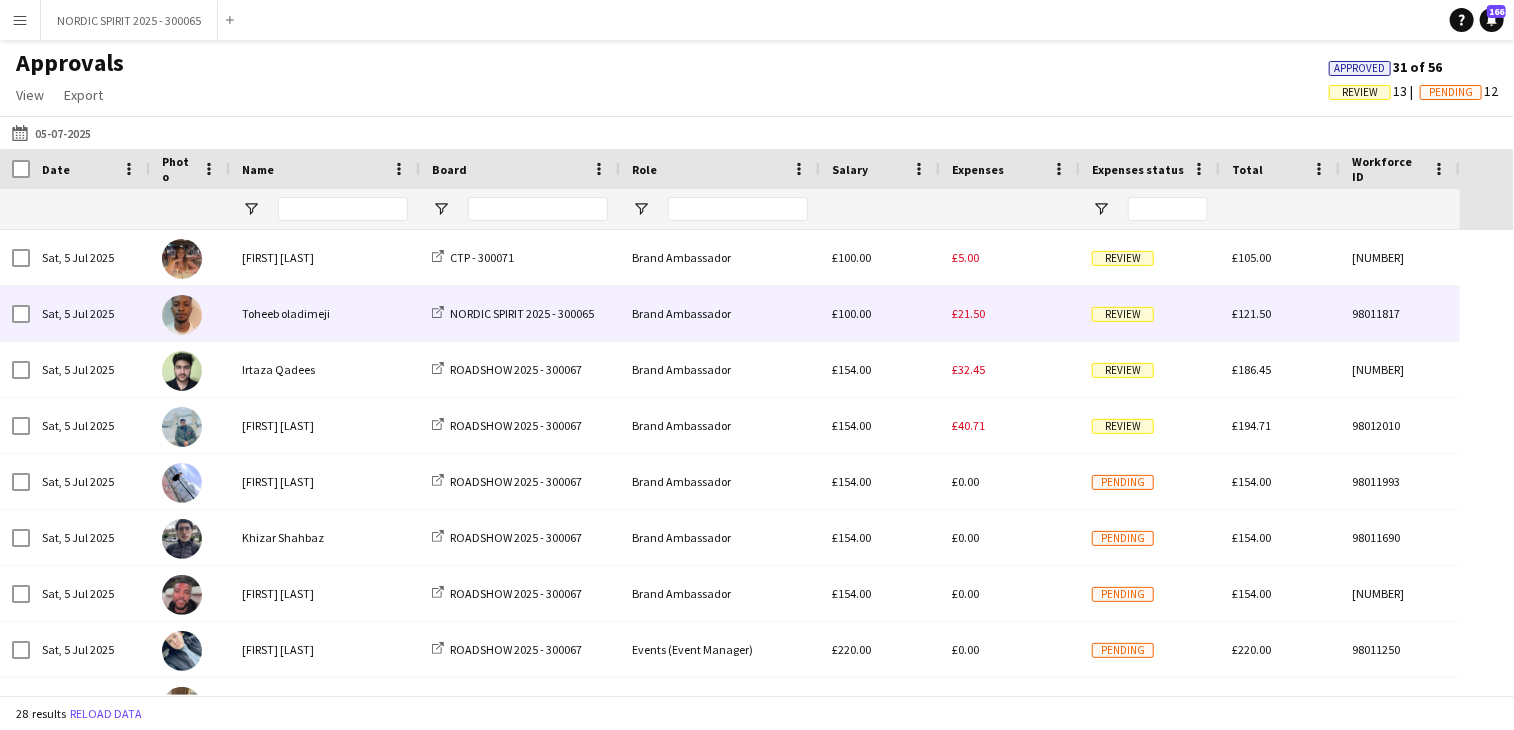 click on "£21.50" at bounding box center [1010, 313] 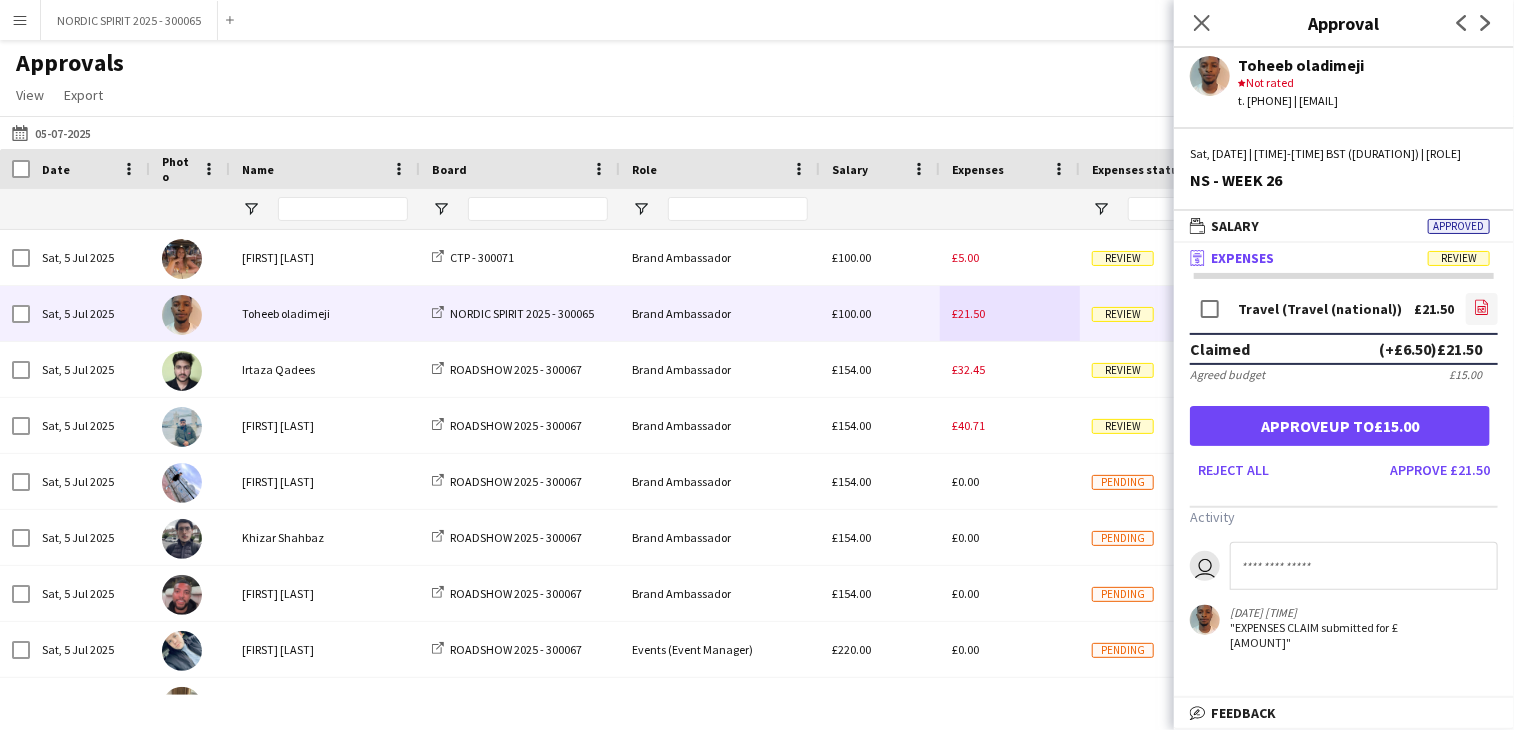 click 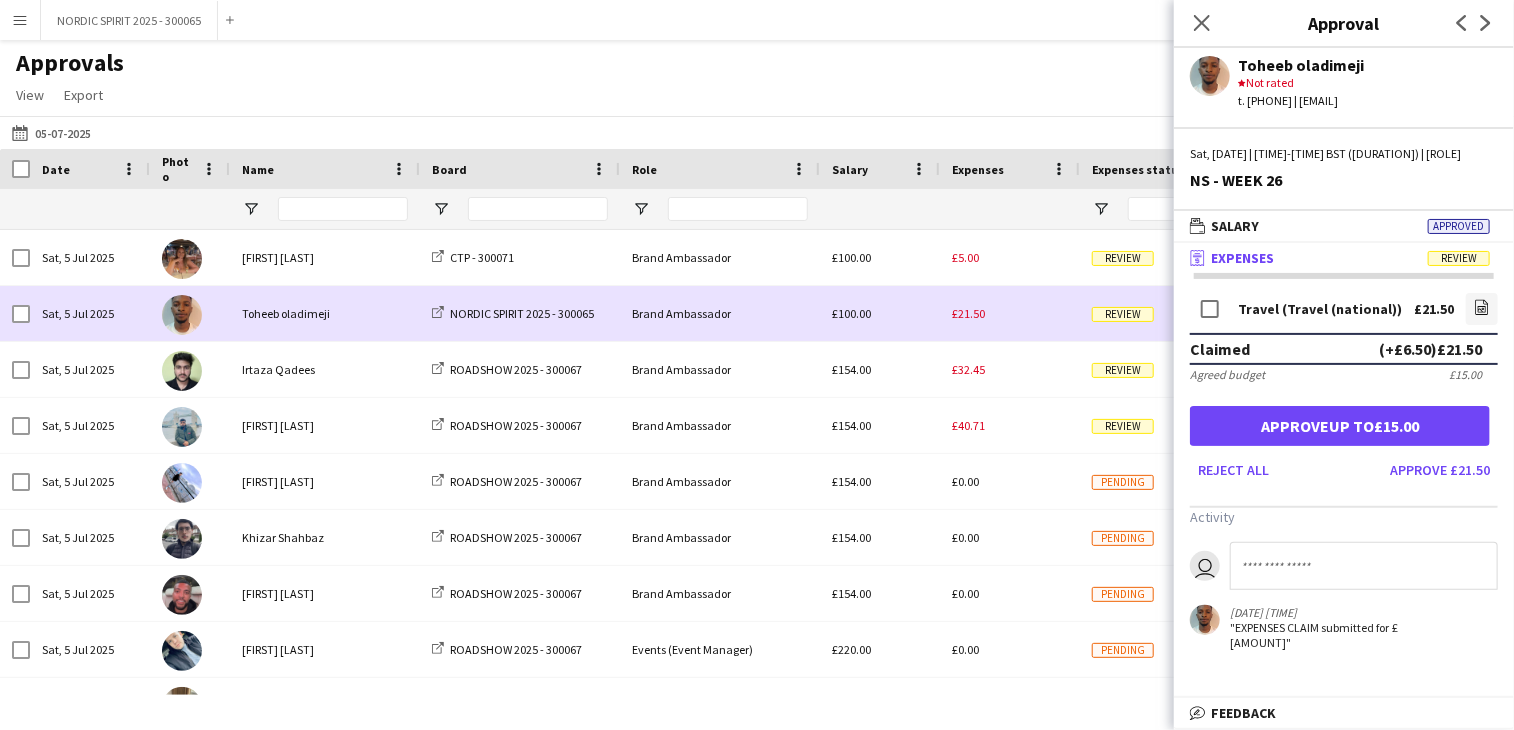 click on "Brand Ambassador" at bounding box center [720, 313] 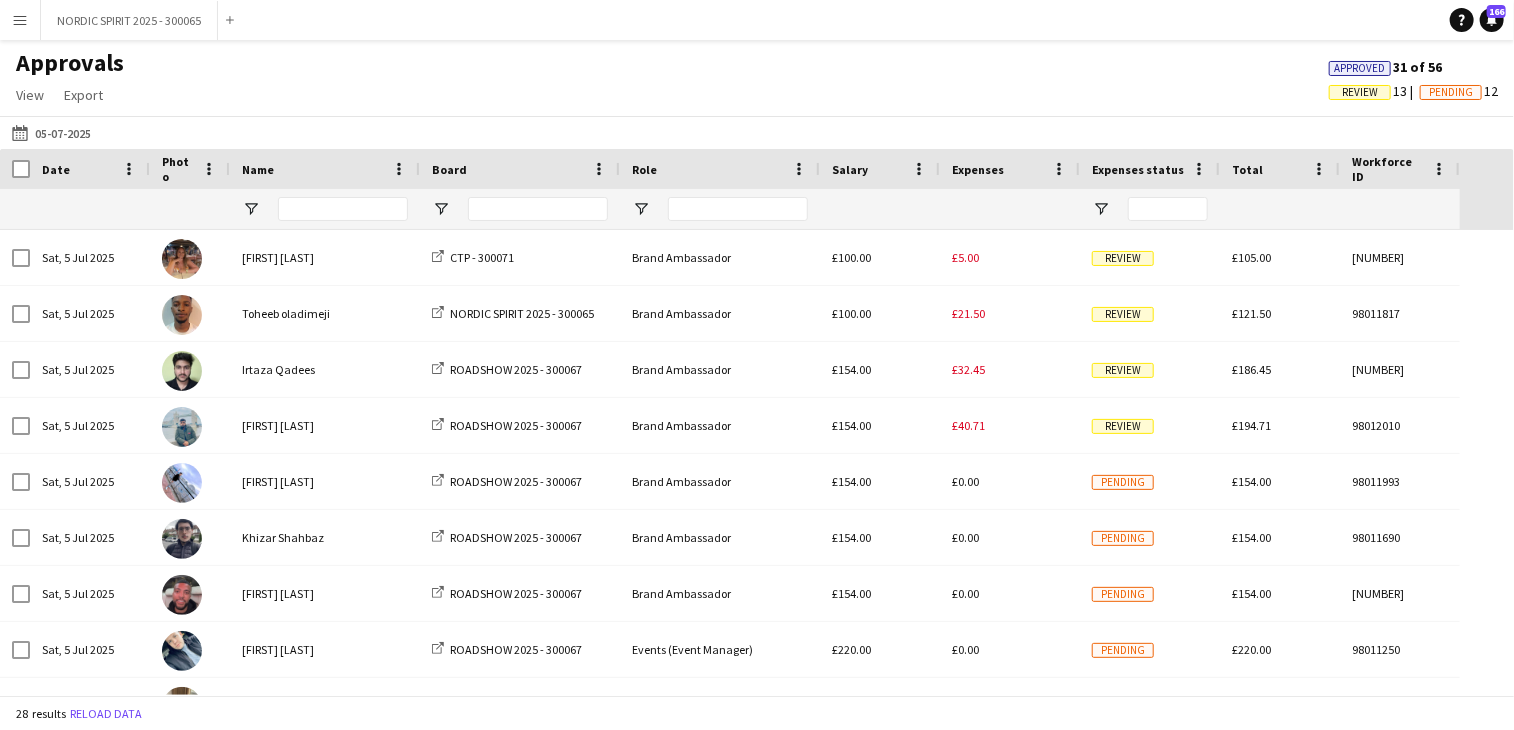 scroll, scrollTop: 52, scrollLeft: 0, axis: vertical 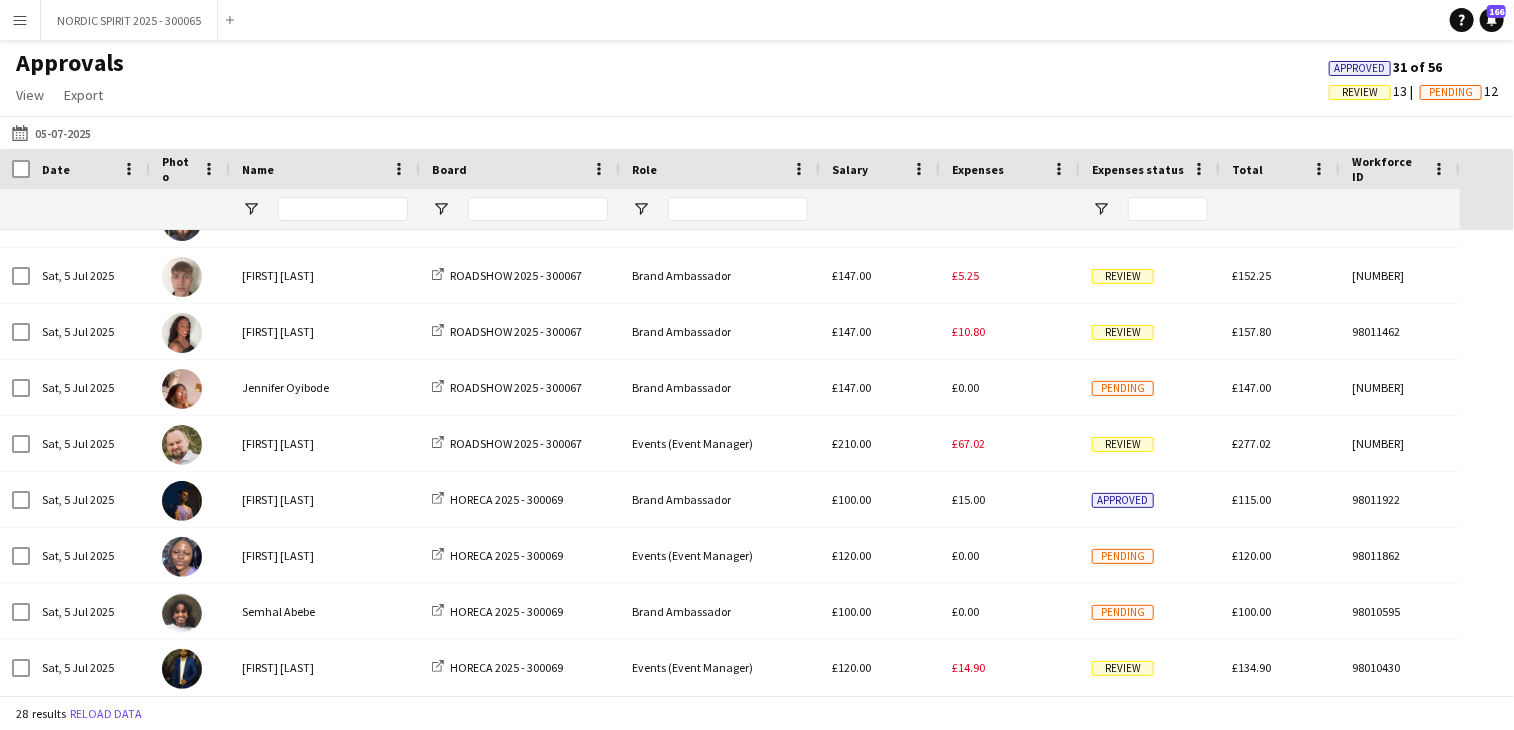 click on "Menu" at bounding box center (20, 20) 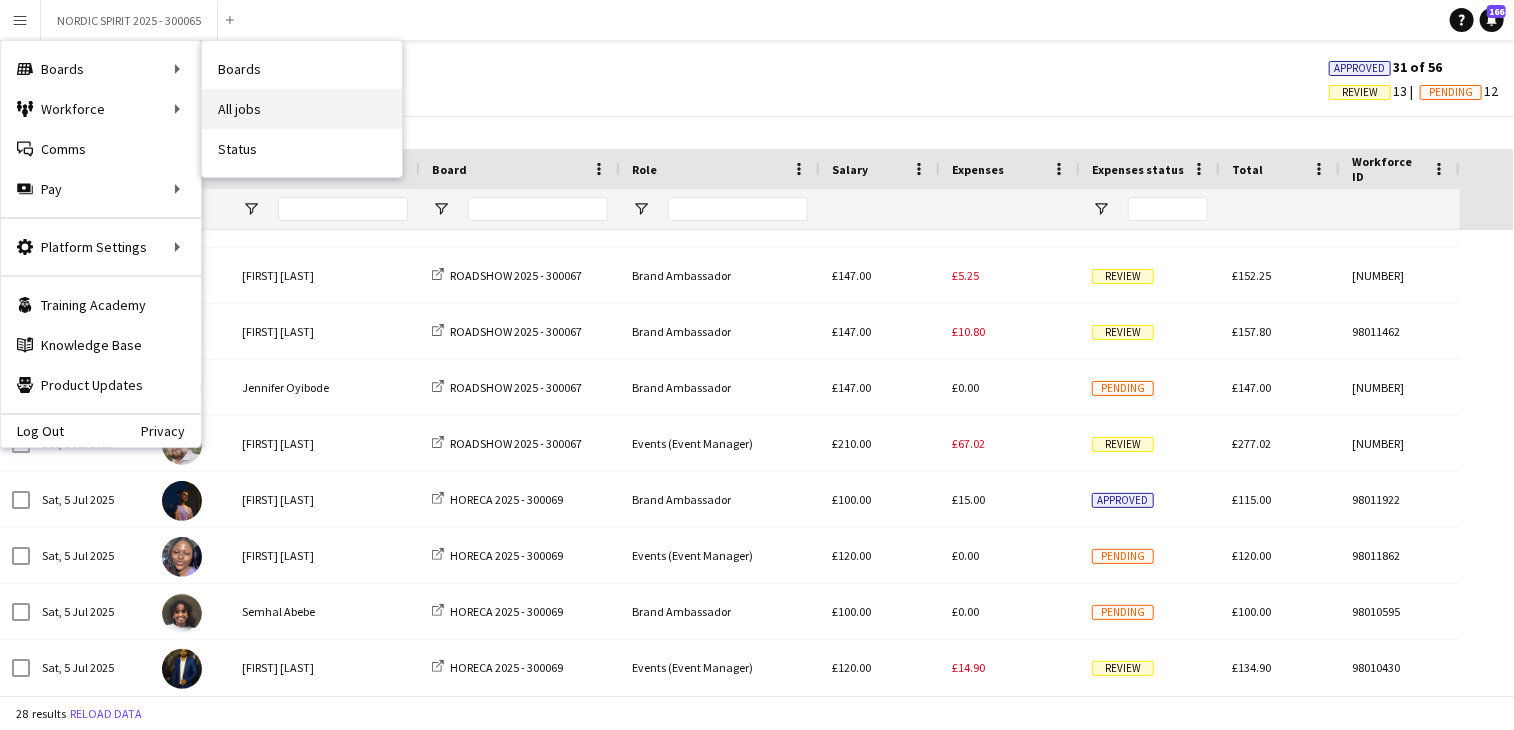 click on "All jobs" at bounding box center [302, 109] 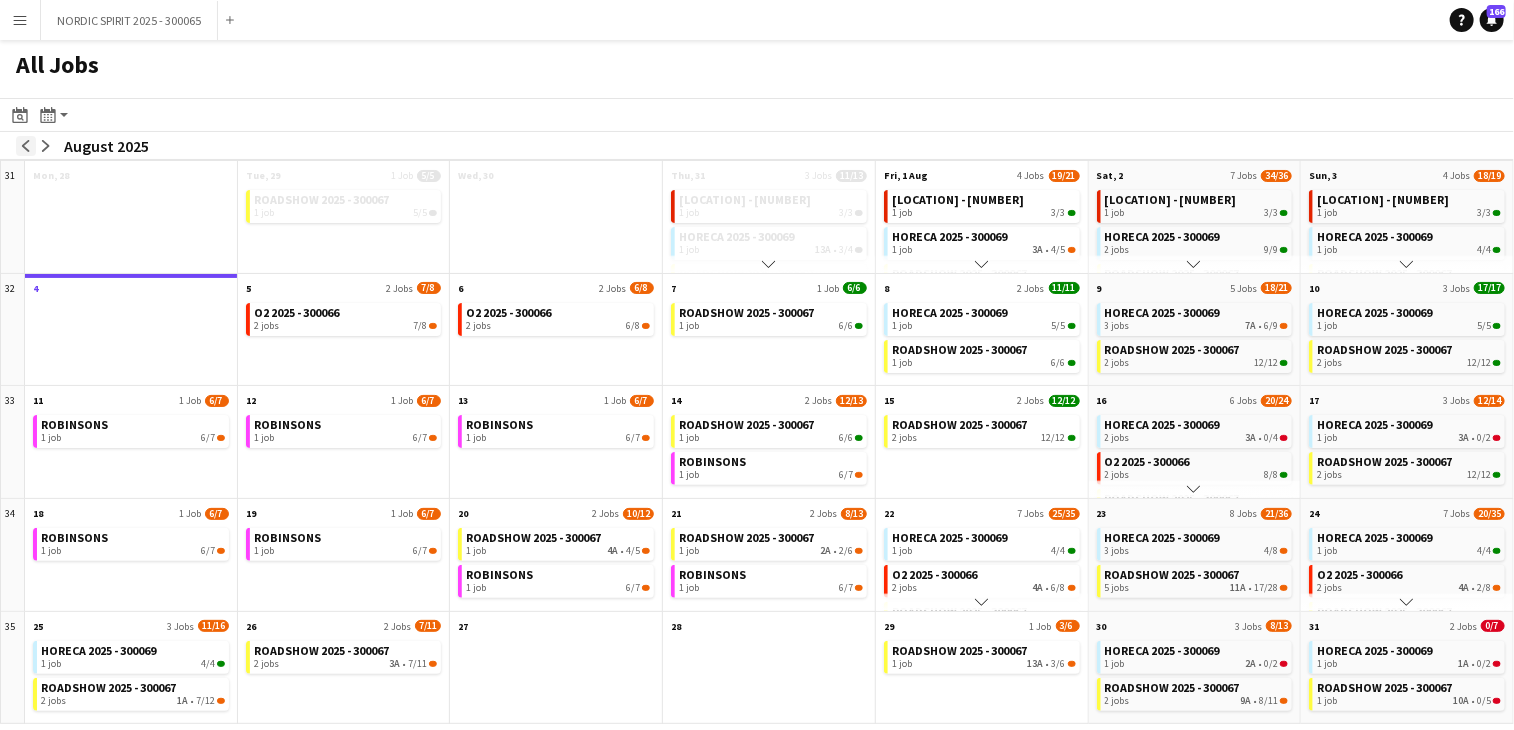 click on "arrow-left" 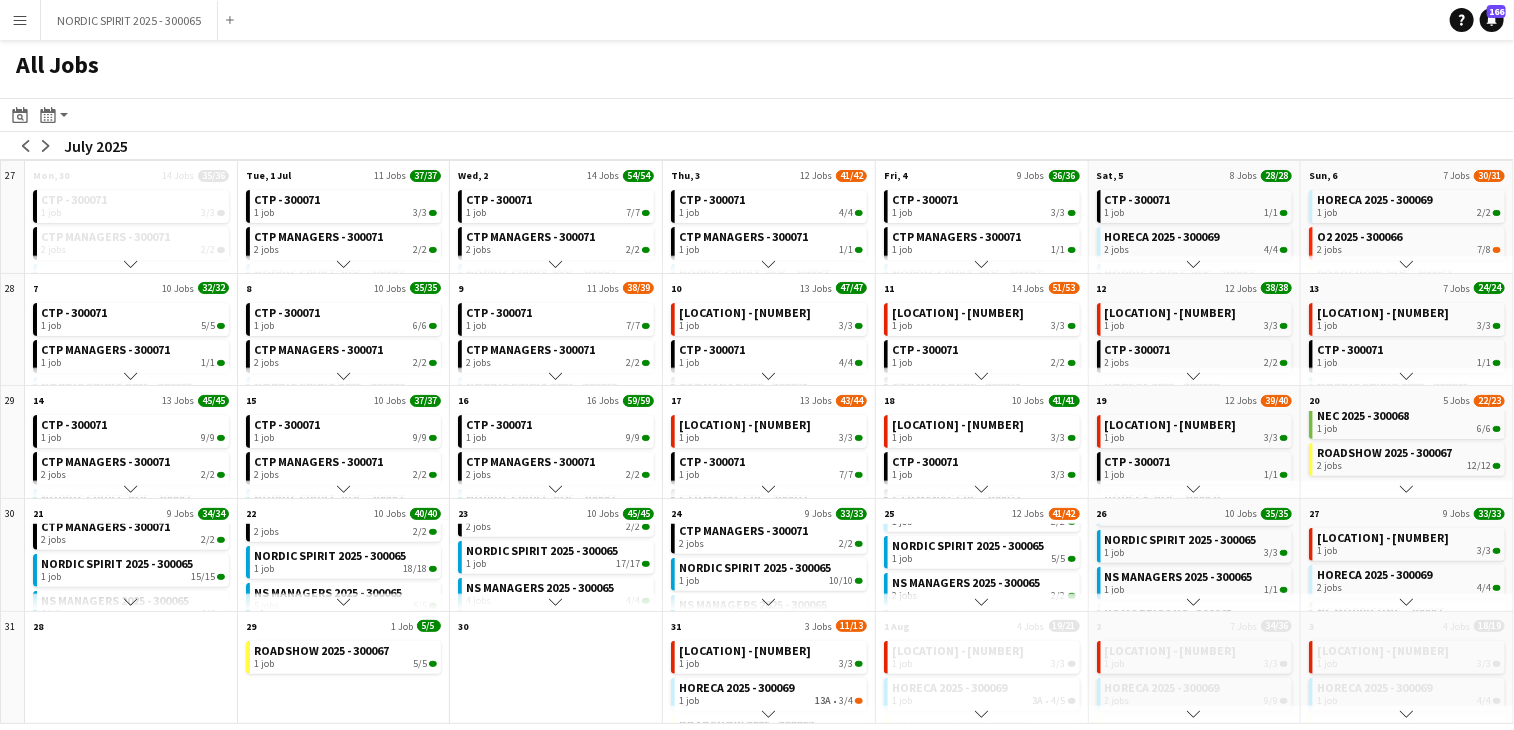 scroll, scrollTop: 77, scrollLeft: 0, axis: vertical 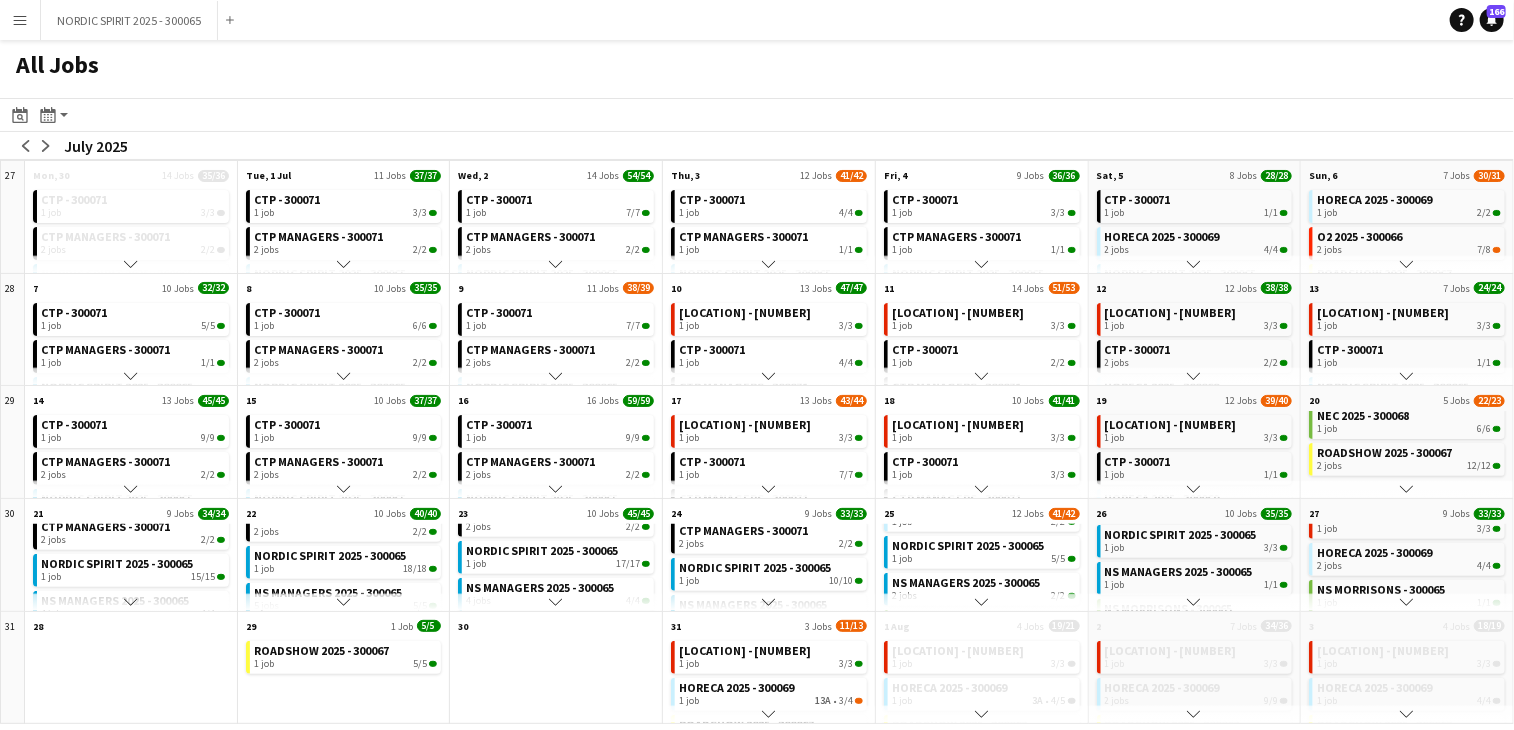click on "Menu" at bounding box center (20, 20) 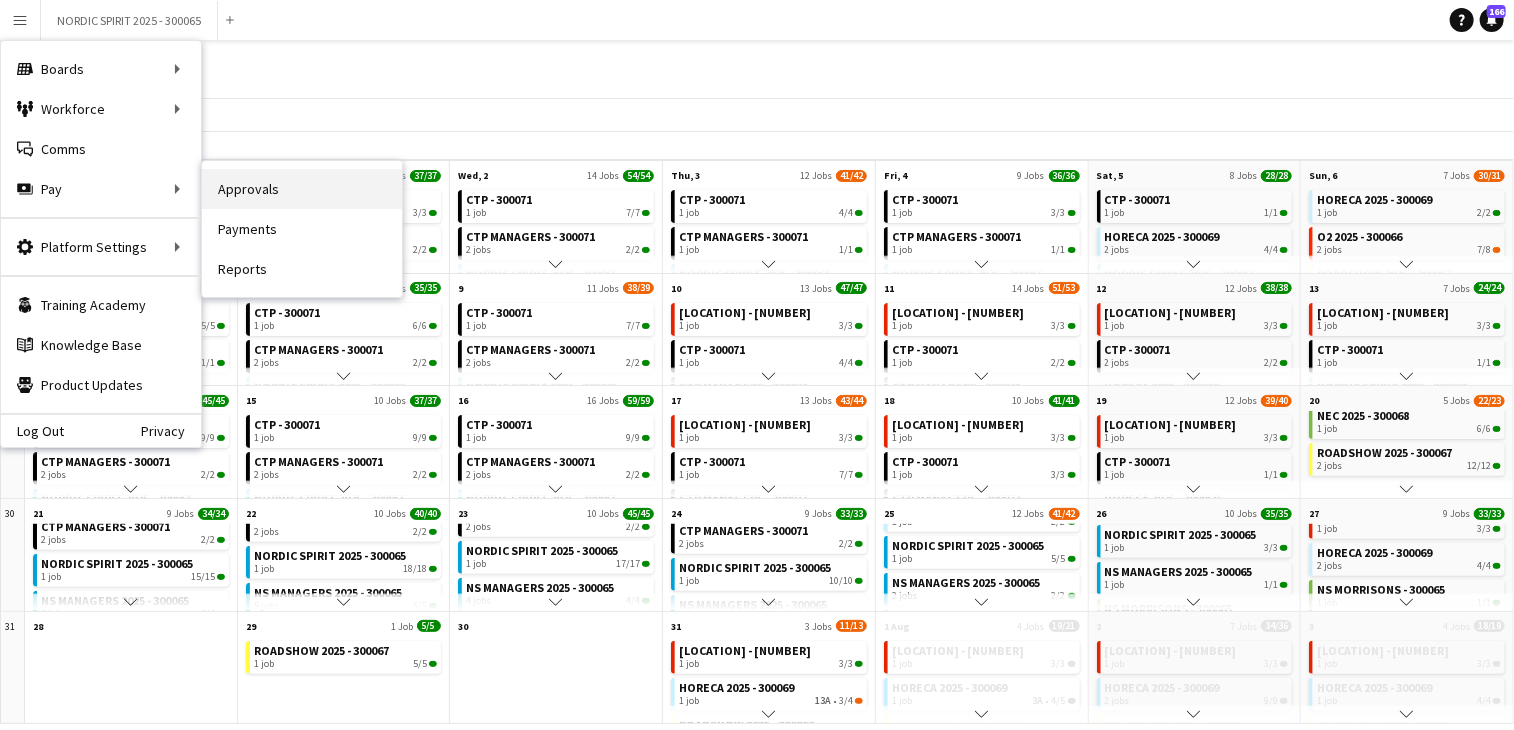 click on "Approvals" at bounding box center (302, 189) 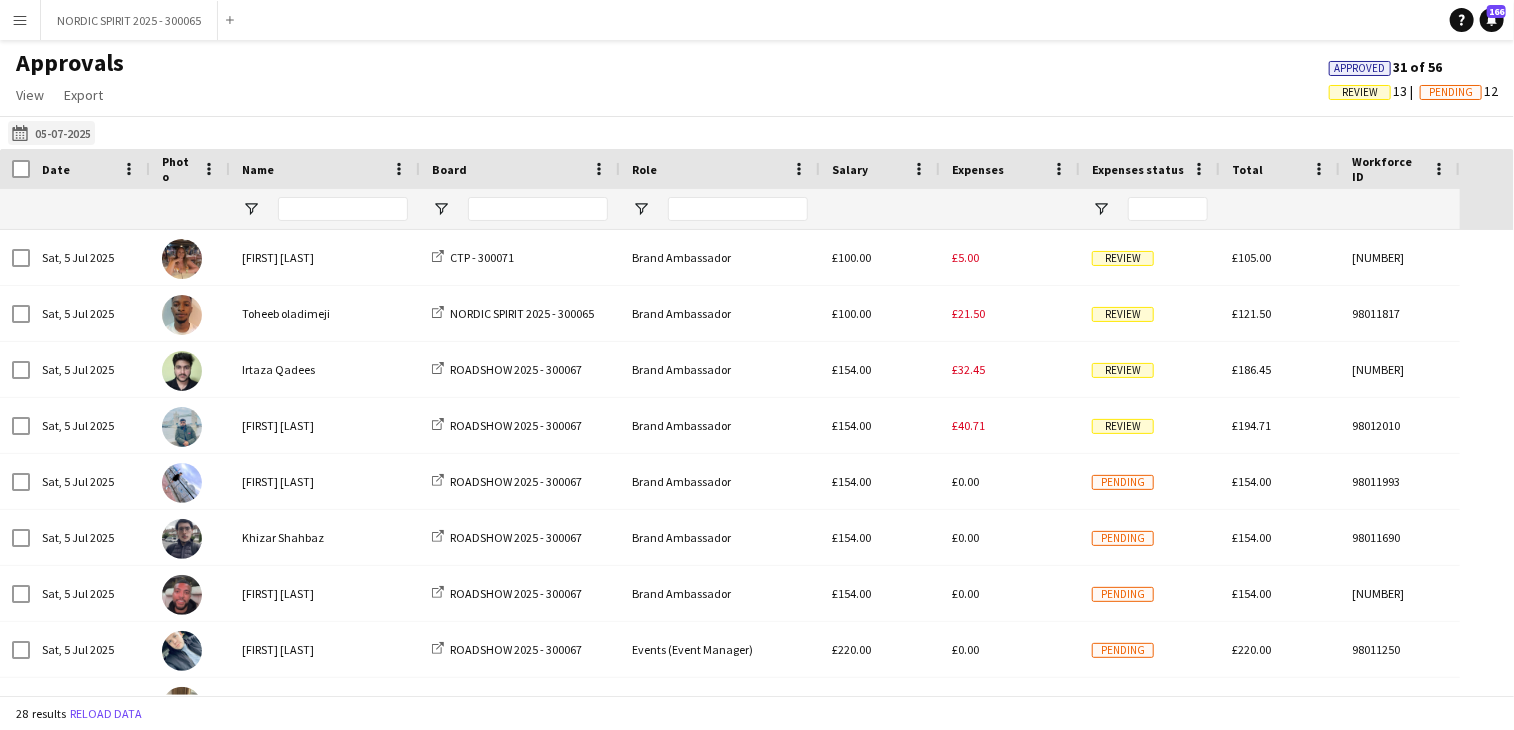 click on "[DATE]
[DATE]" 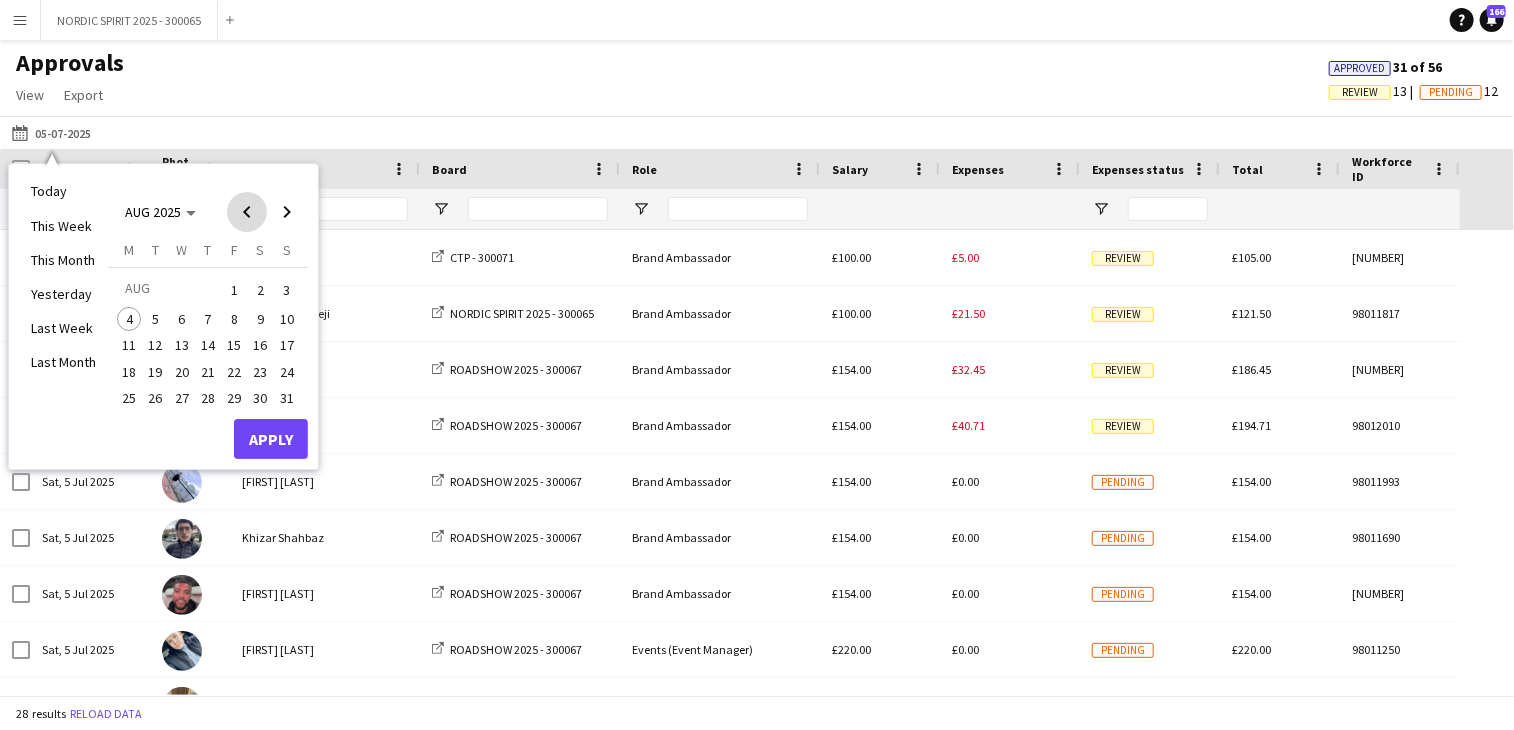click at bounding box center (247, 212) 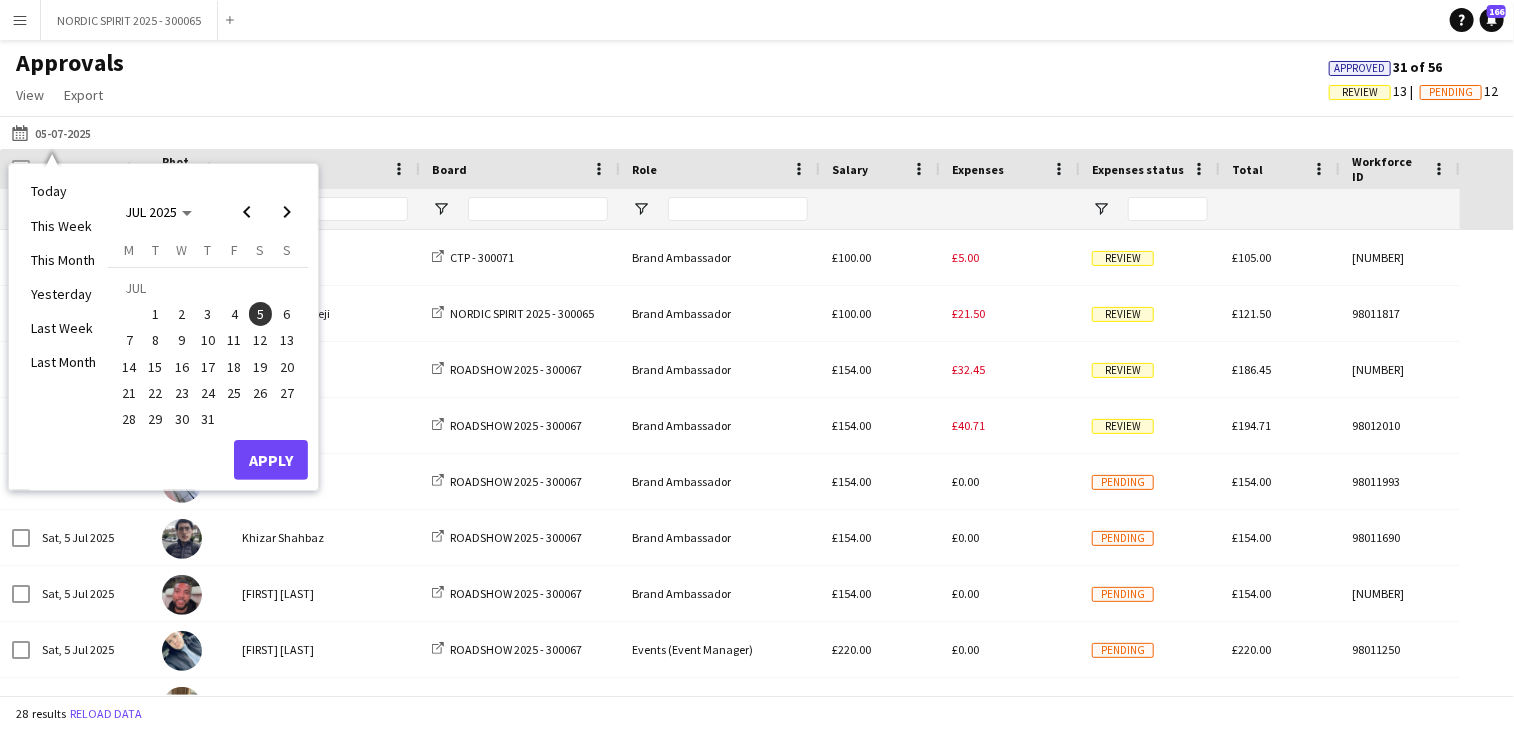 click on "21" at bounding box center [129, 393] 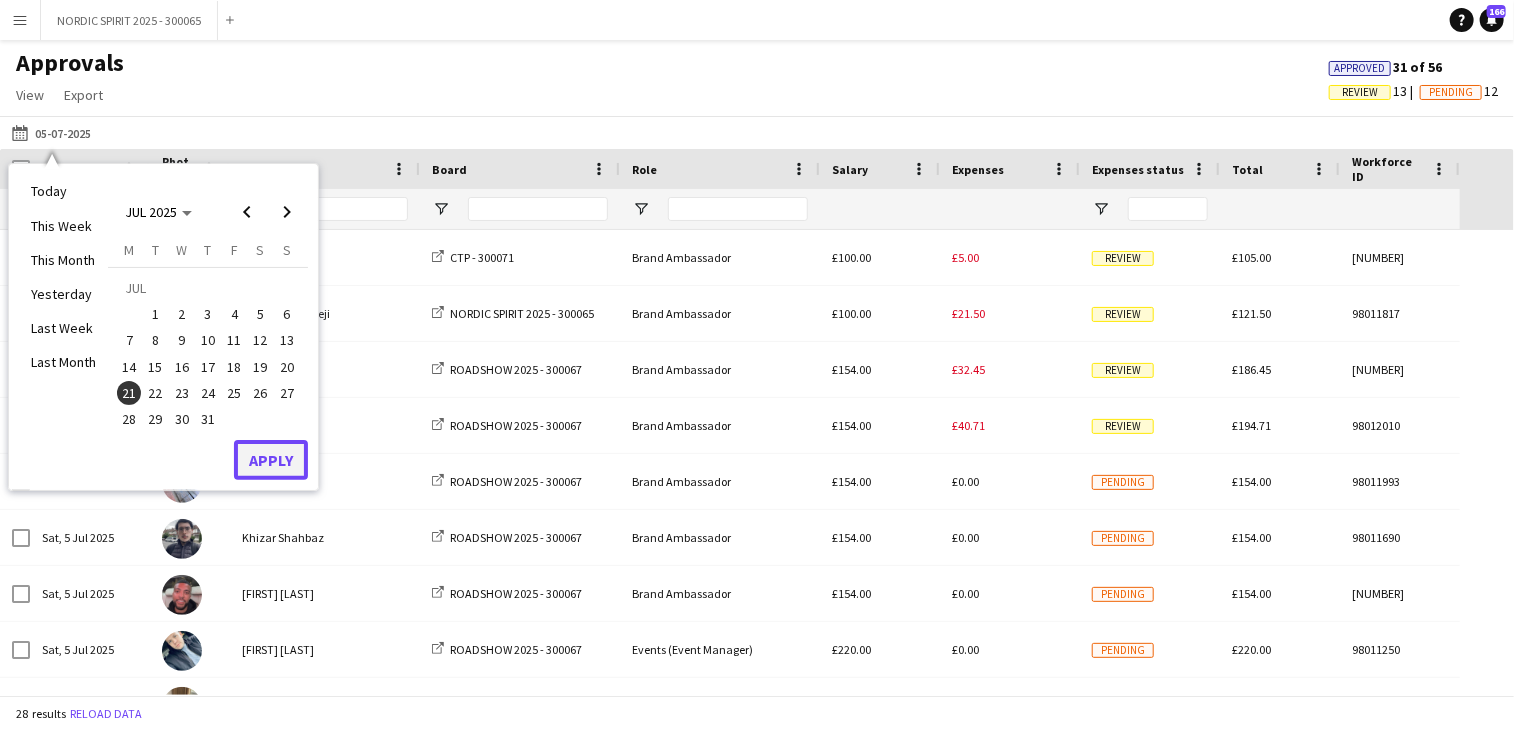 click on "Apply" at bounding box center [271, 460] 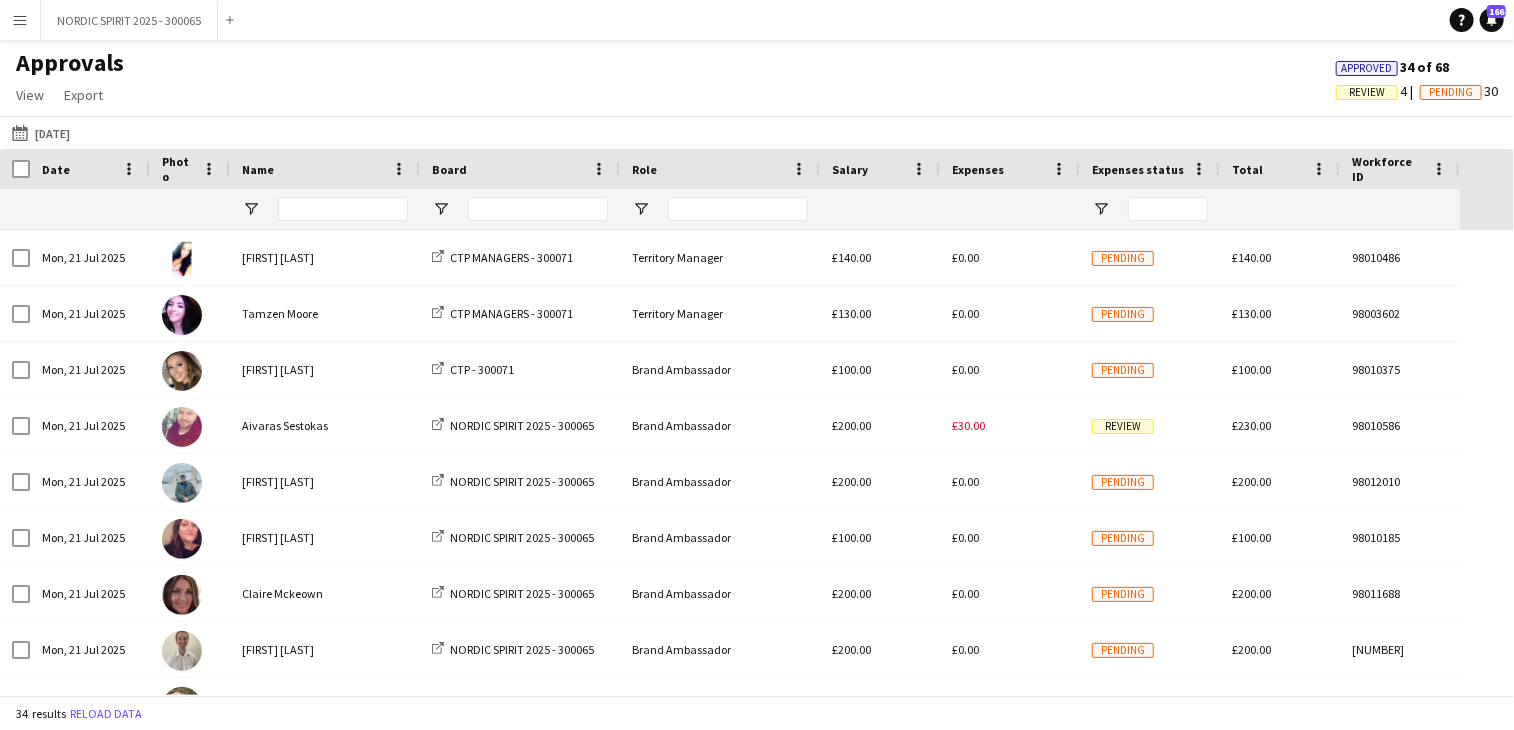 scroll, scrollTop: 24, scrollLeft: 0, axis: vertical 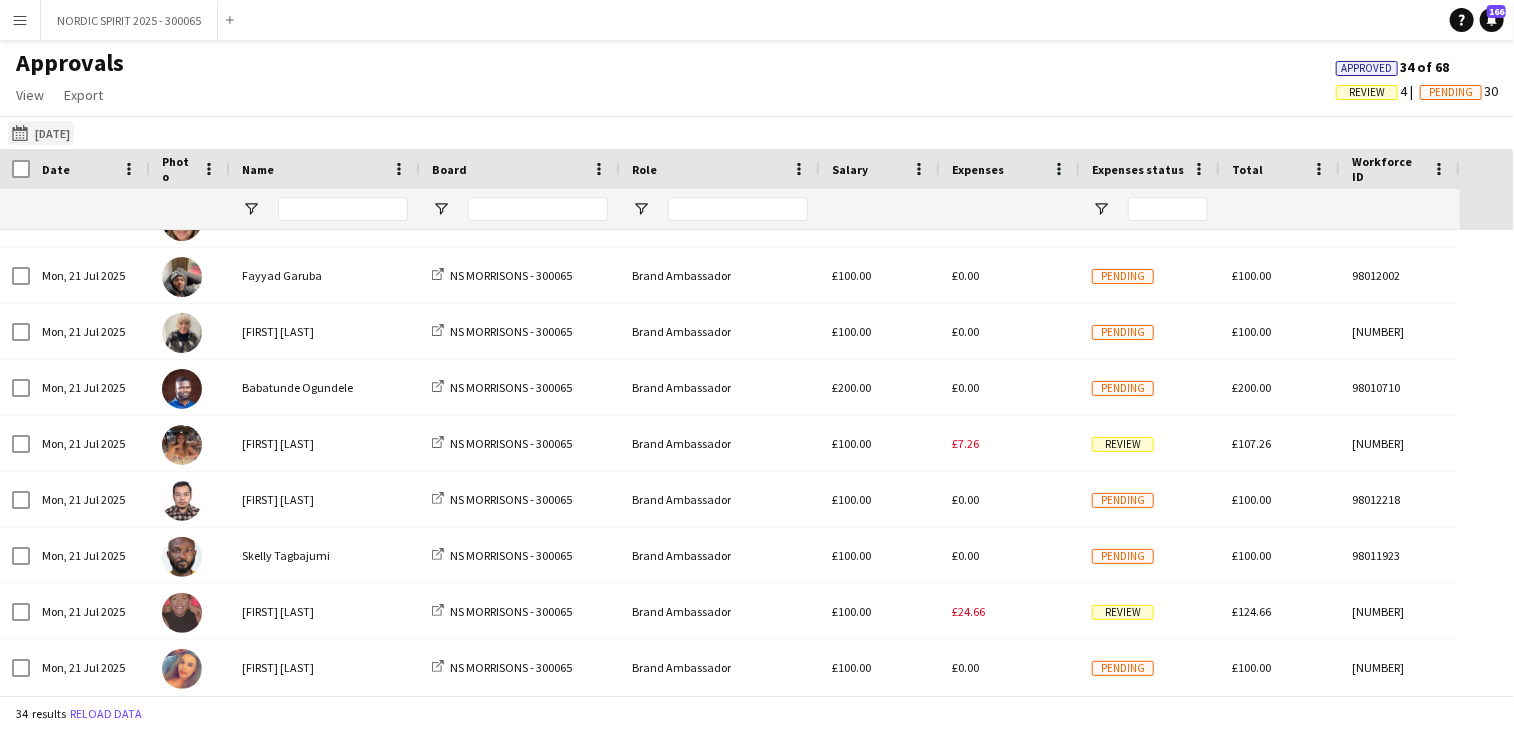 click on "[DATE]
[DATE]" 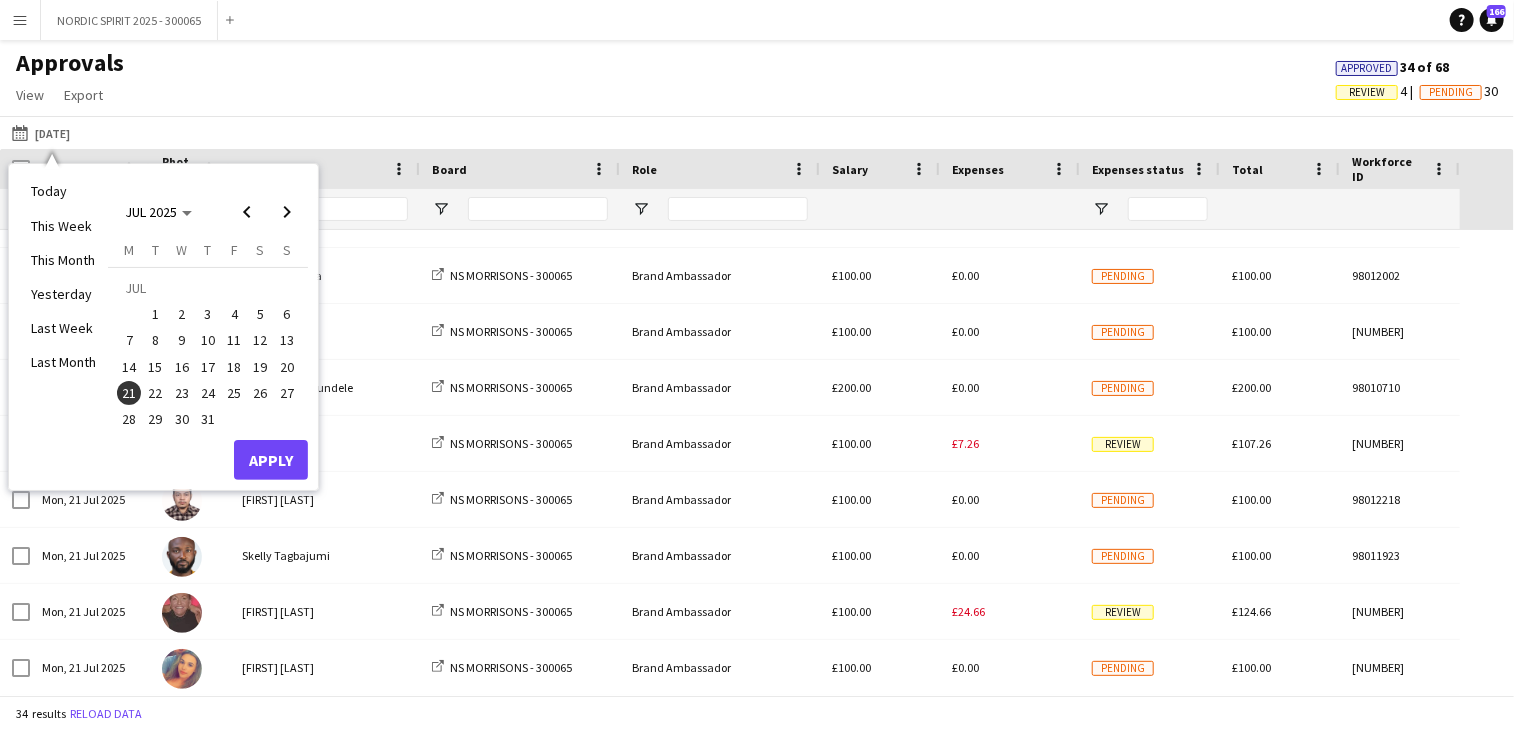 click on "22" at bounding box center [156, 393] 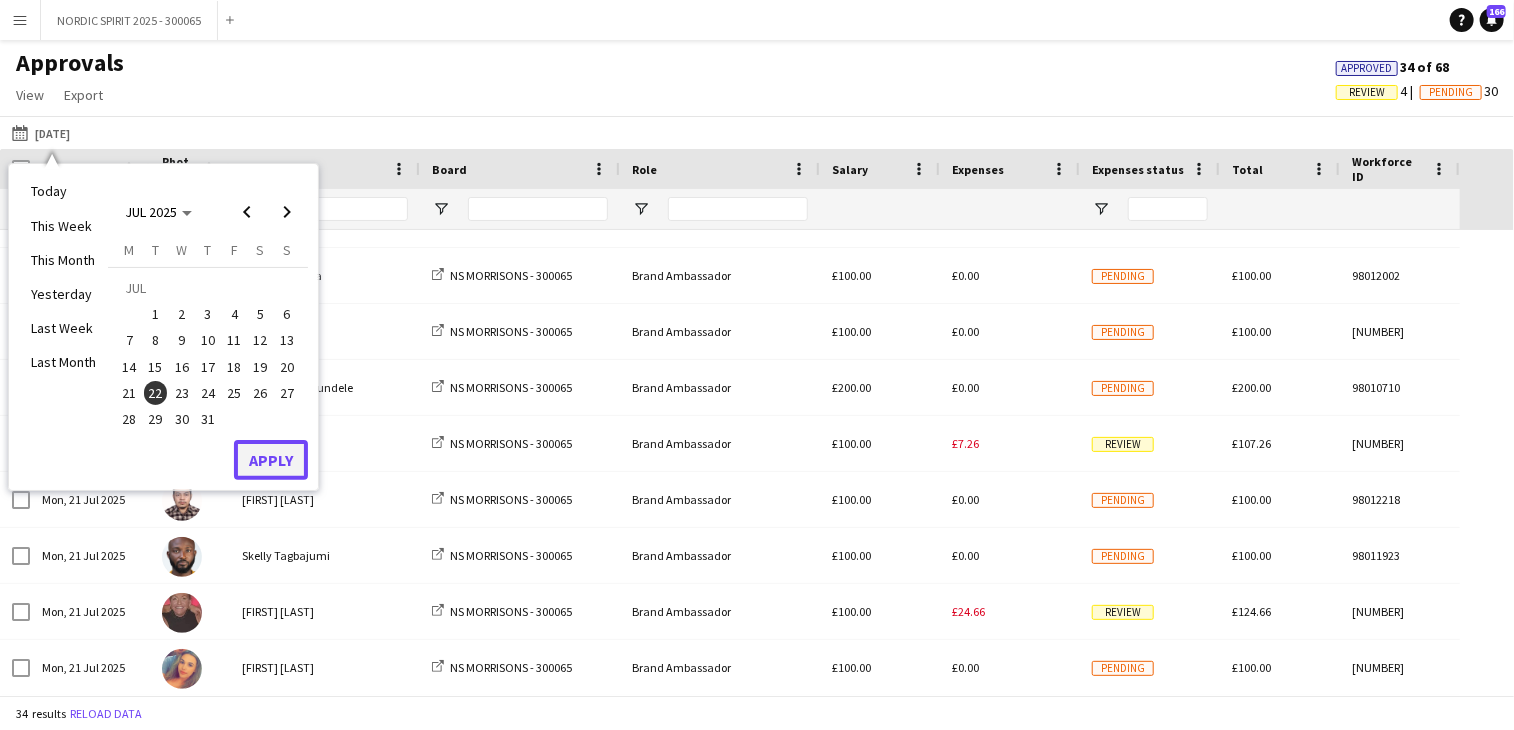 click on "Apply" at bounding box center (271, 460) 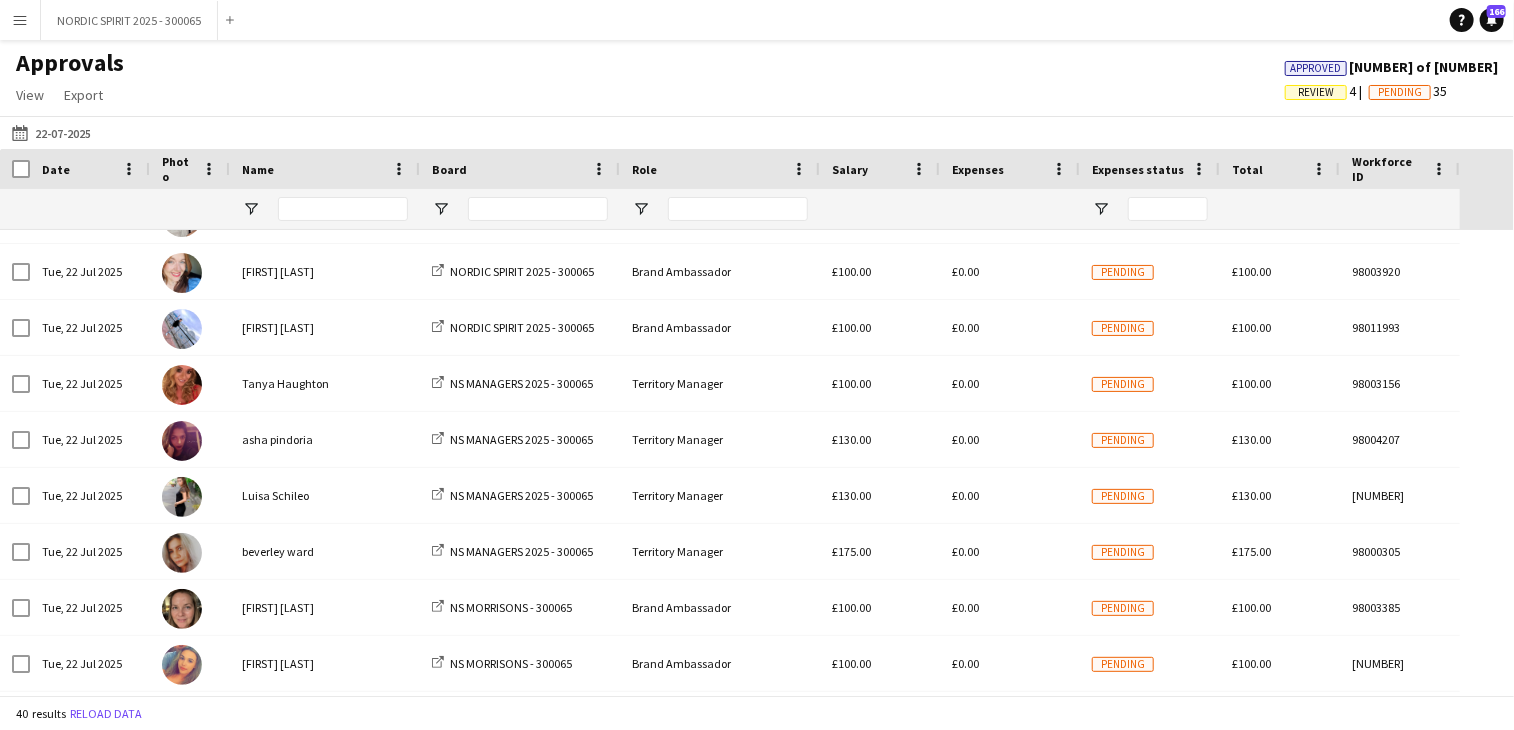 scroll, scrollTop: 1263, scrollLeft: 0, axis: vertical 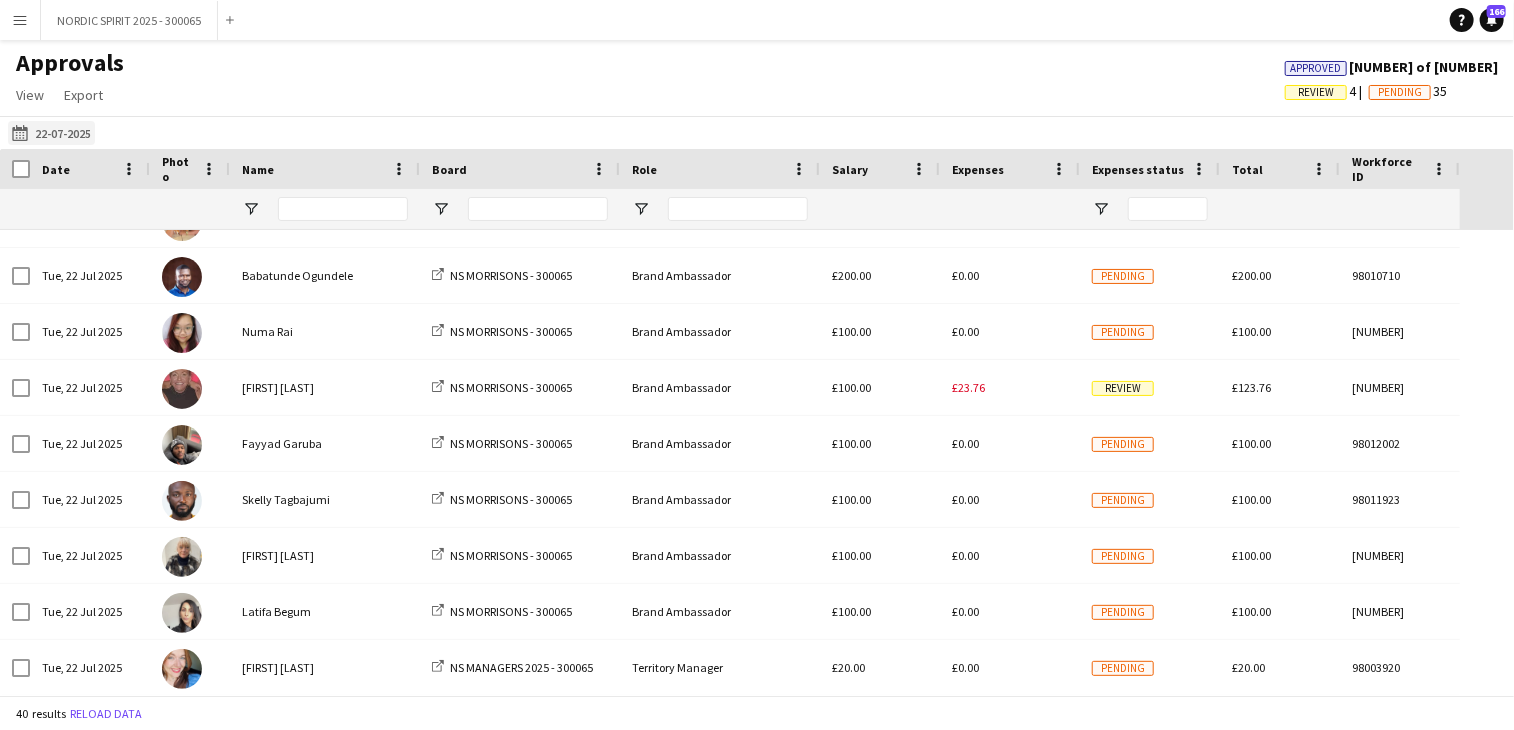 click on "[DATE]
[DATE]" 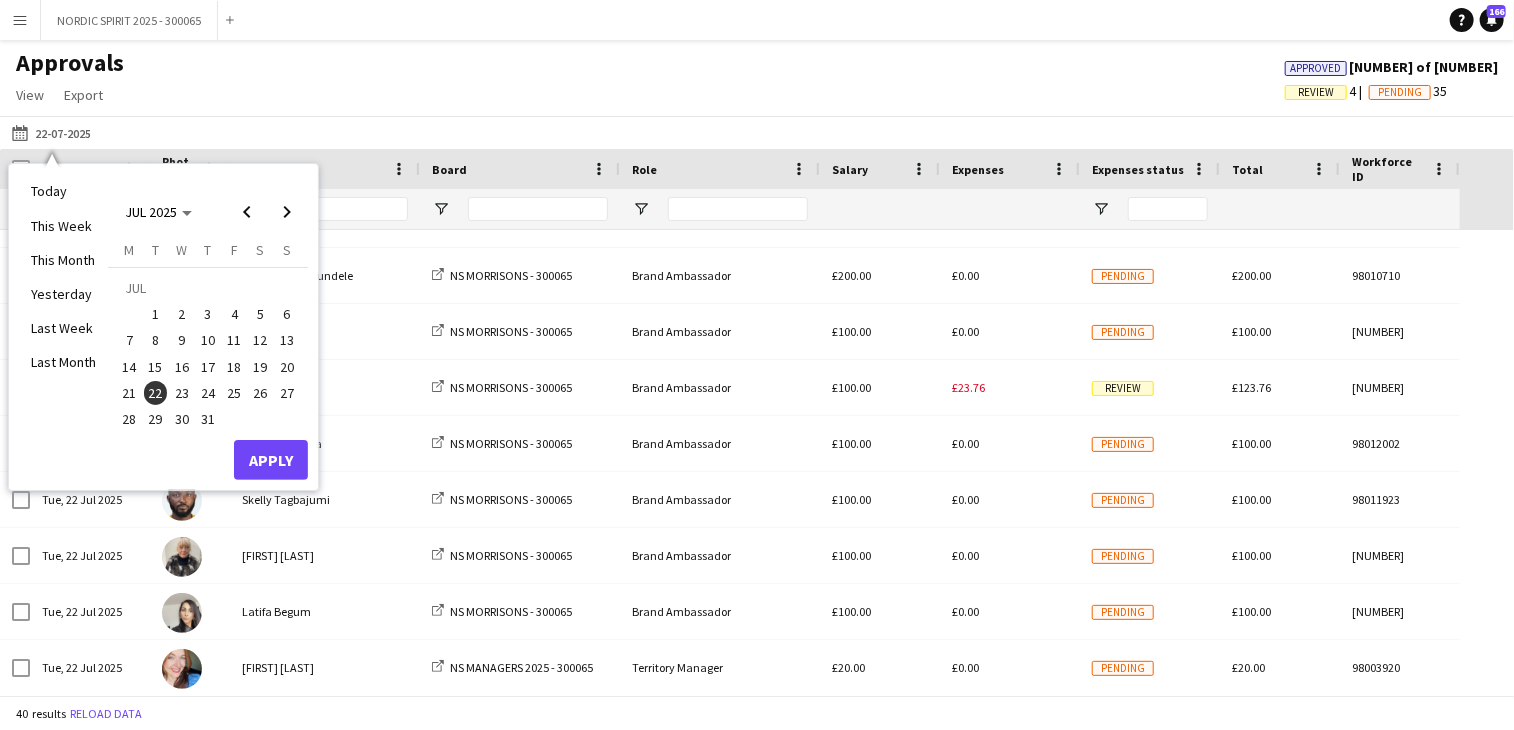 click on "23" at bounding box center [182, 393] 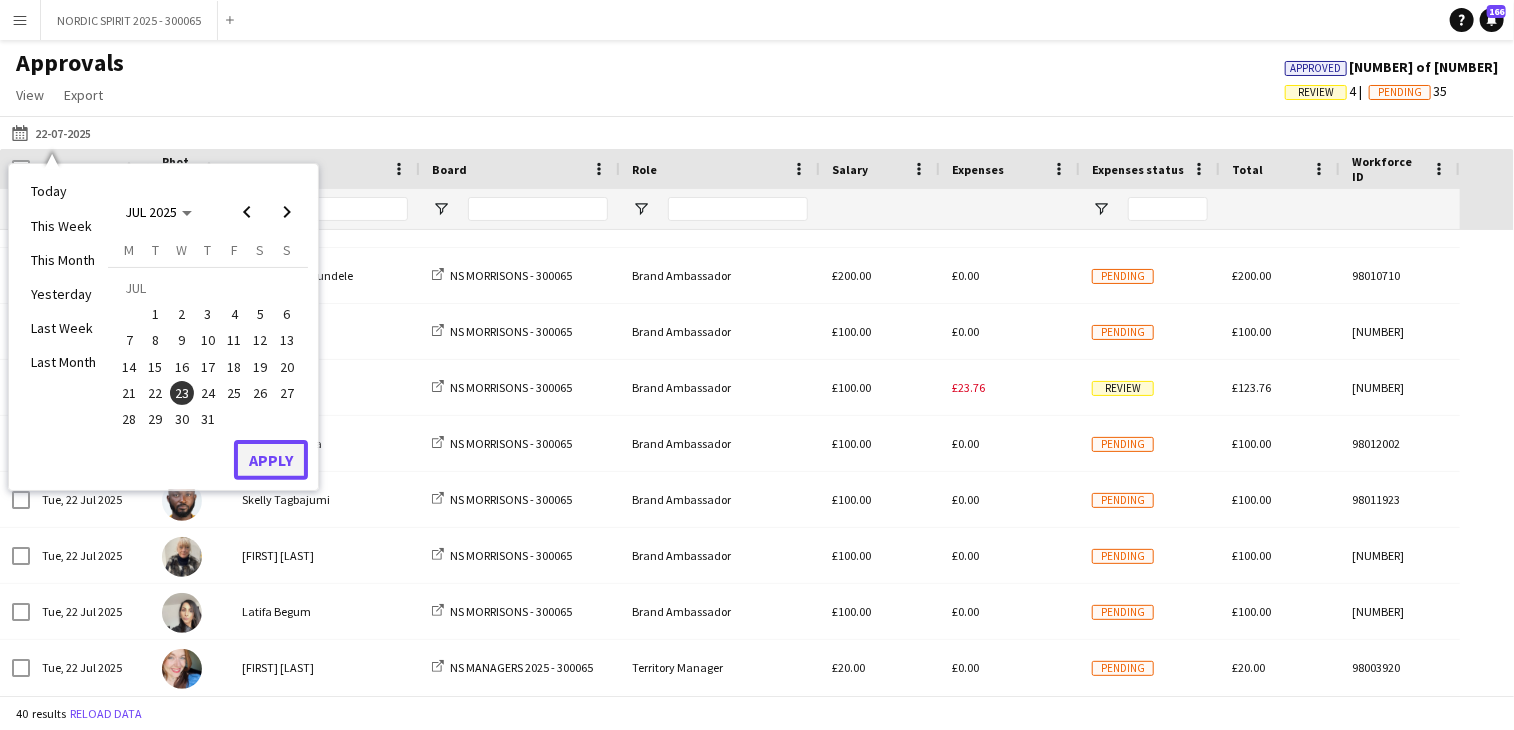 click on "Apply" at bounding box center (271, 460) 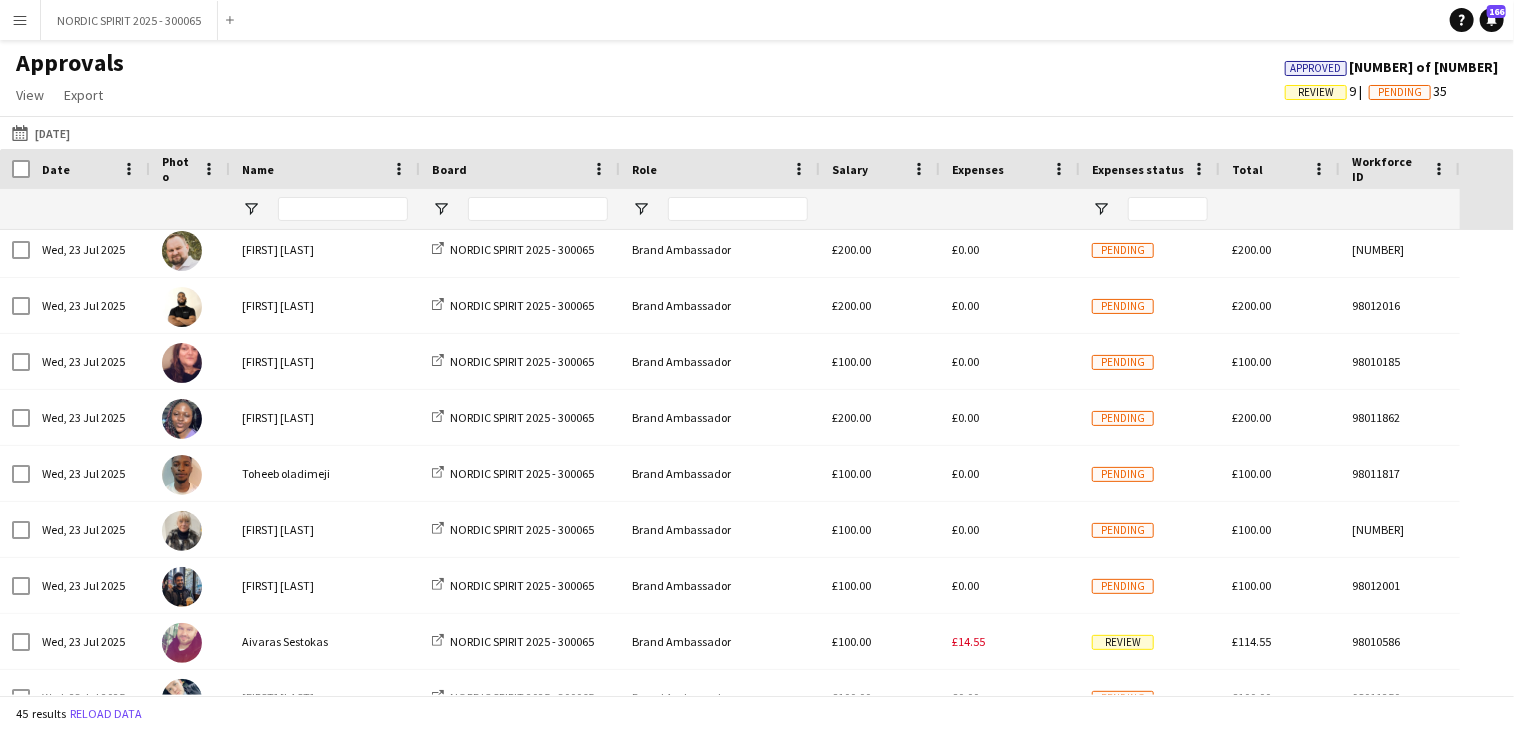 scroll, scrollTop: 356, scrollLeft: 0, axis: vertical 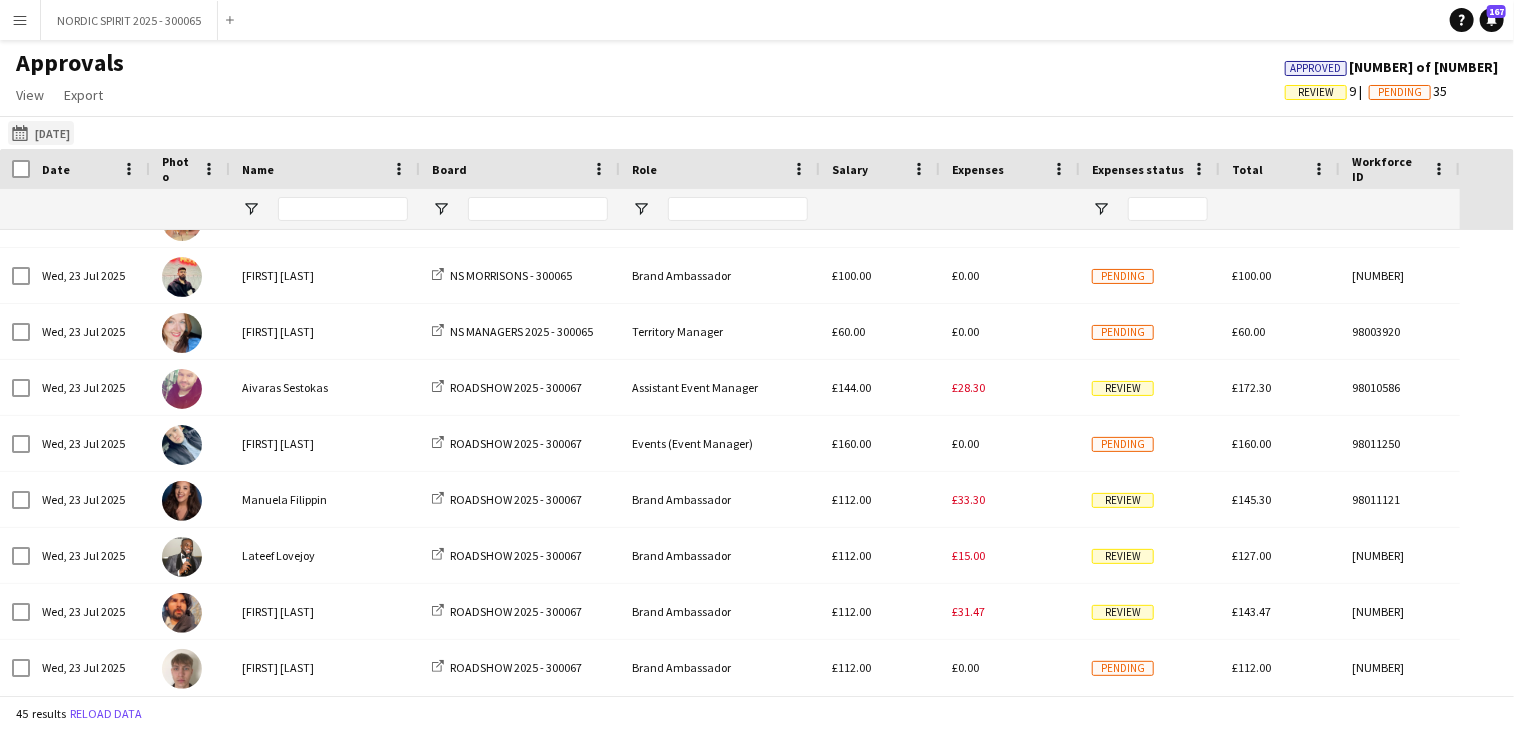 click on "[DATE]
[DATE]" 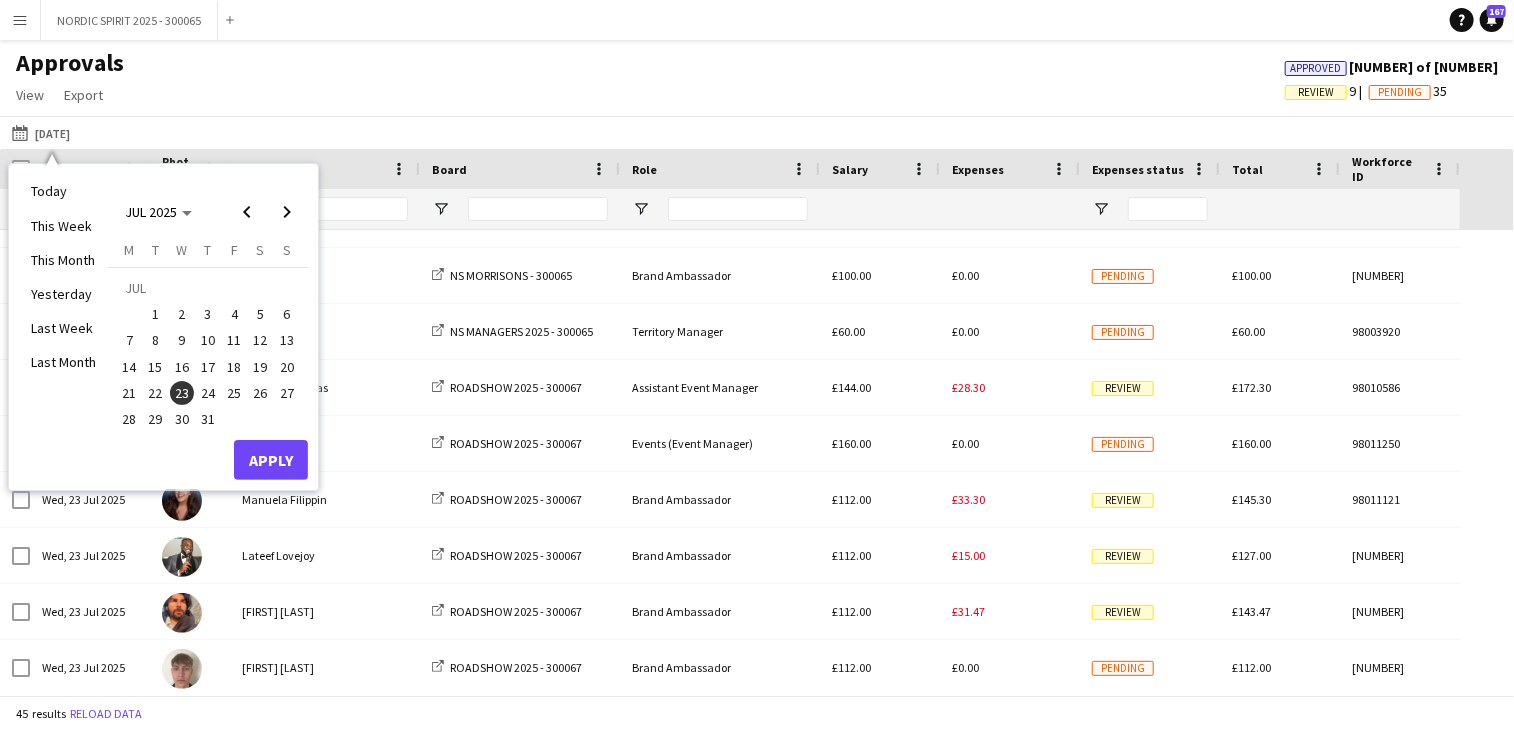 click on "24" at bounding box center (208, 393) 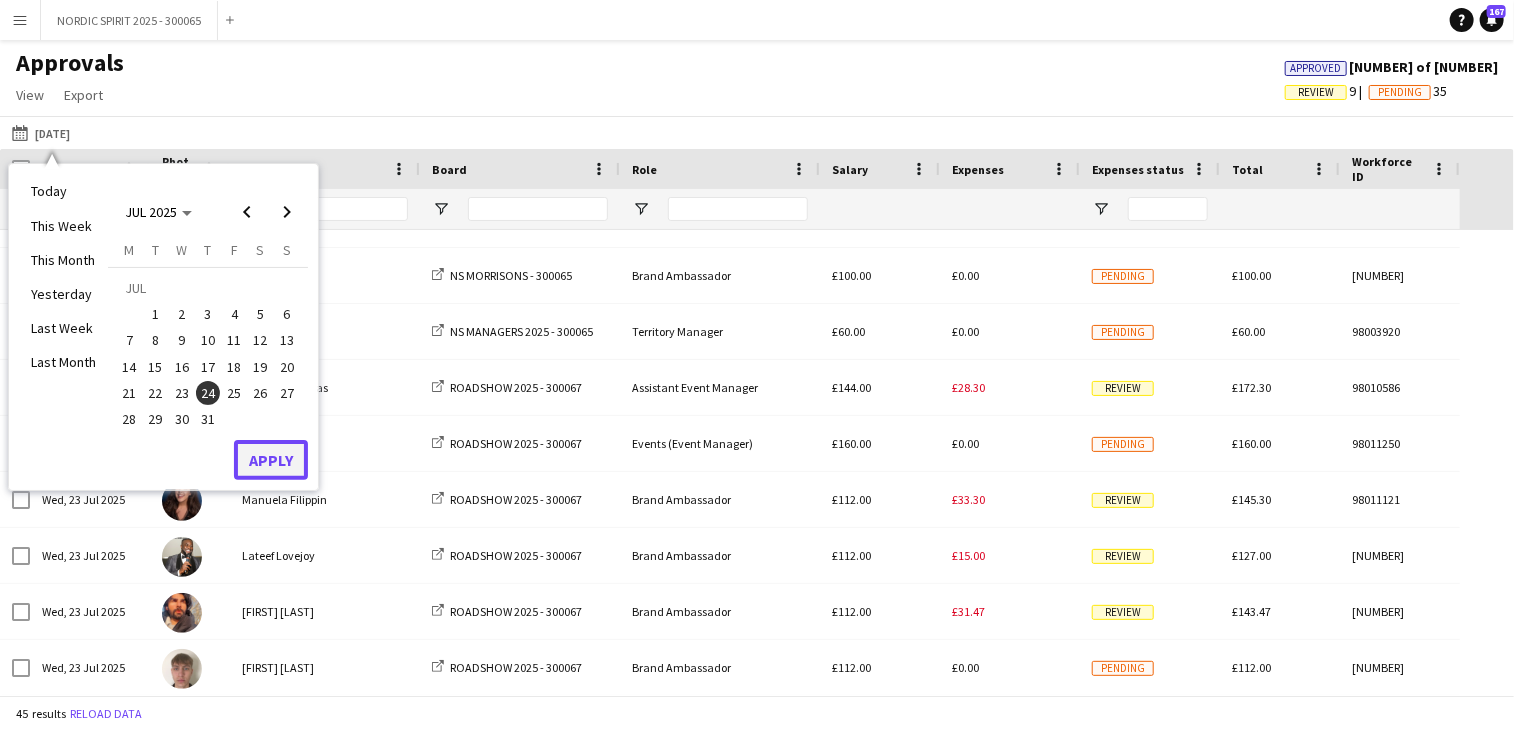 click on "Apply" at bounding box center [271, 460] 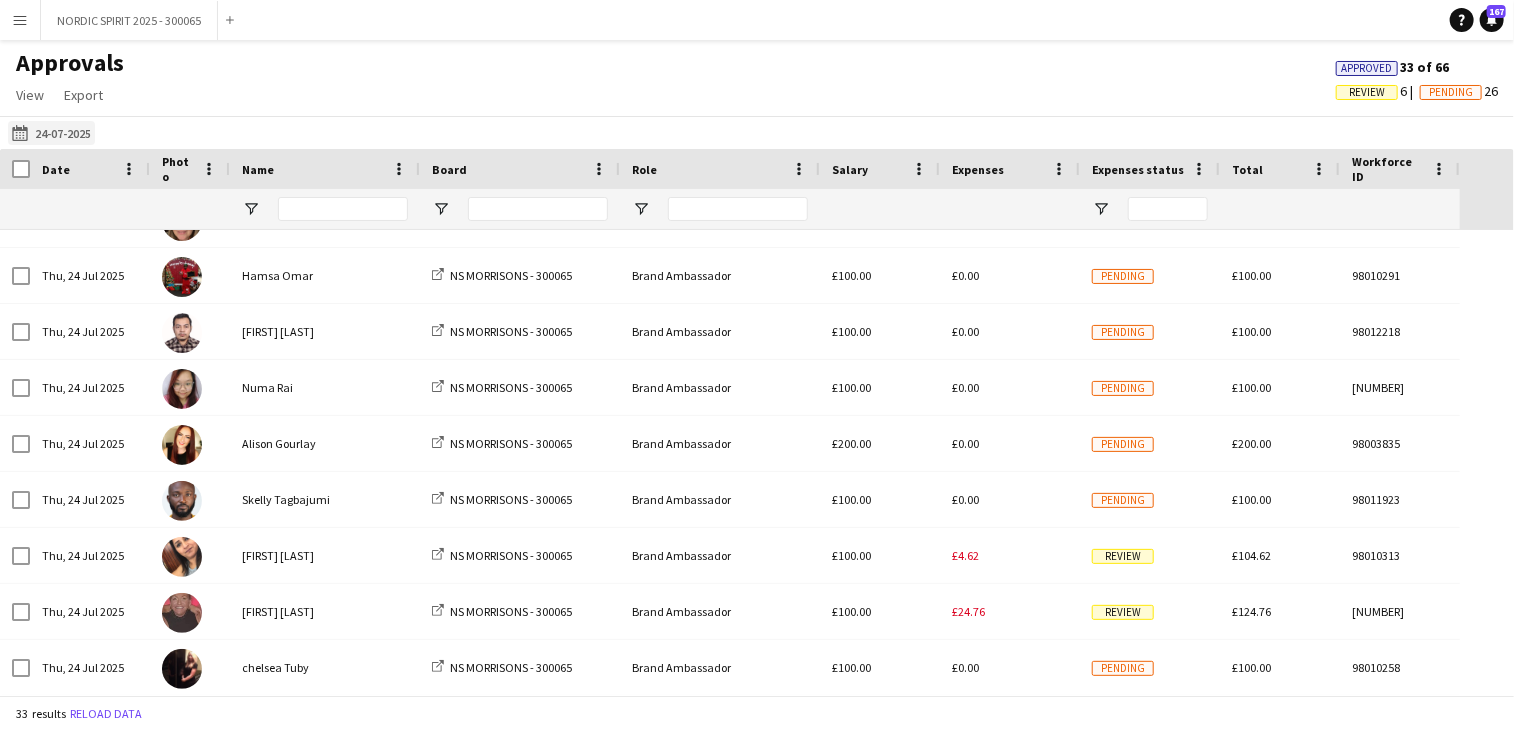 click on "[DATE]
[DATE]" 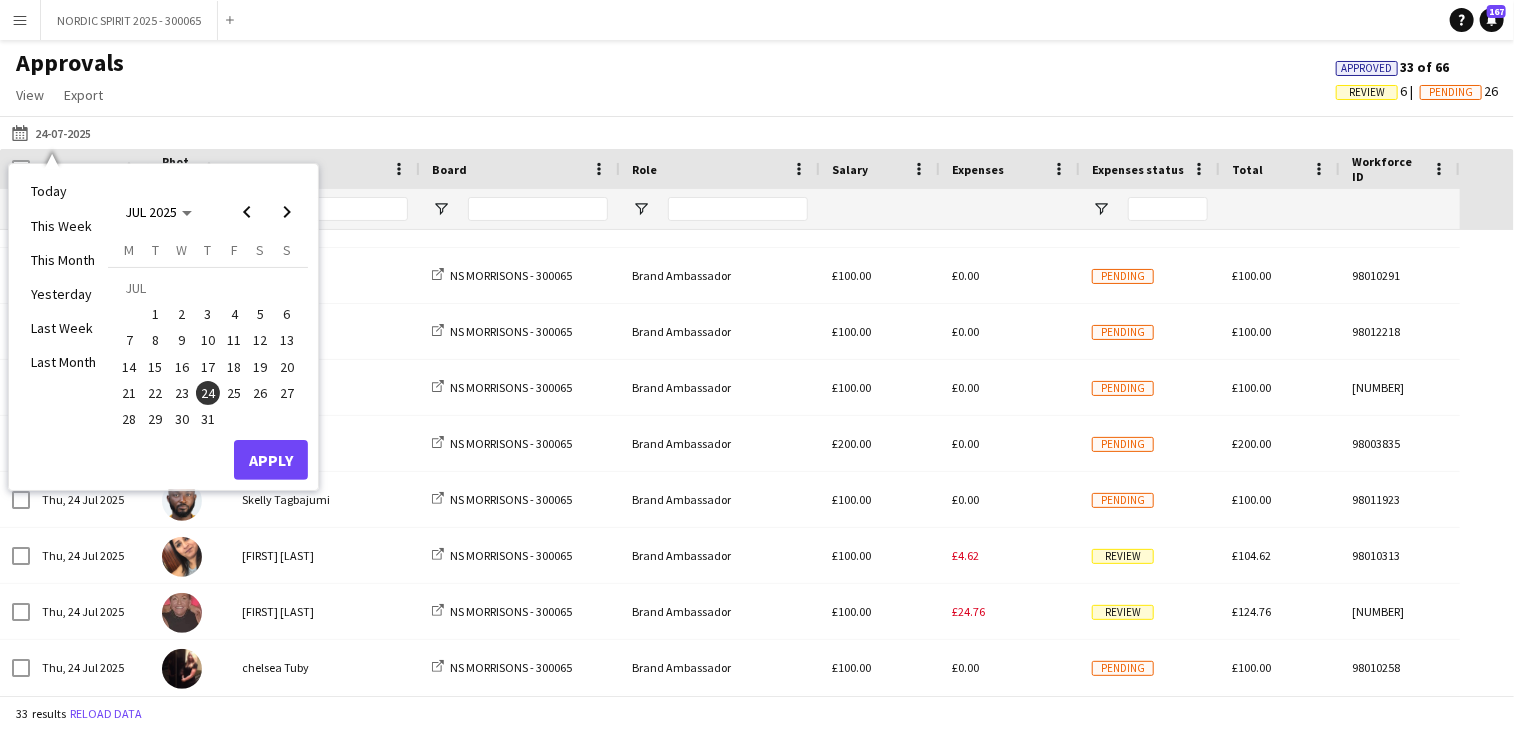 click on "25" at bounding box center (234, 393) 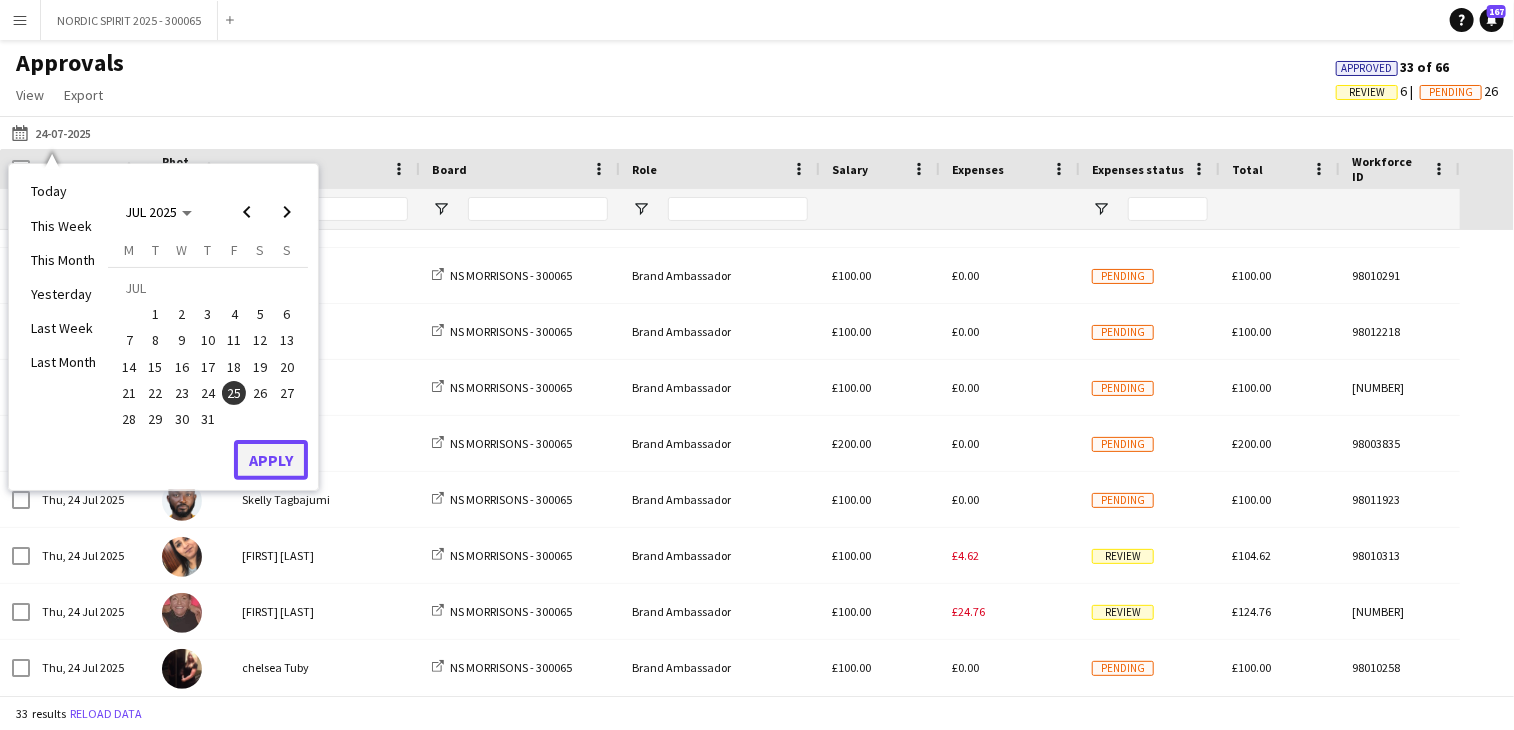 click on "Apply" at bounding box center [271, 460] 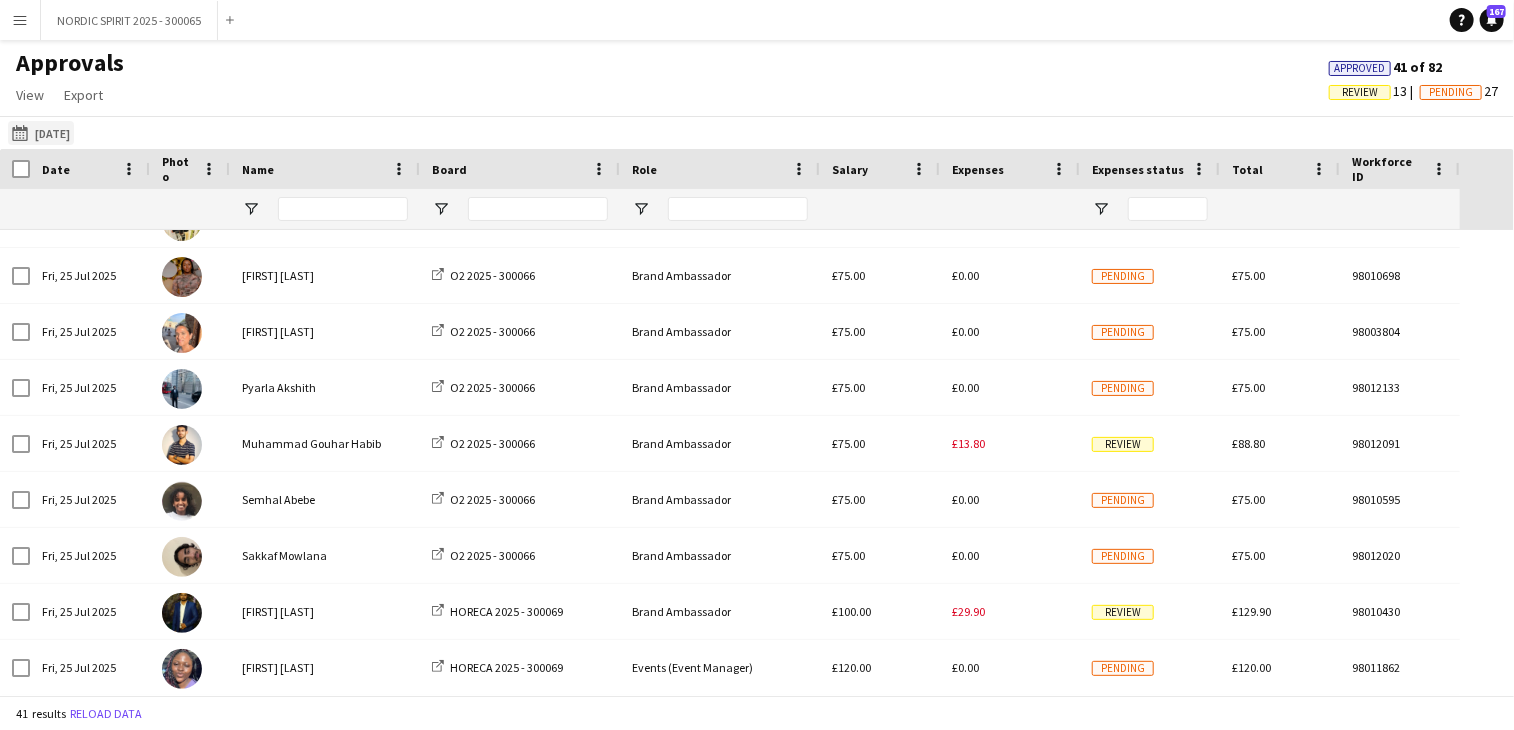 click on "[DATE]
[DATE]" 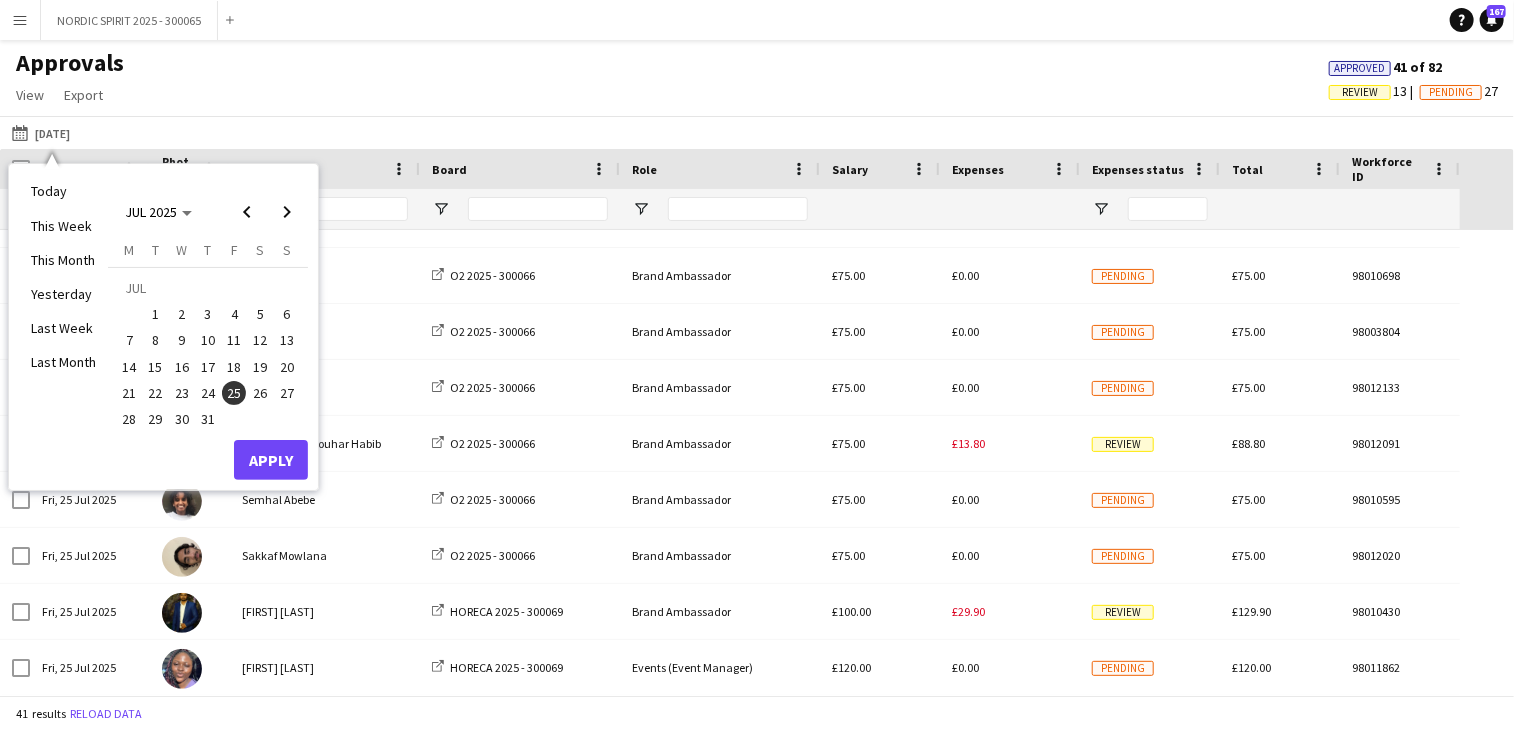click on "26" at bounding box center [261, 393] 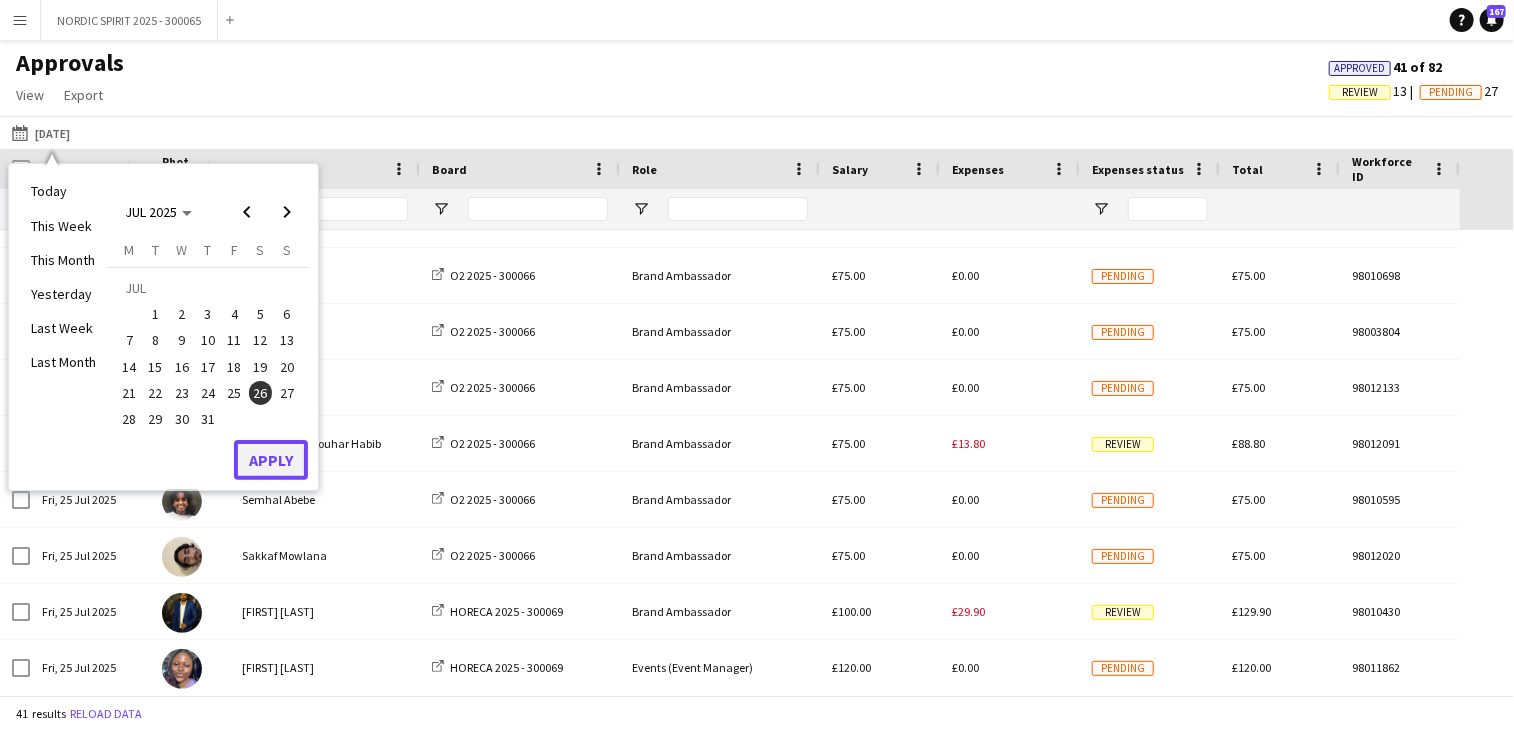 click on "Apply" at bounding box center (271, 460) 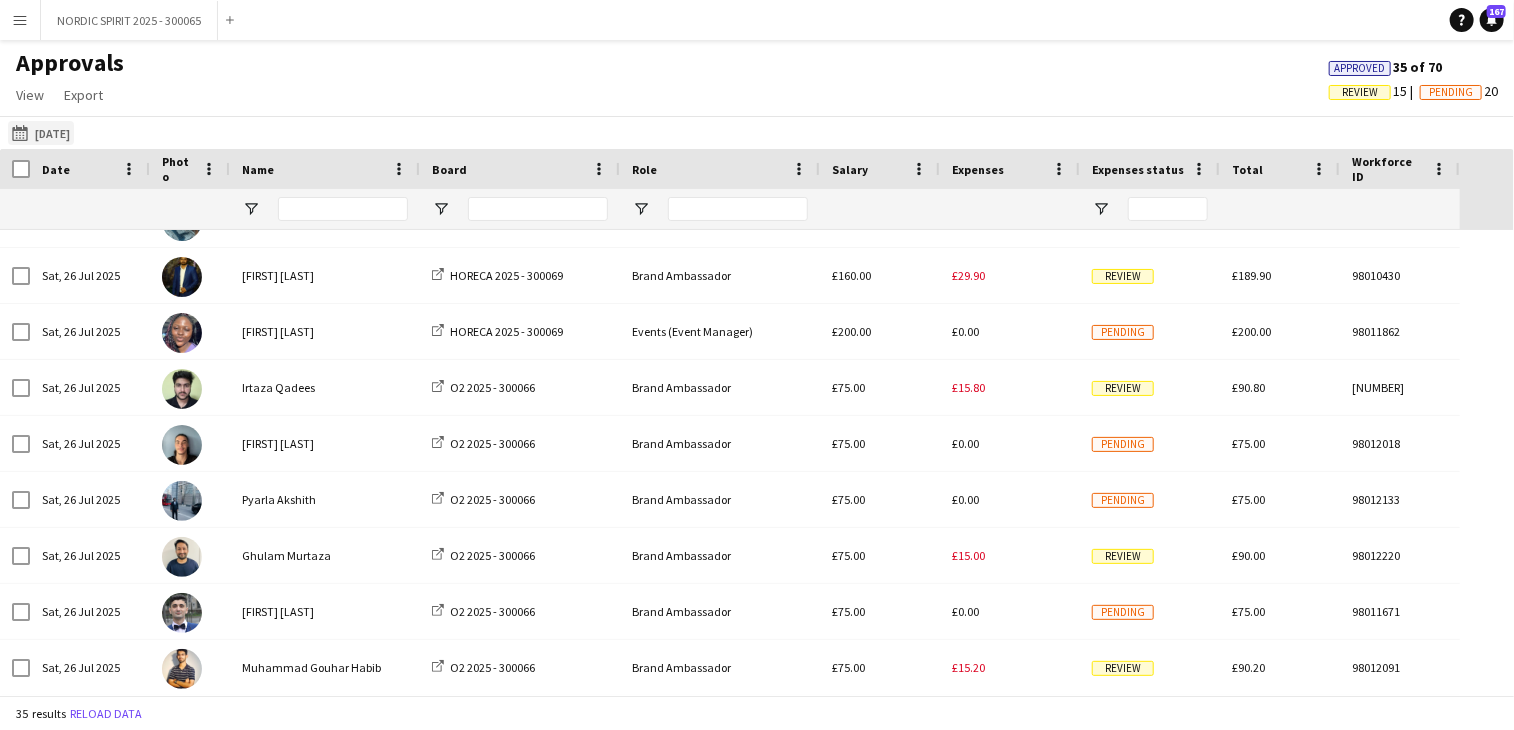 click on "[DATE]
[DATE]" 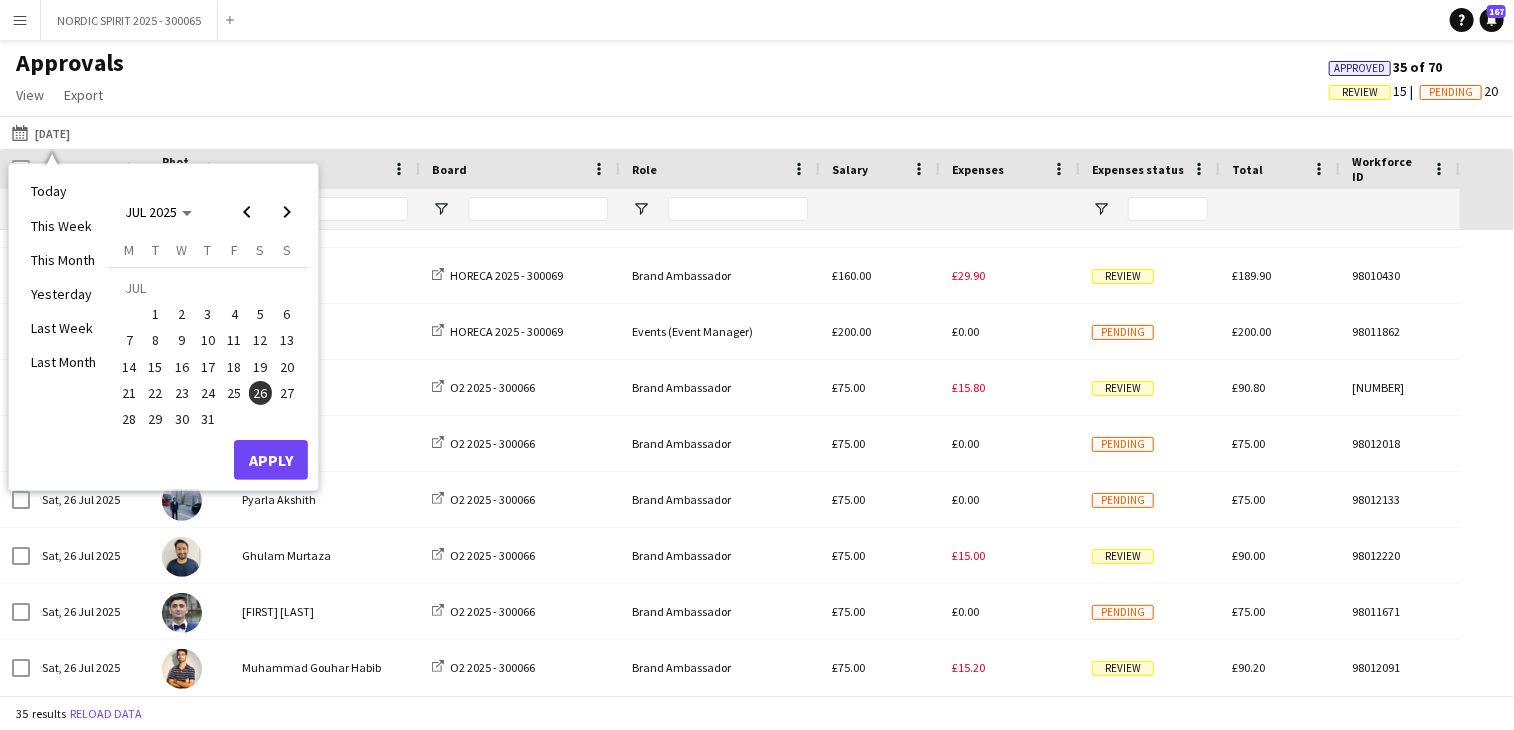 click on "7" at bounding box center [129, 341] 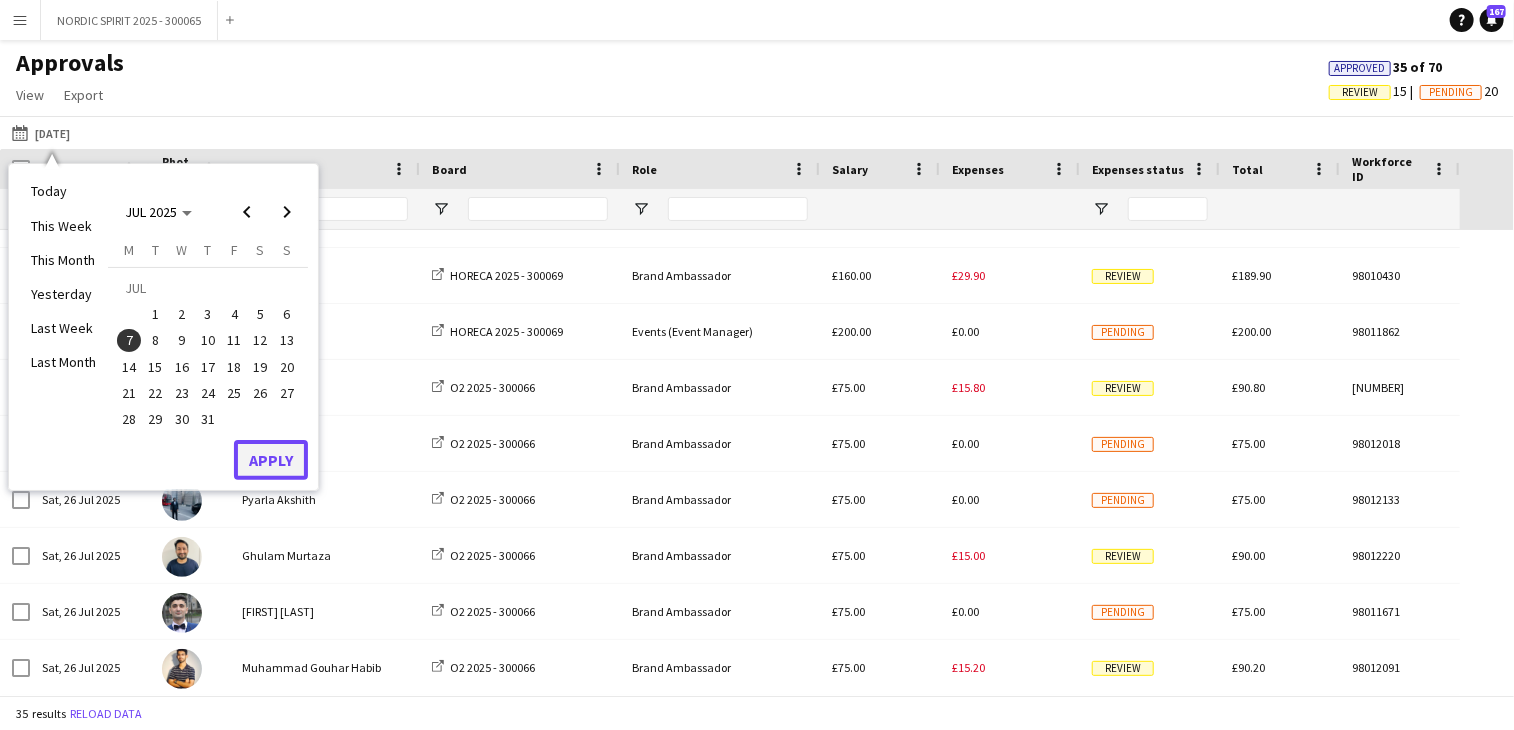 click on "Apply" at bounding box center [271, 460] 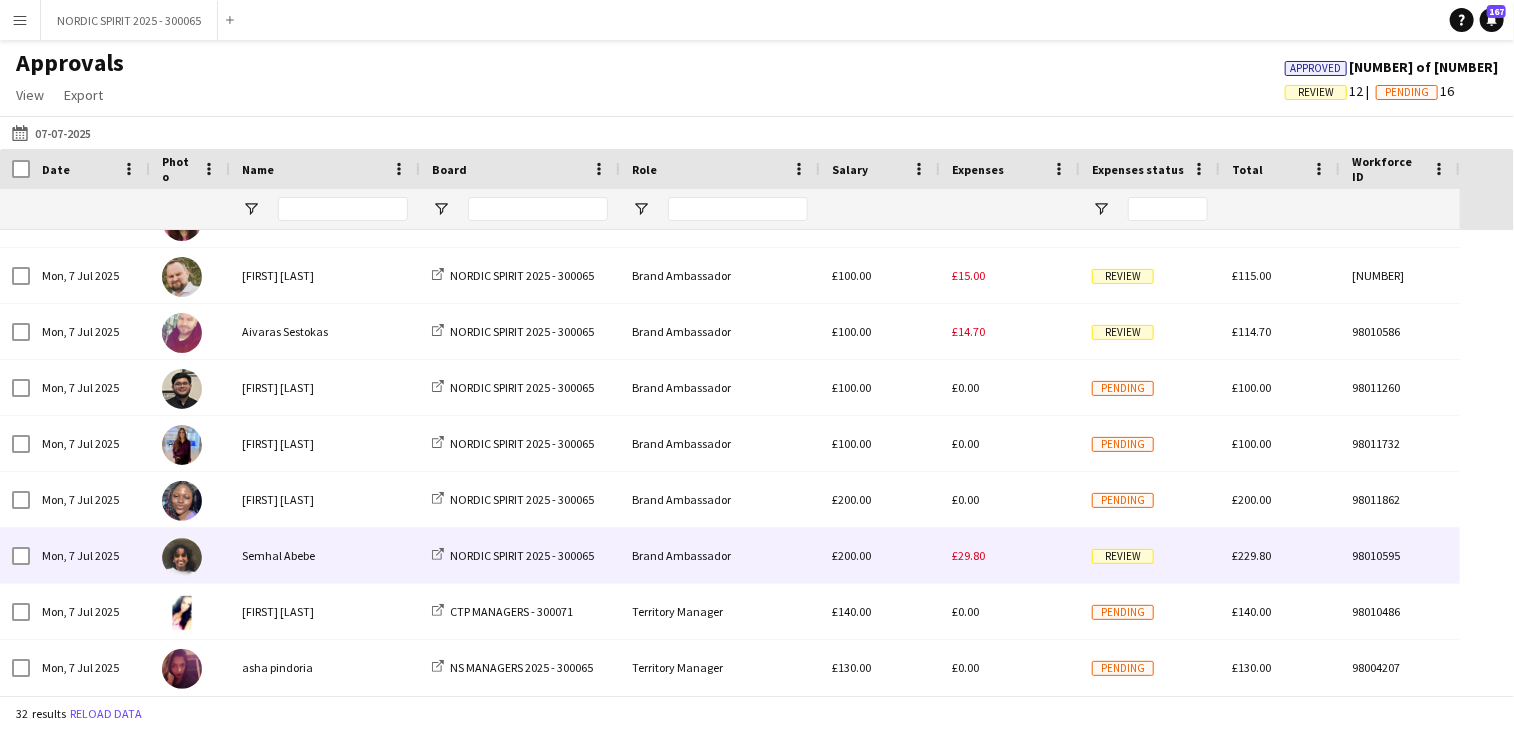 click on "£29.80" at bounding box center (968, 555) 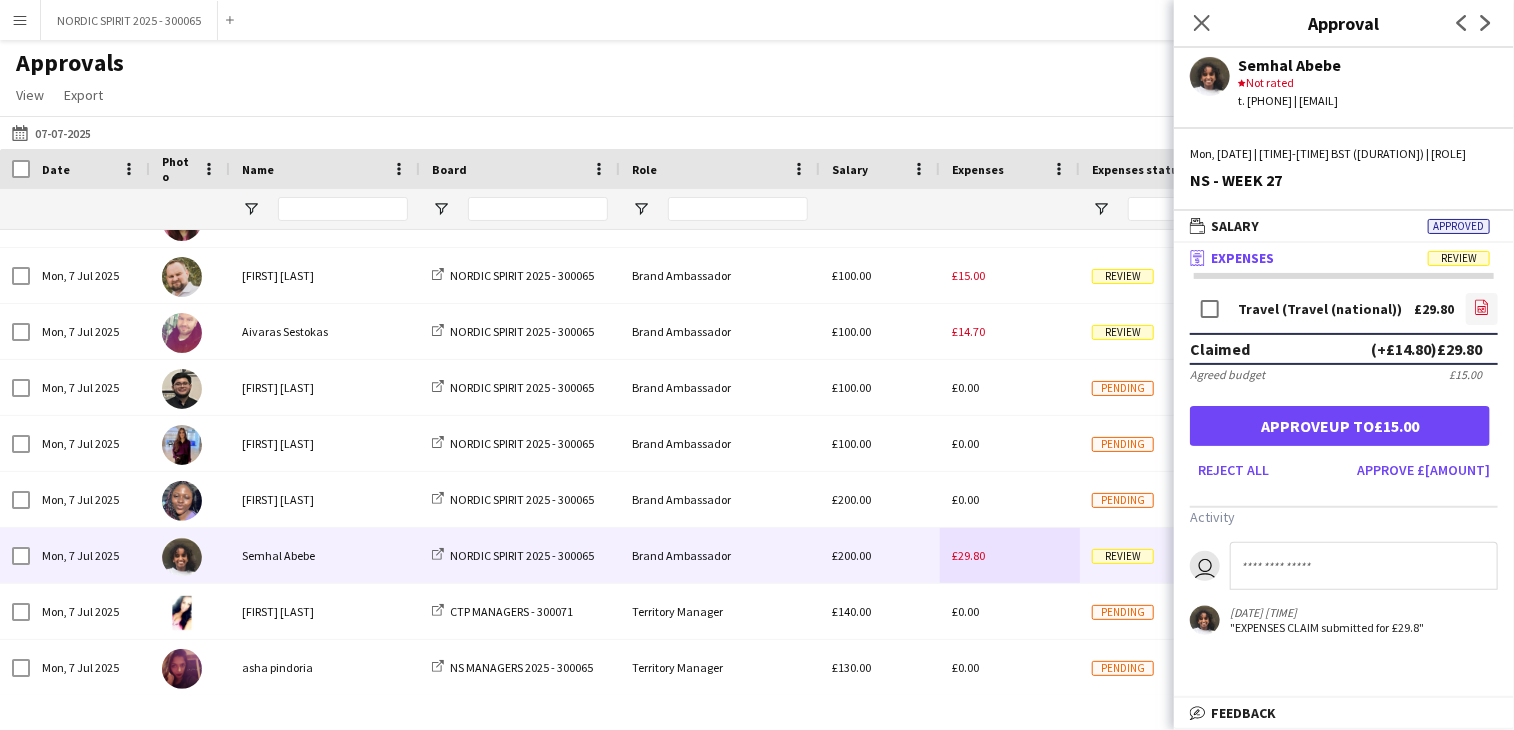 click on "file-image" 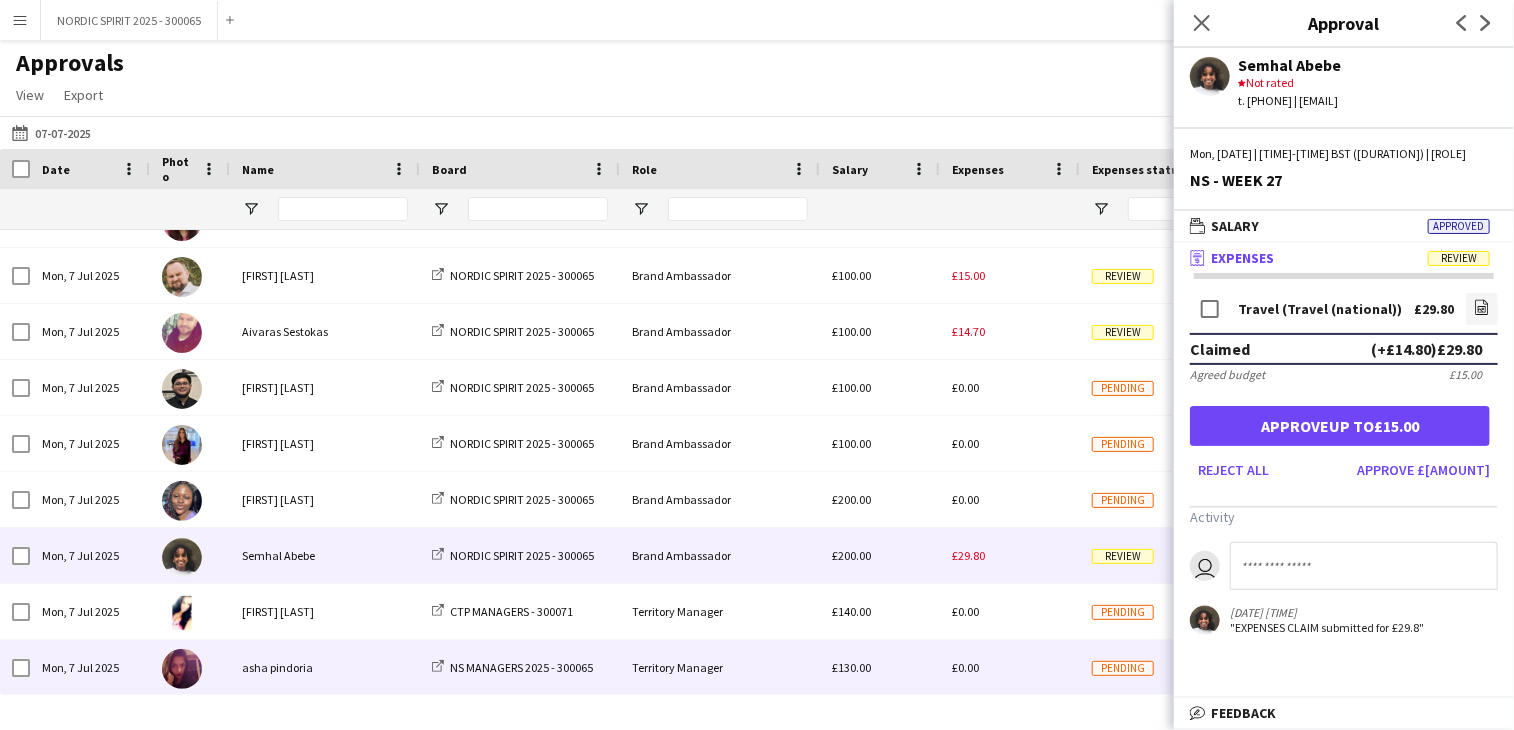 click on "£0.00" at bounding box center [1010, 667] 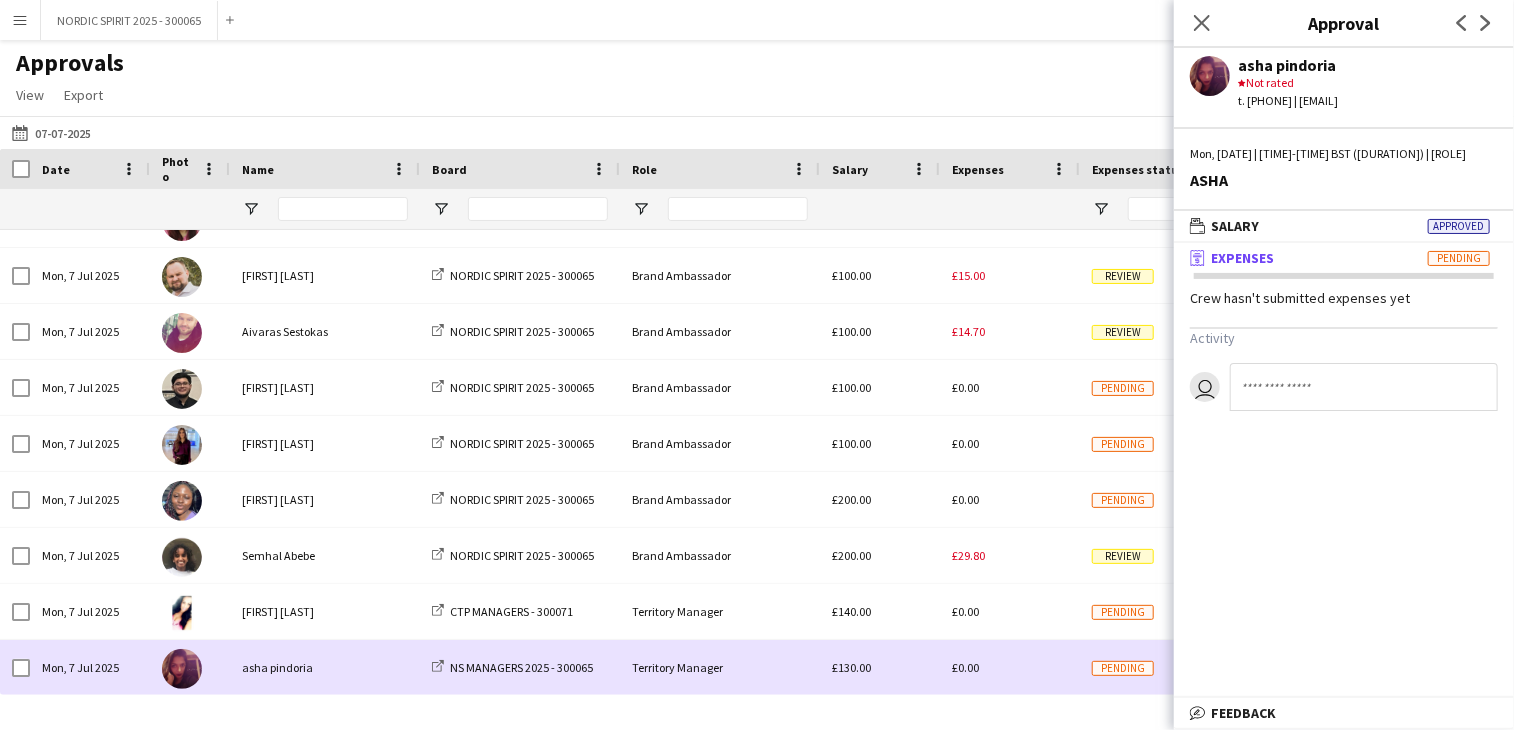 click on "£0.00" at bounding box center [1010, 667] 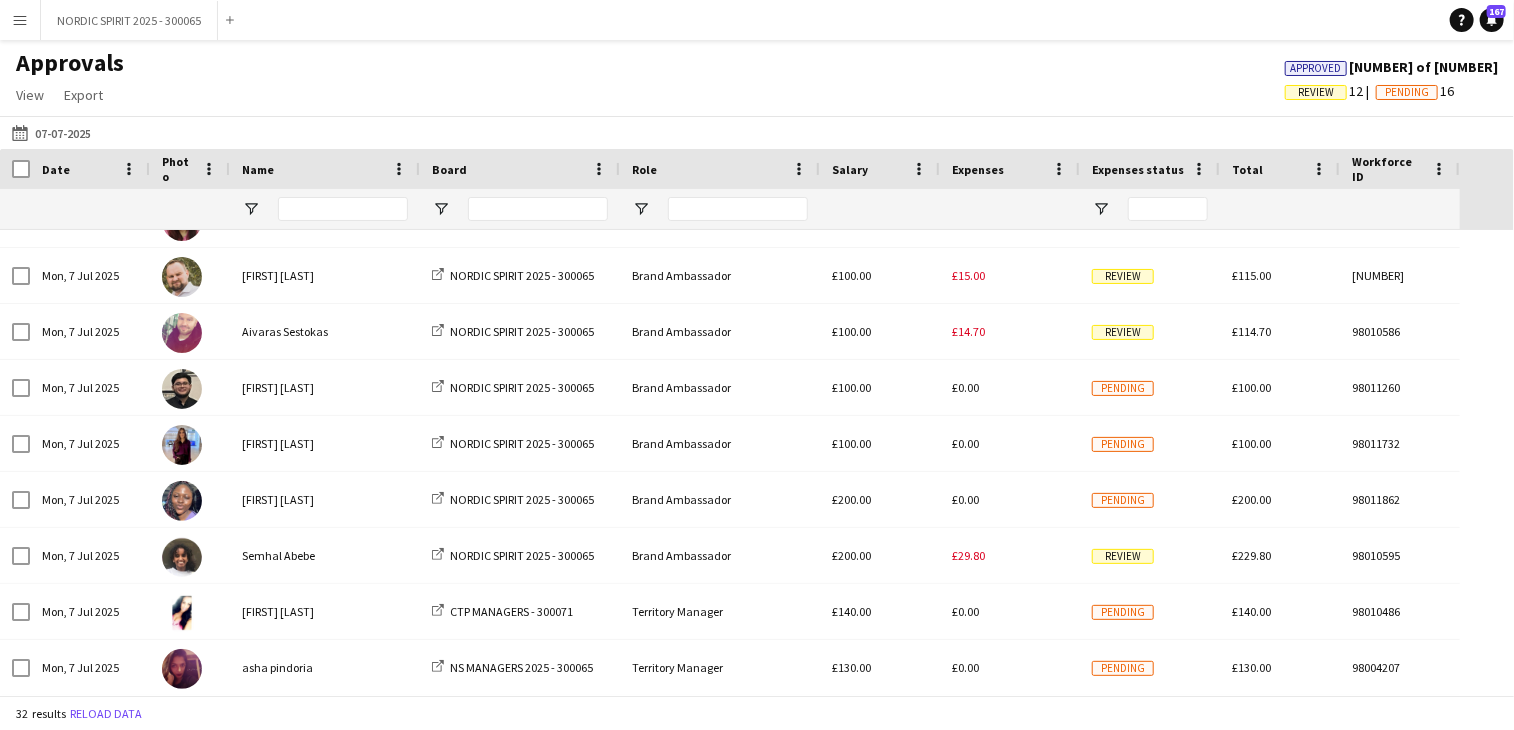 scroll, scrollTop: 481, scrollLeft: 0, axis: vertical 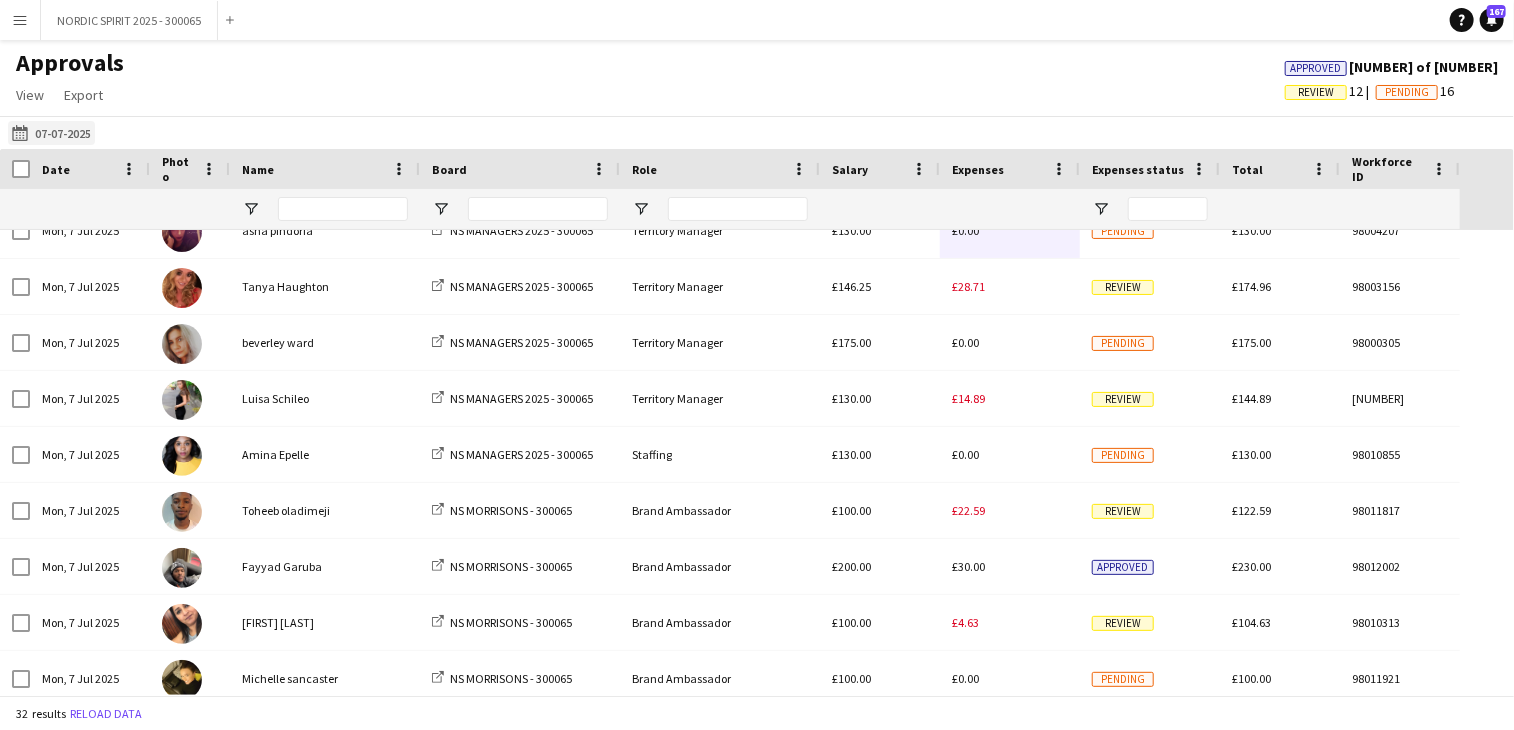 click on "[DATE]
[DATE]" 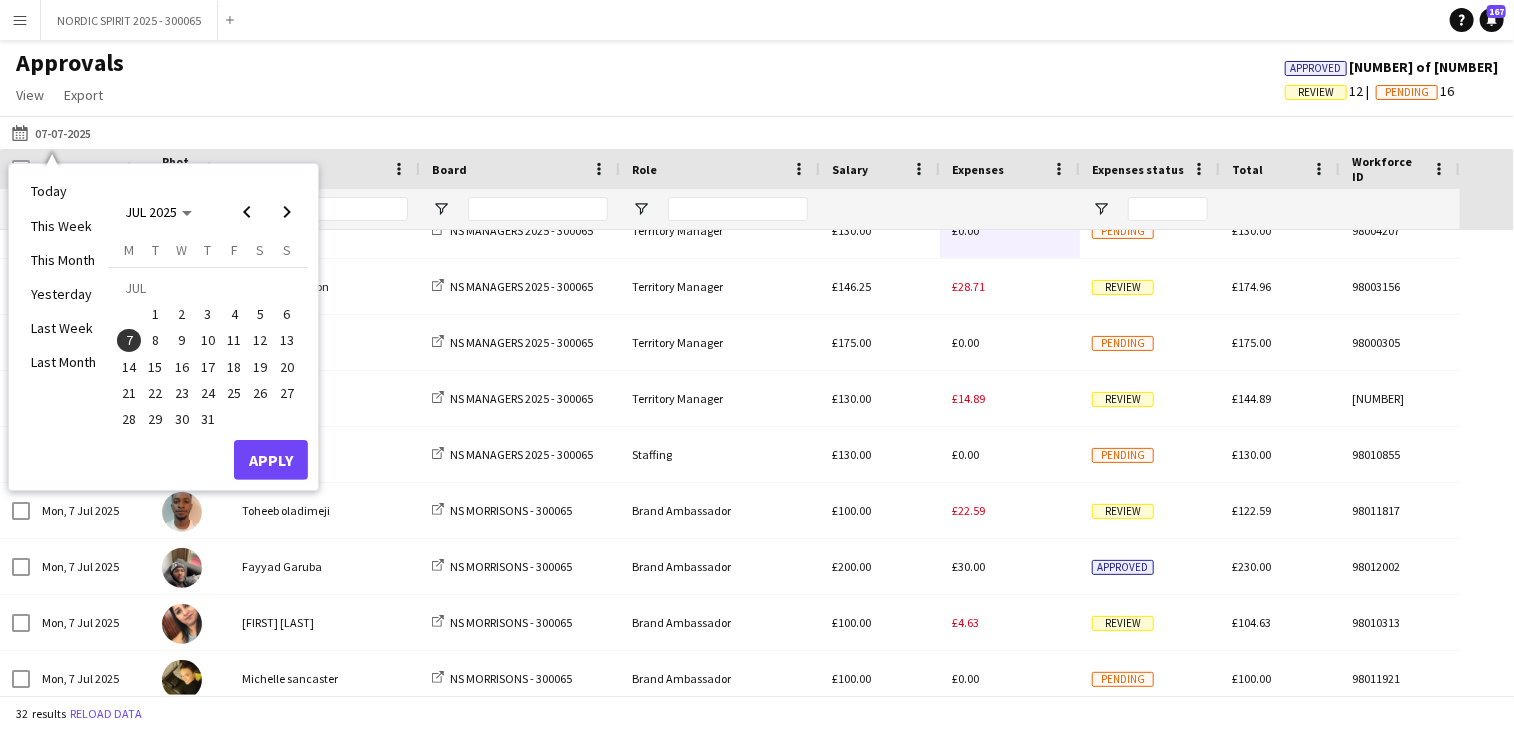 click on "8" at bounding box center [156, 341] 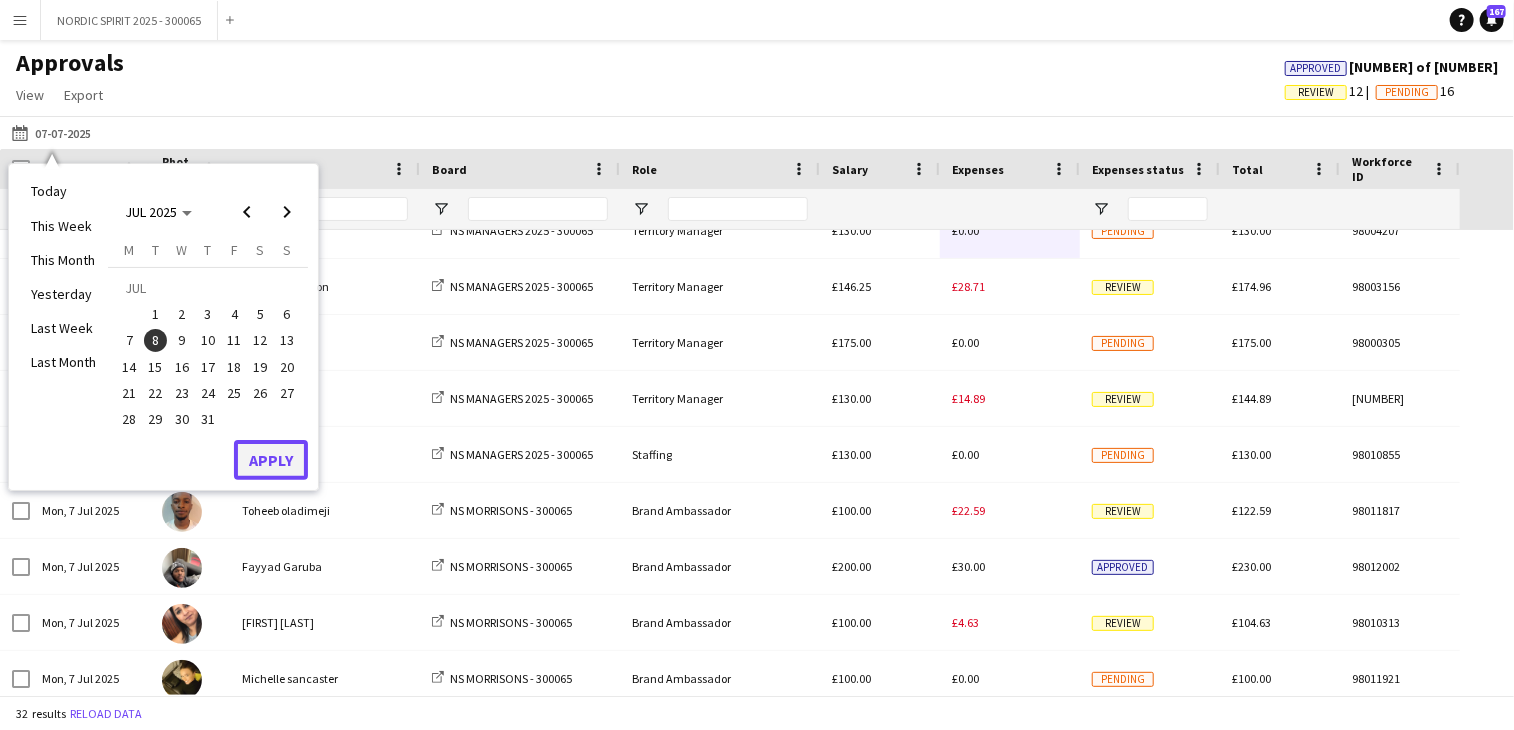 click on "Apply" at bounding box center [271, 460] 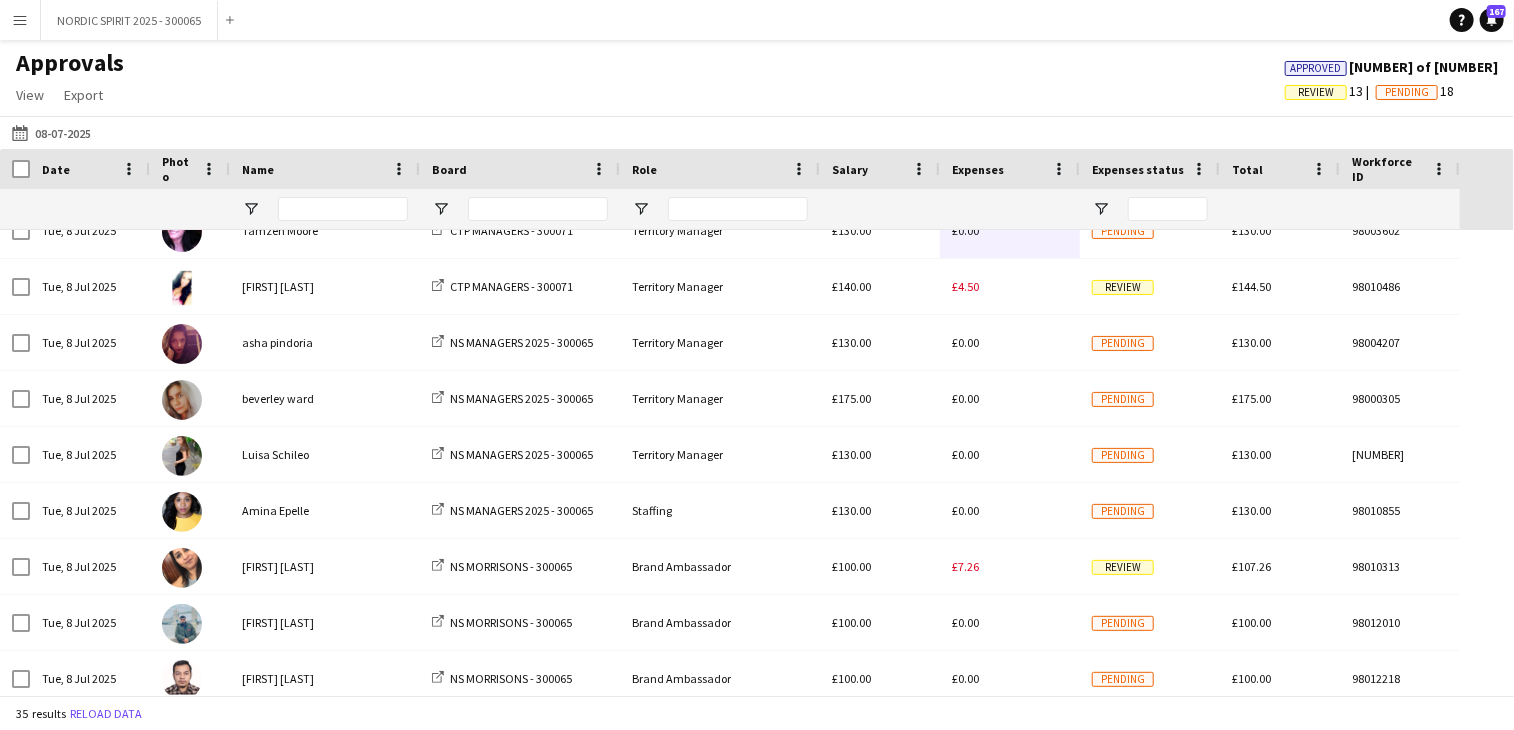 scroll, scrollTop: 732, scrollLeft: 0, axis: vertical 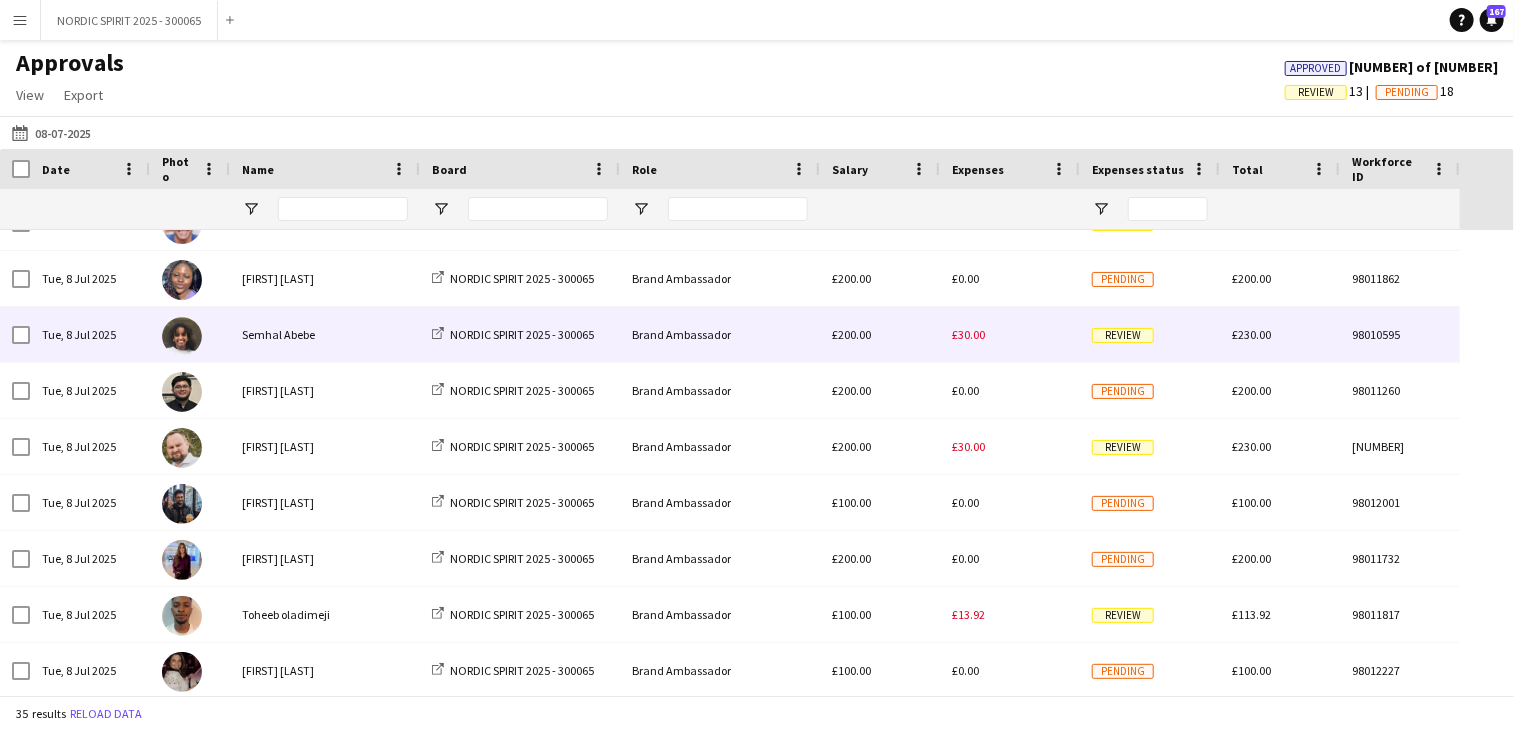 click on "£30.00" at bounding box center [968, 334] 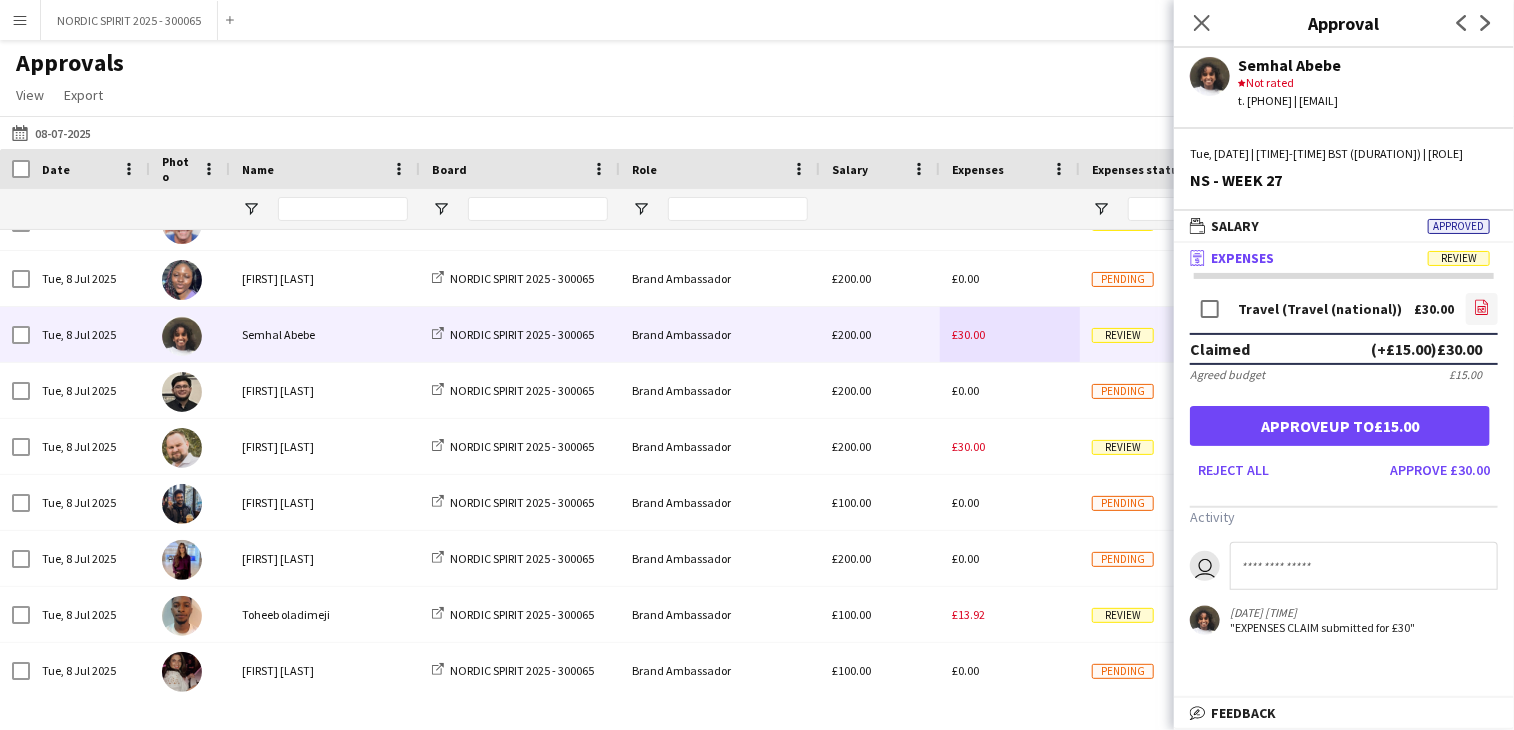 click 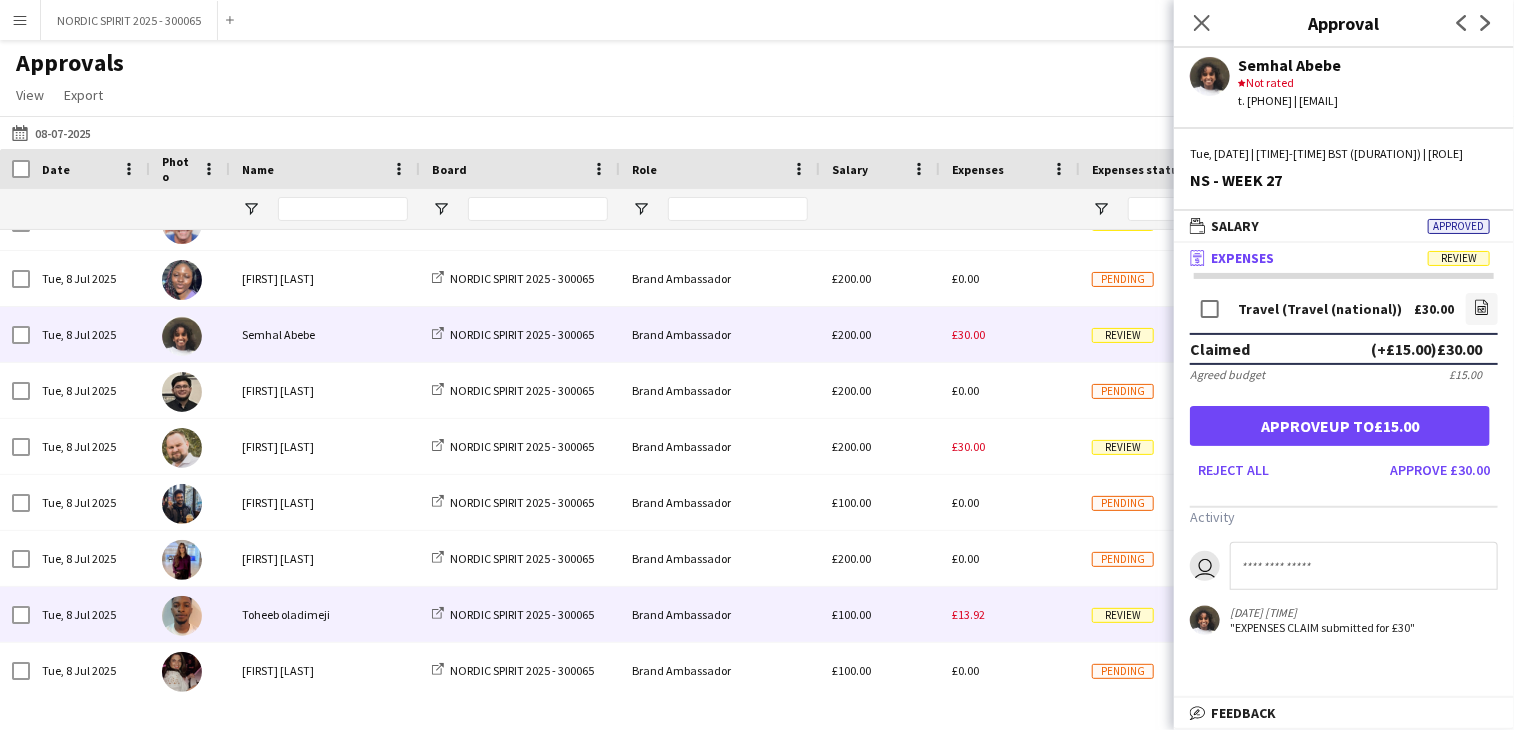 click on "£13.92" at bounding box center [968, 614] 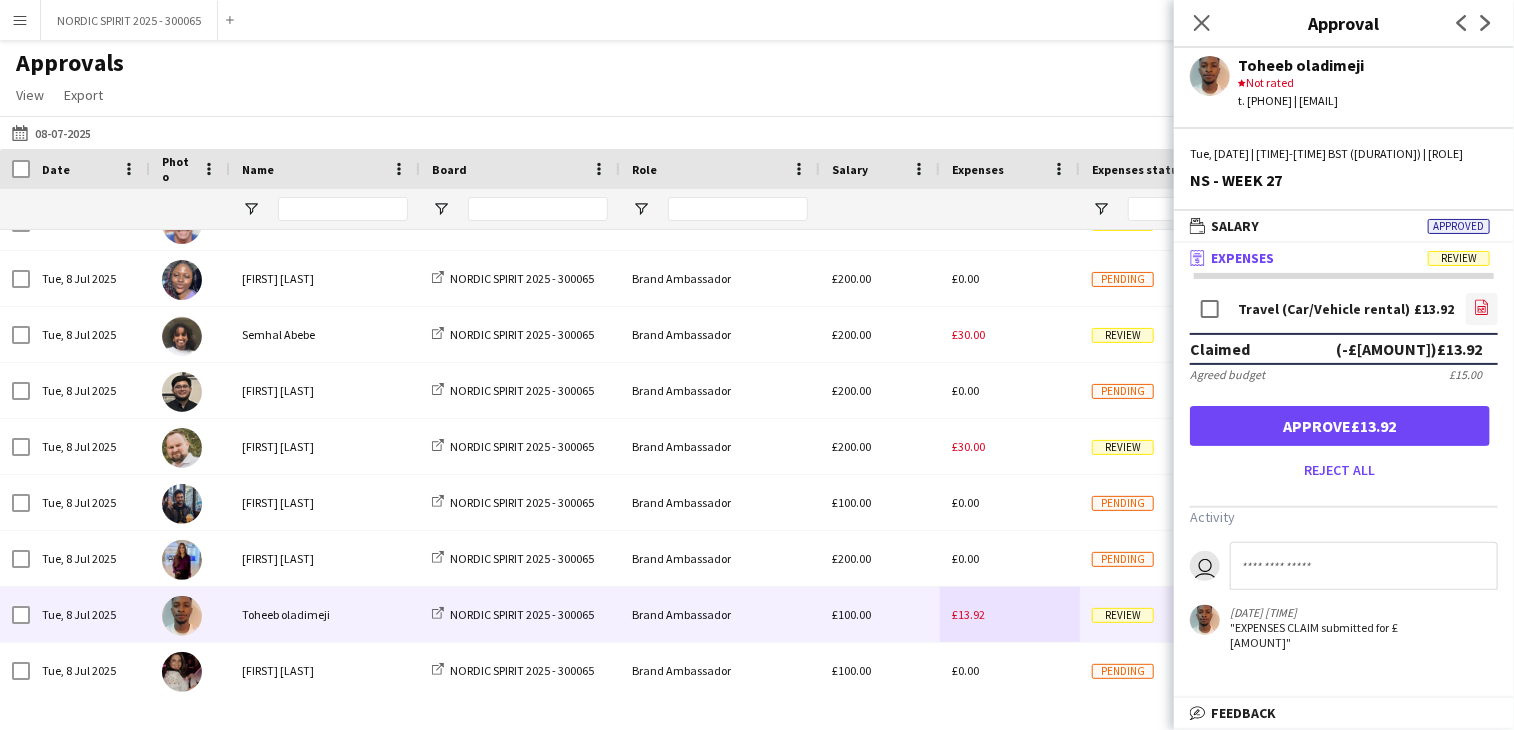 click 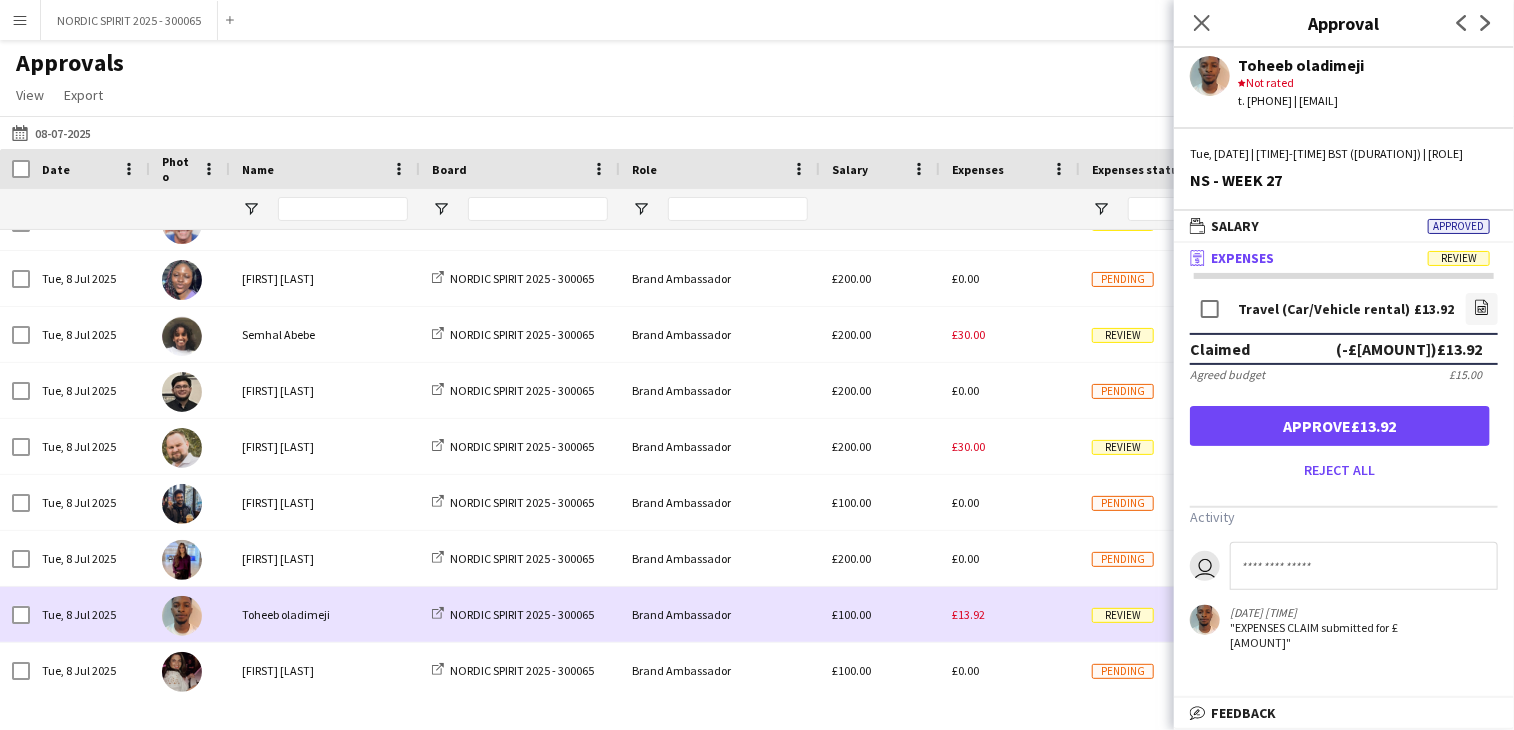 click on "£13.92" at bounding box center (1010, 614) 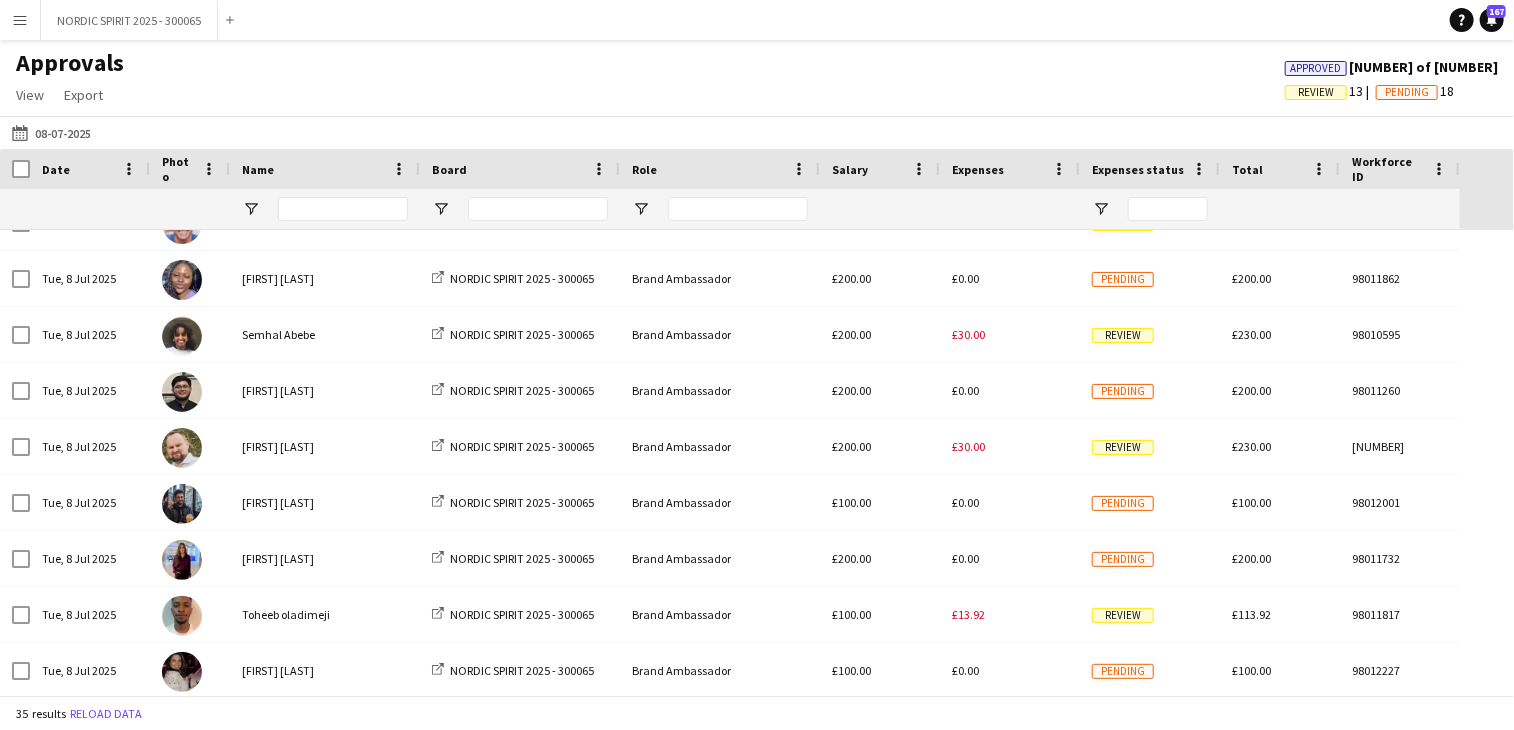 scroll, scrollTop: 314, scrollLeft: 0, axis: vertical 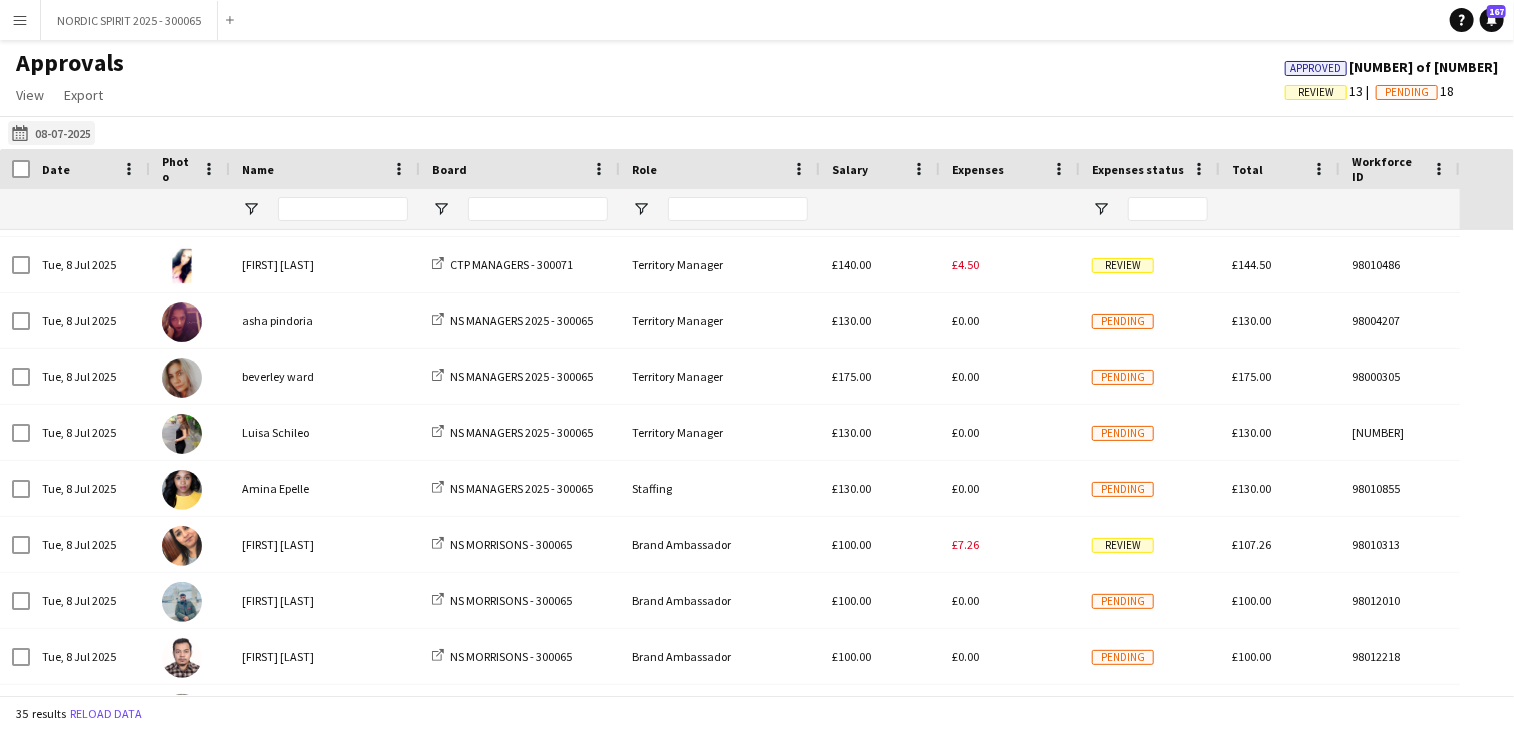 click on "[DATE]
[DATE]" 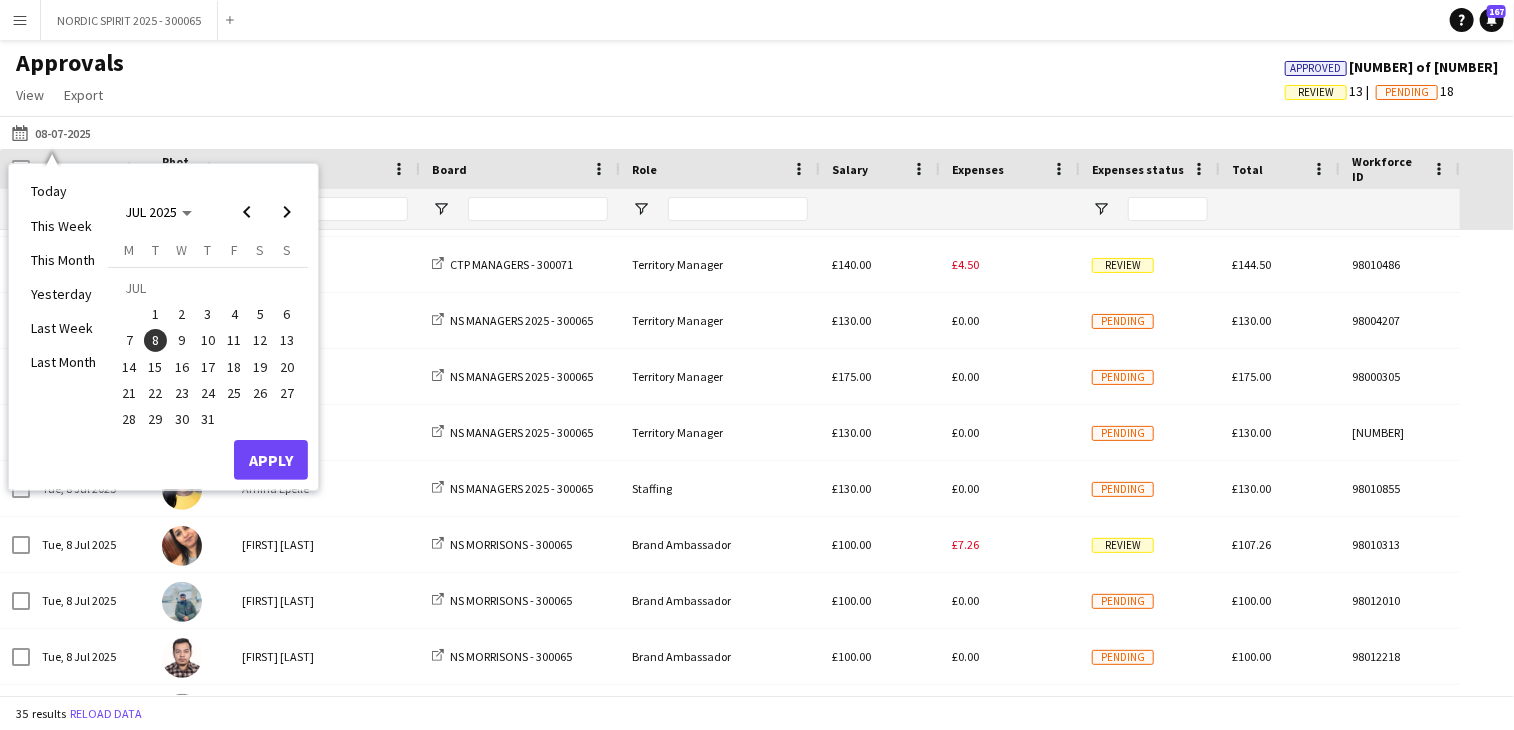 drag, startPoint x: 179, startPoint y: 340, endPoint x: 184, endPoint y: 351, distance: 12.083046 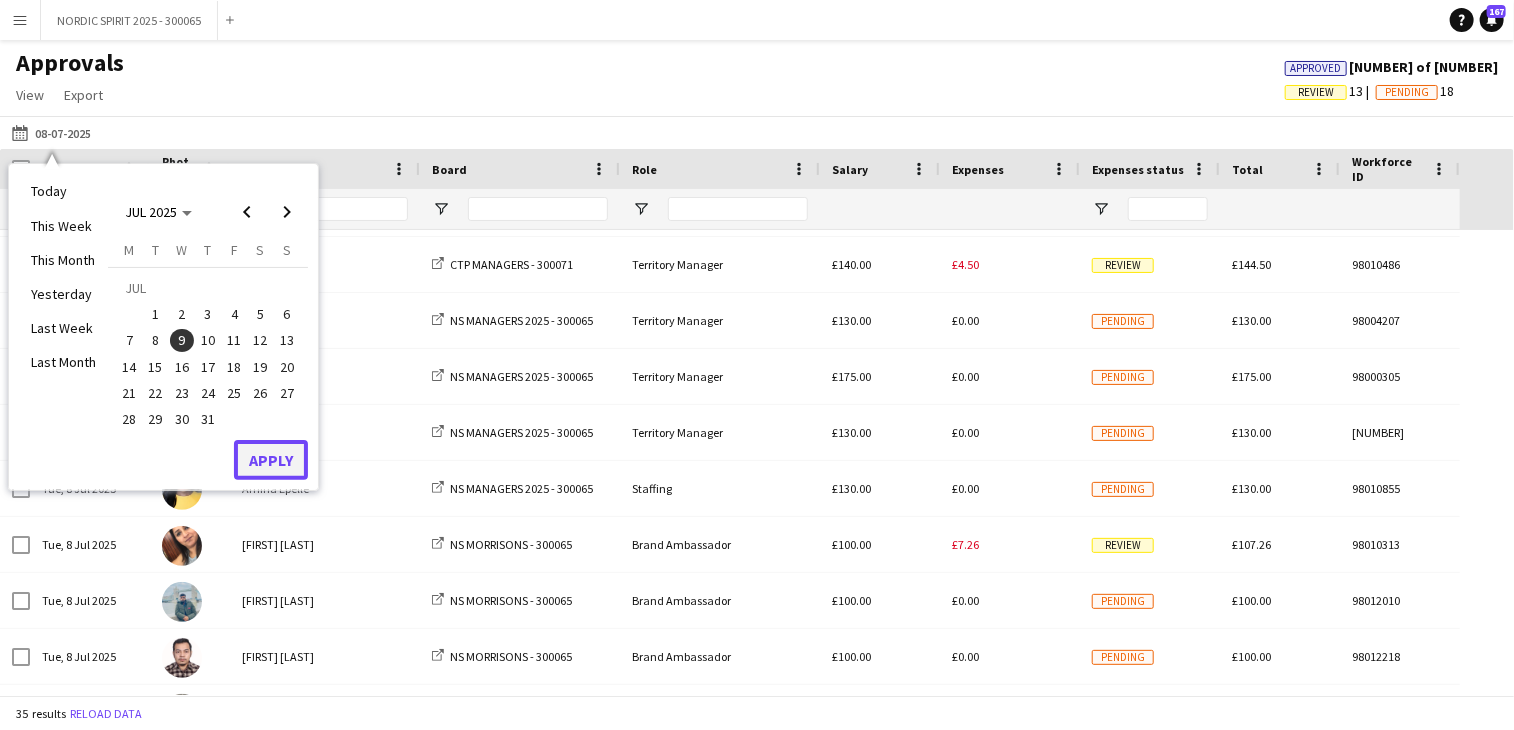 click on "Apply" at bounding box center [271, 460] 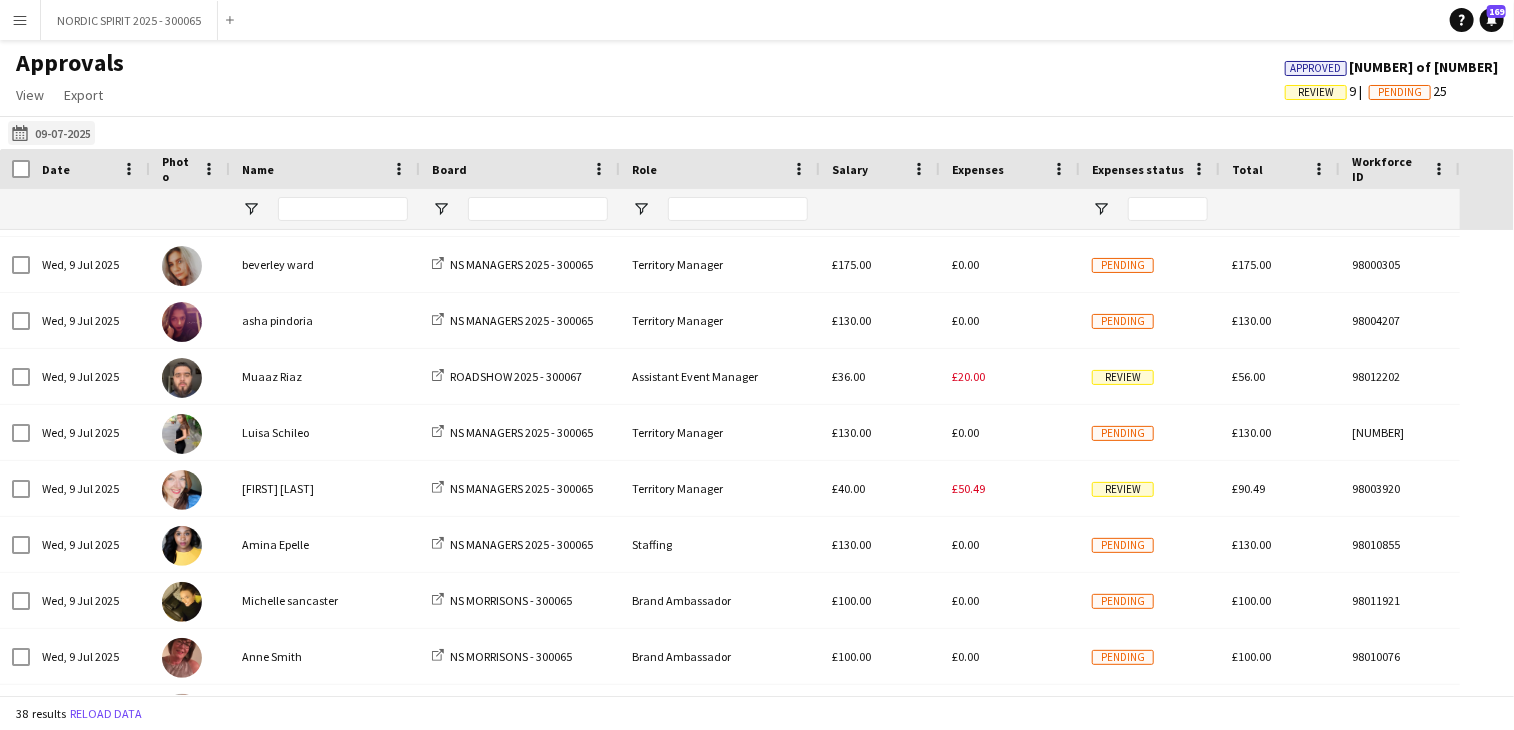 click on "[DATE]
[DATE]" 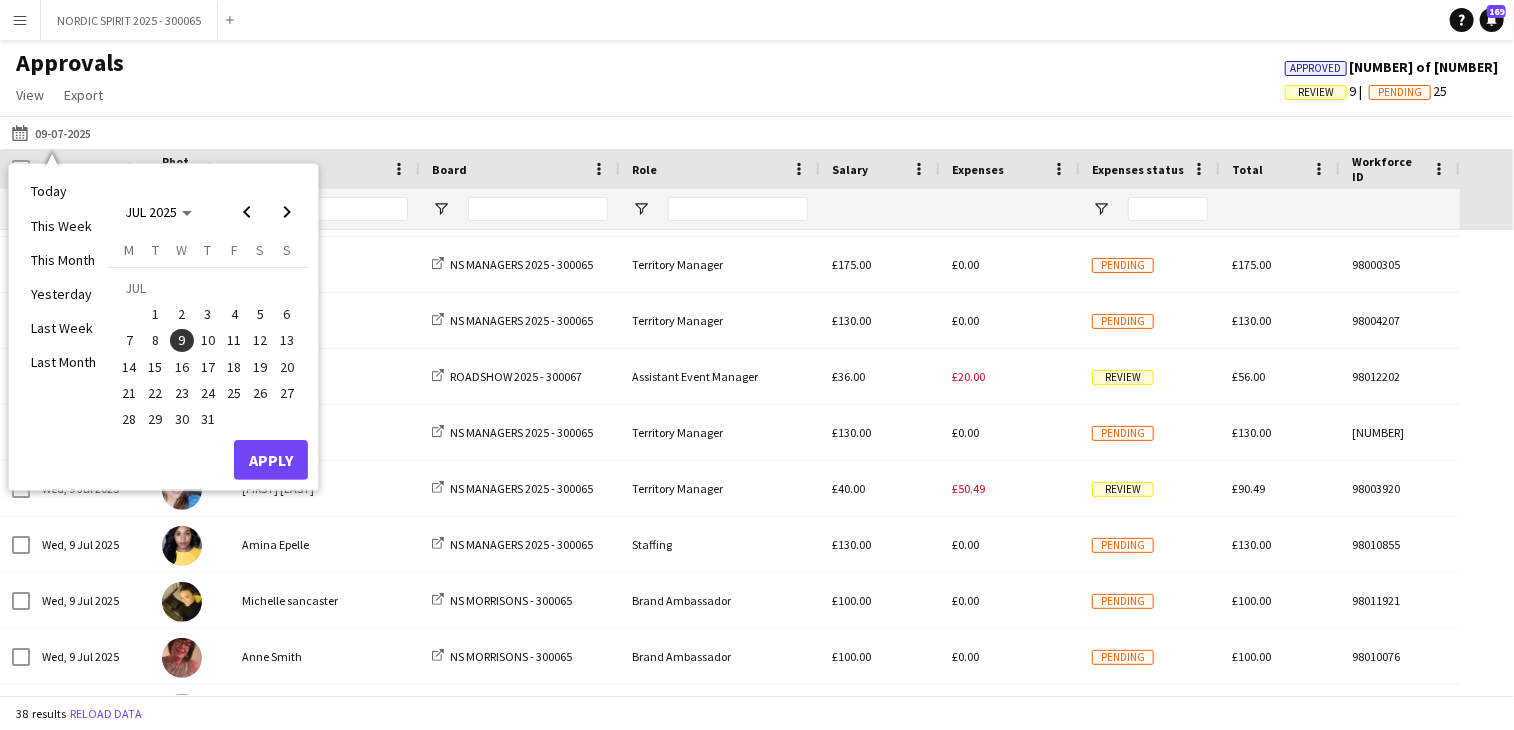 click on "10" at bounding box center [208, 341] 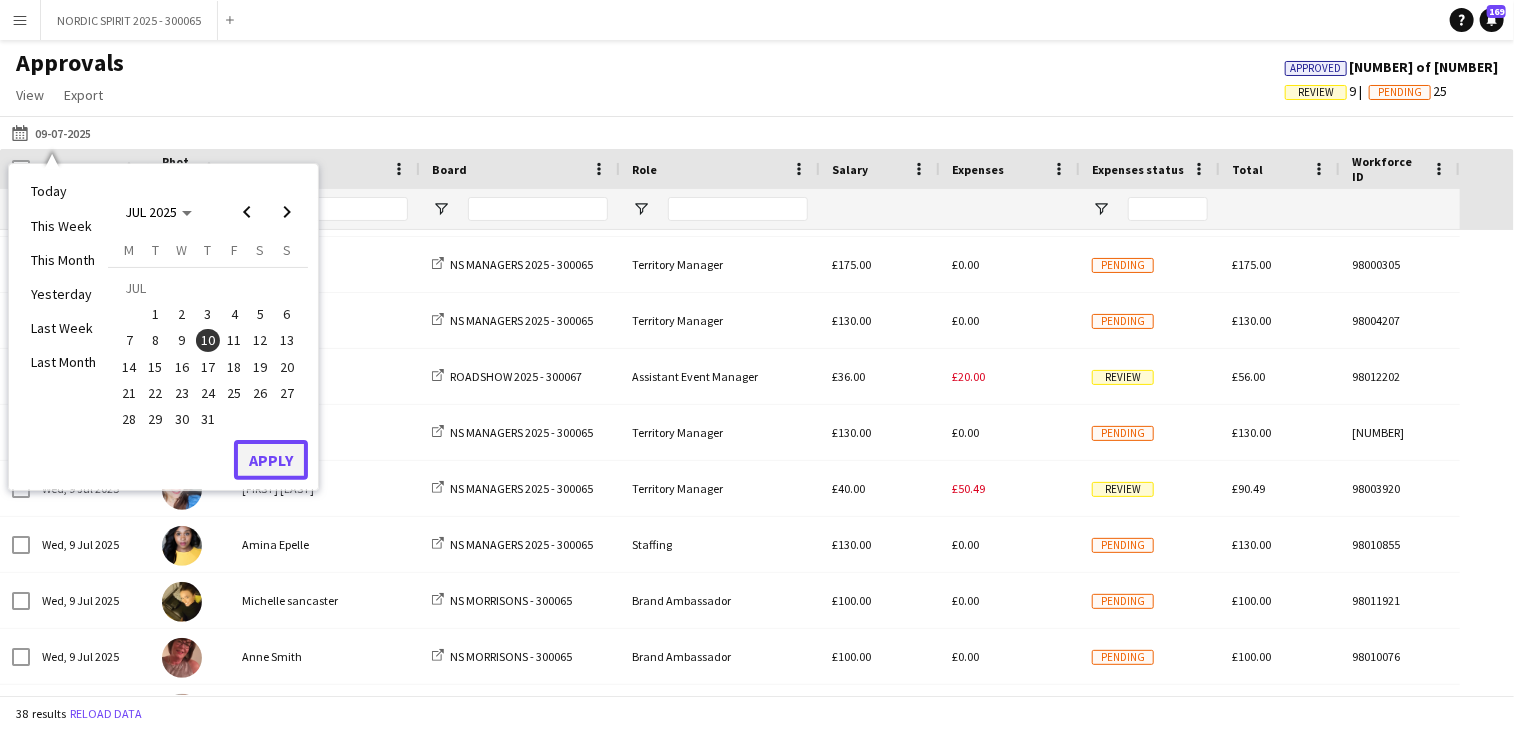 click on "Apply" at bounding box center [271, 460] 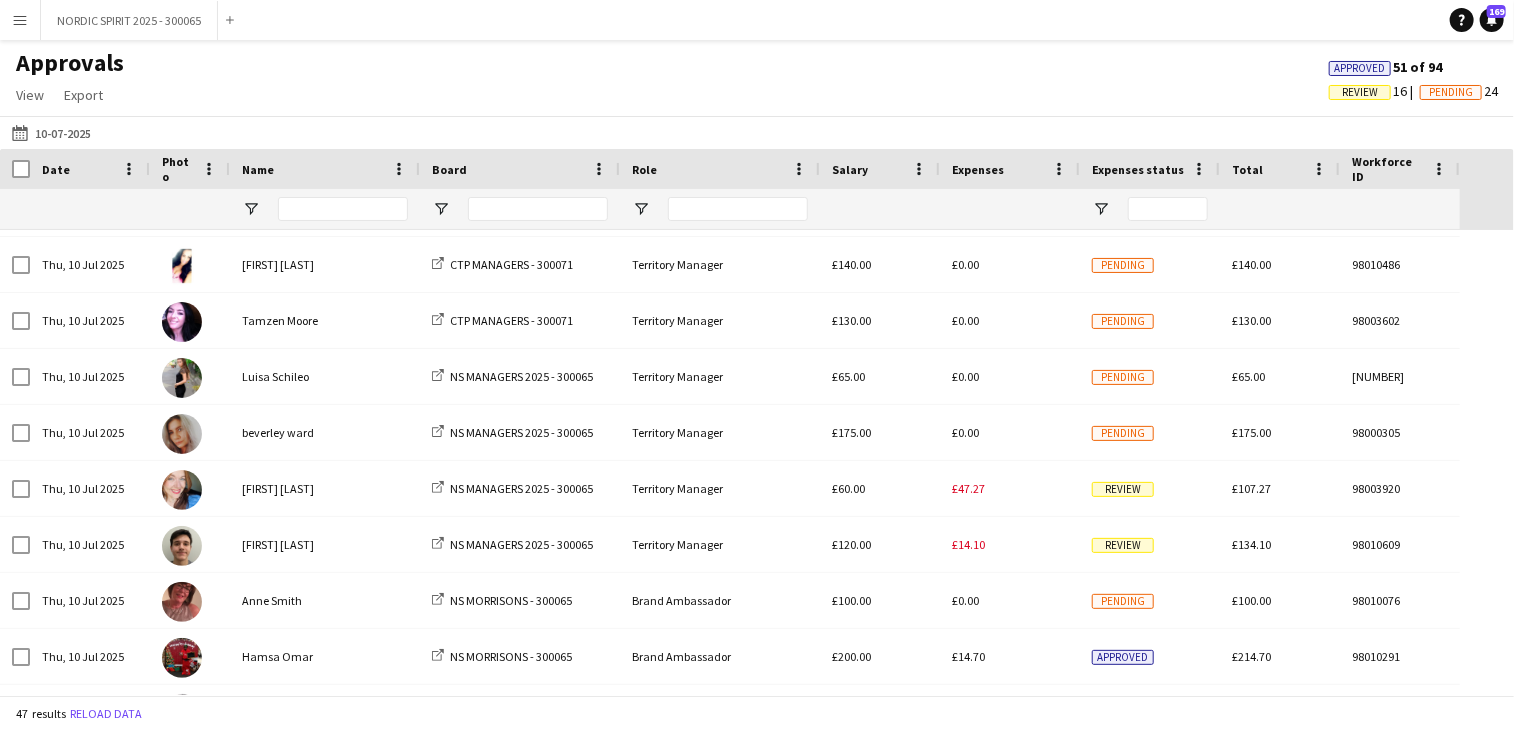 scroll, scrollTop: 605, scrollLeft: 0, axis: vertical 